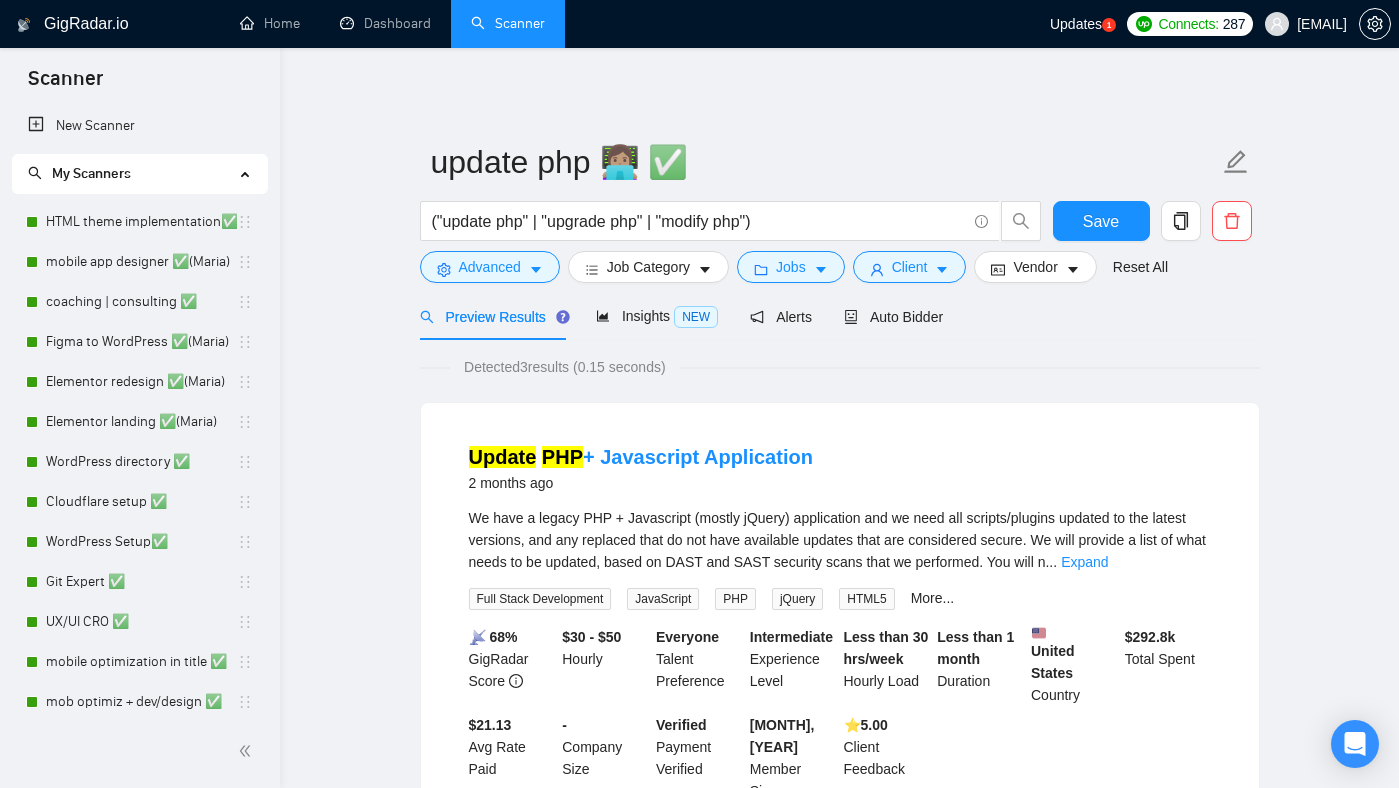 scroll, scrollTop: 0, scrollLeft: 0, axis: both 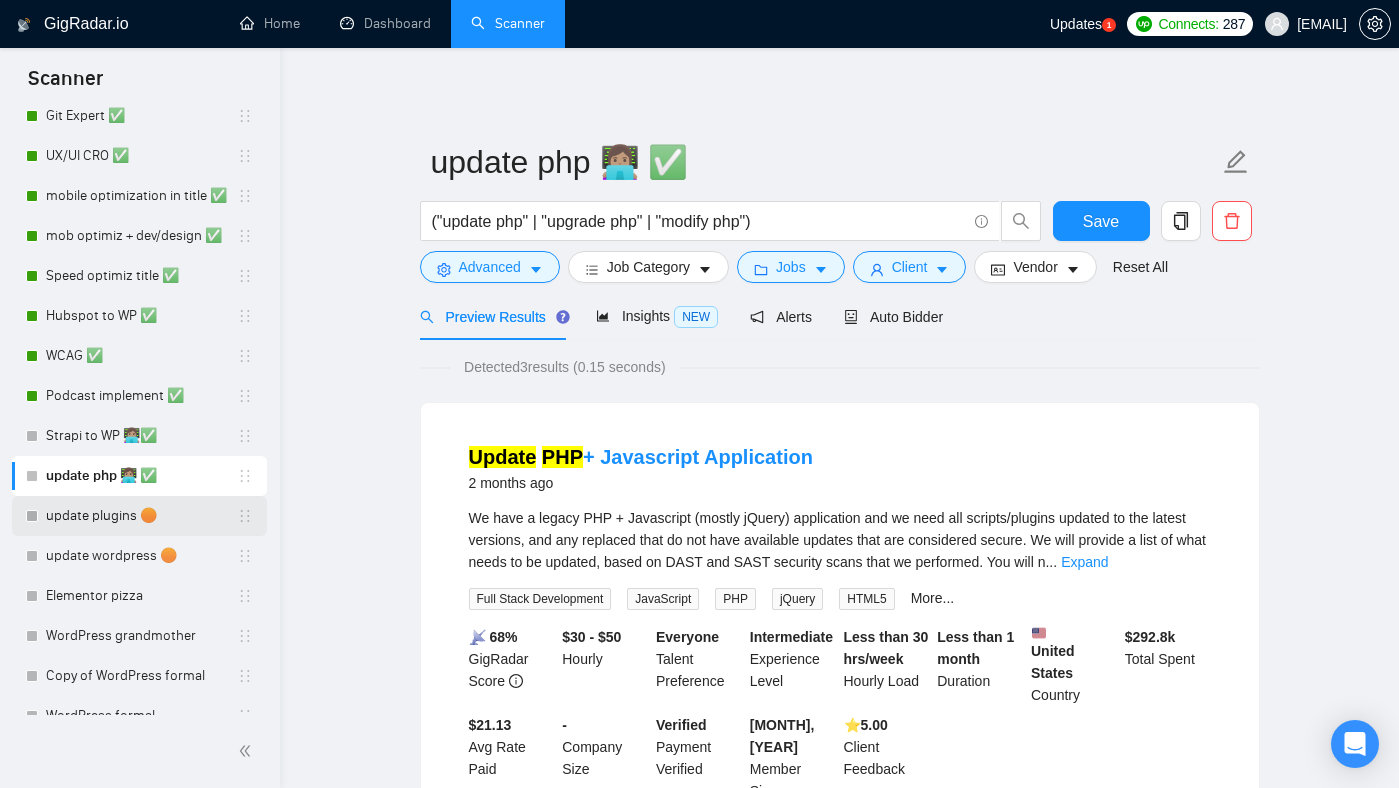 click on "update plugins 🟠" at bounding box center (141, 516) 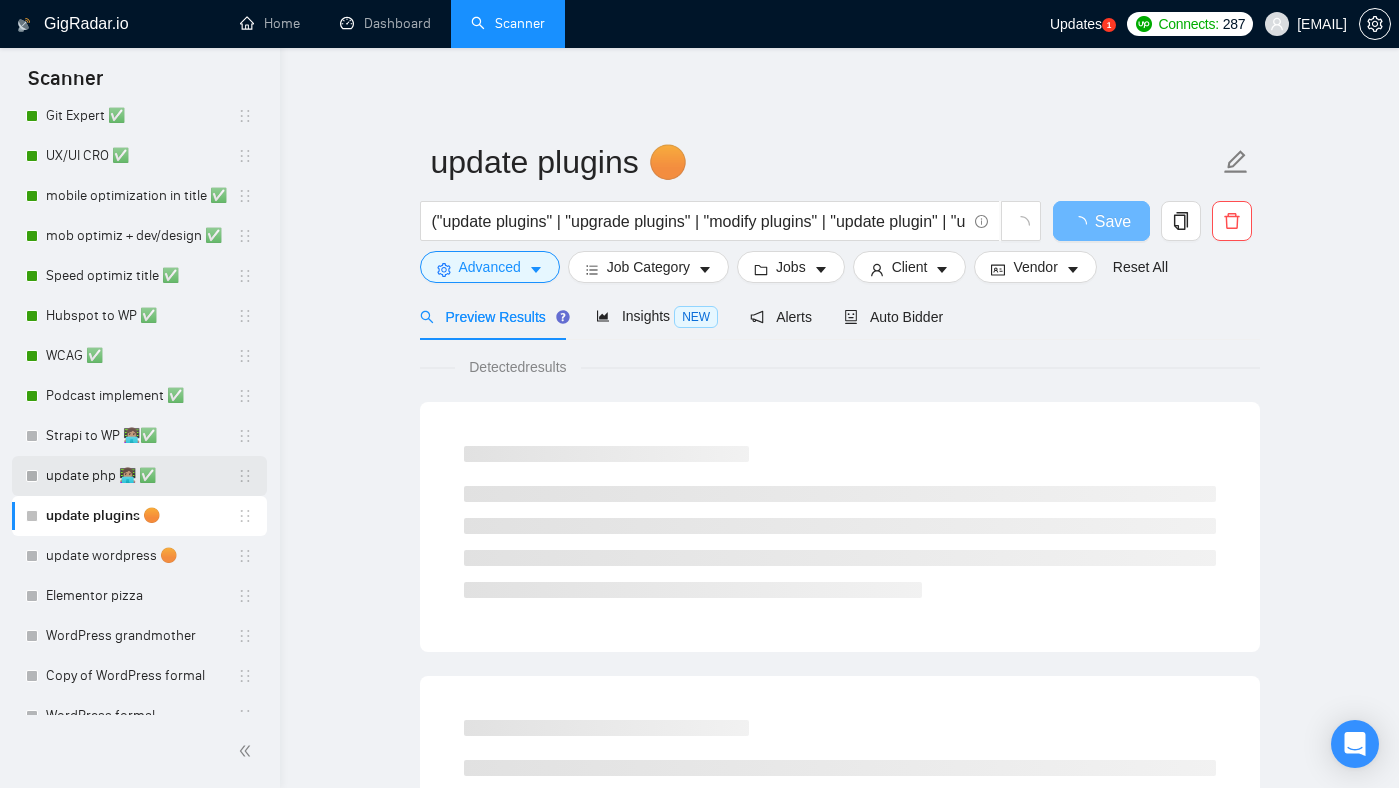 click on "update php 👩🏽‍💻 ✅" at bounding box center [141, 476] 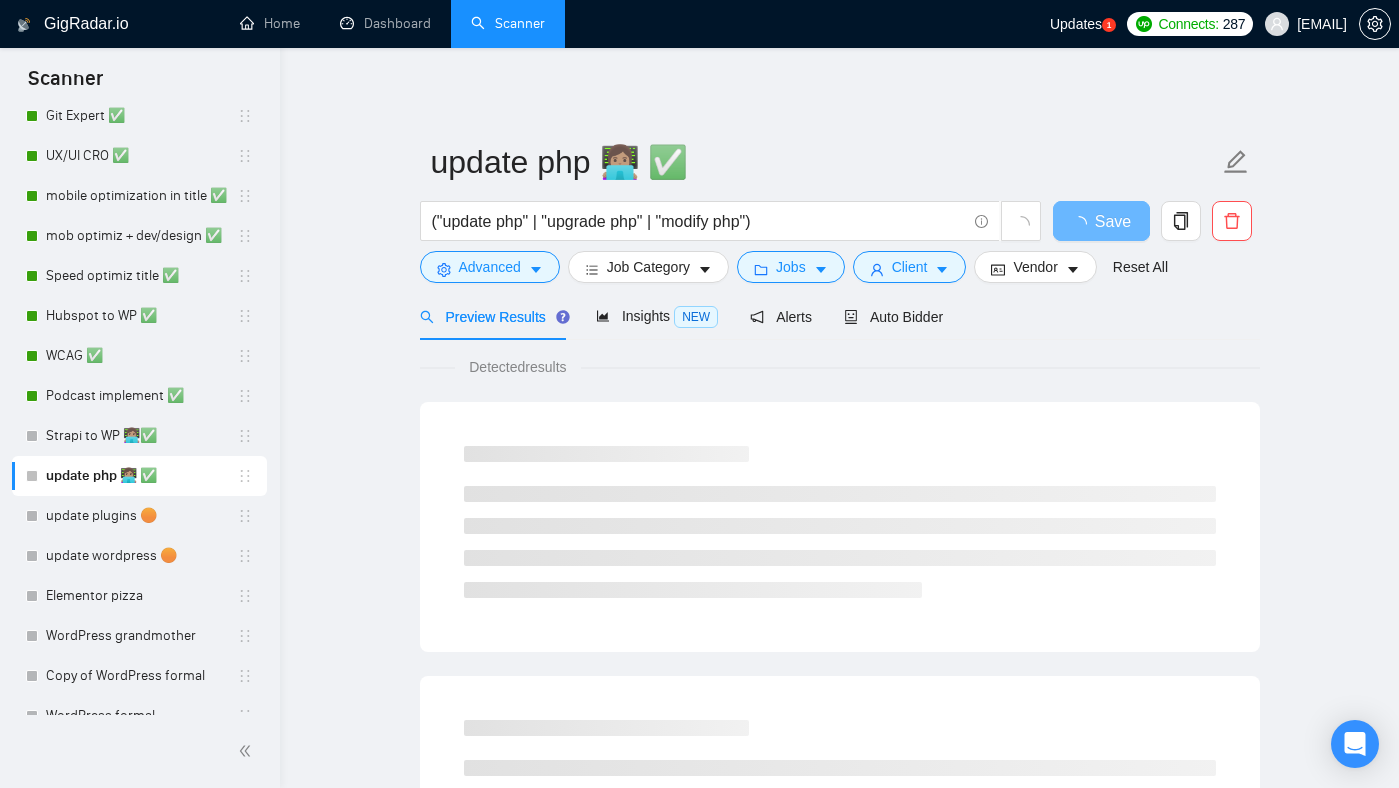 click on "Preview Results Insights NEW Alerts Auto Bidder" at bounding box center (840, 316) 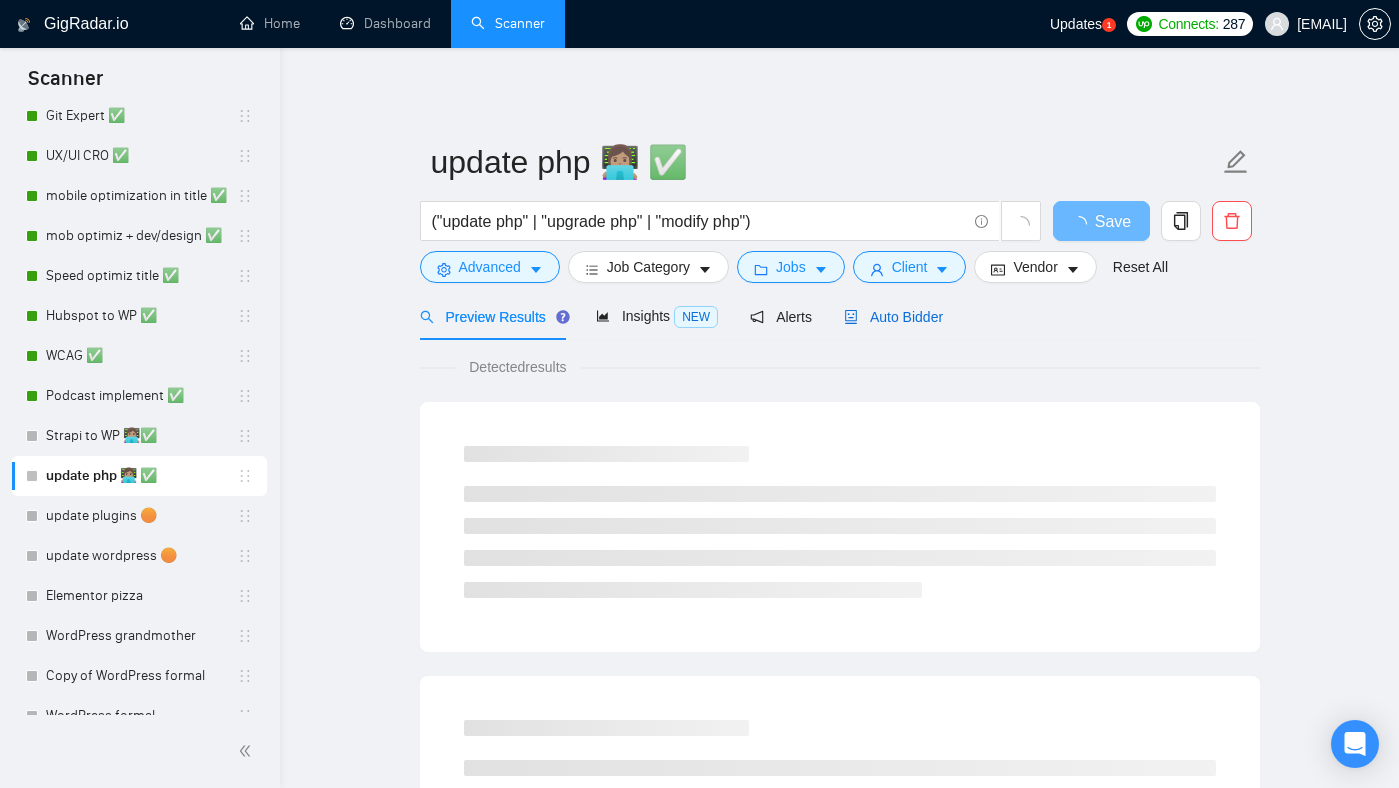click on "Auto Bidder" at bounding box center [893, 317] 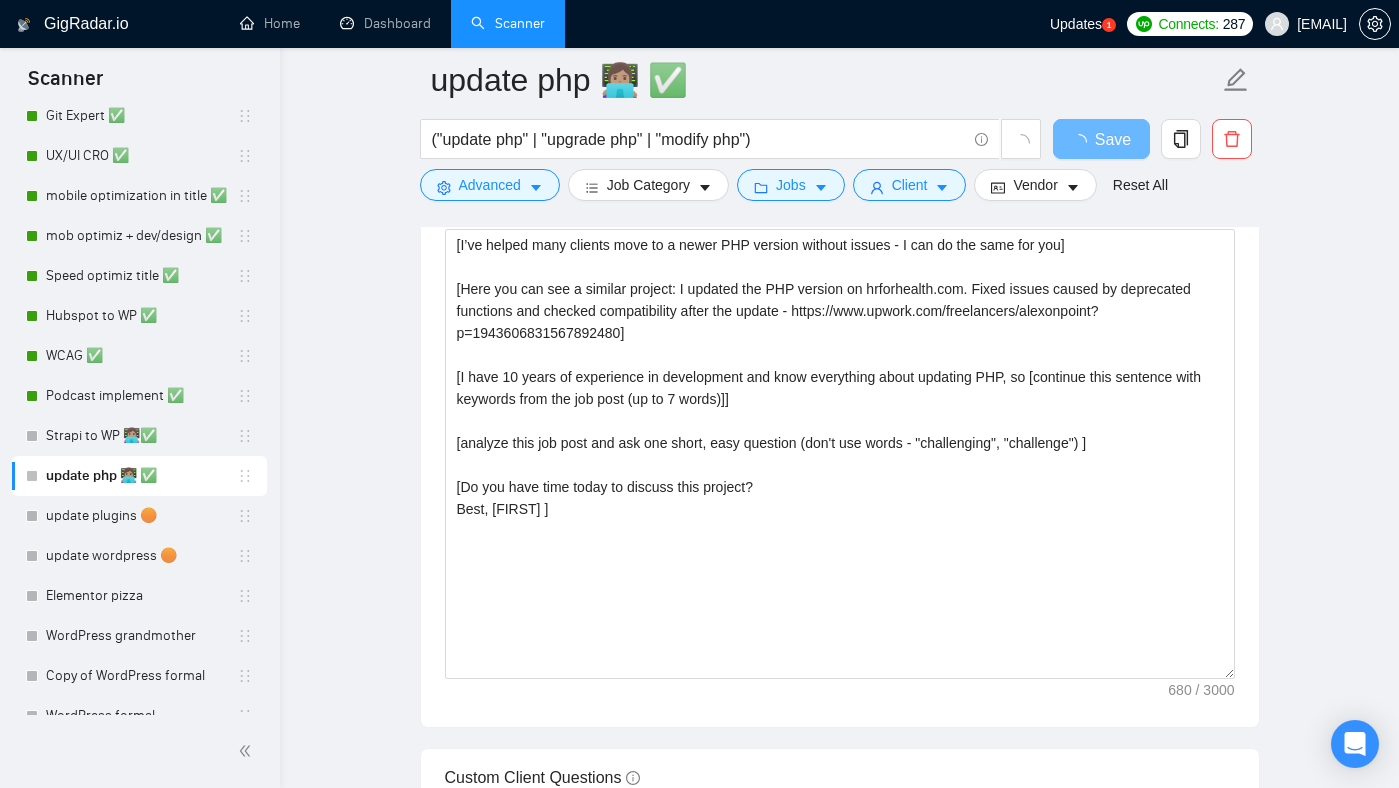 scroll, scrollTop: 1418, scrollLeft: 0, axis: vertical 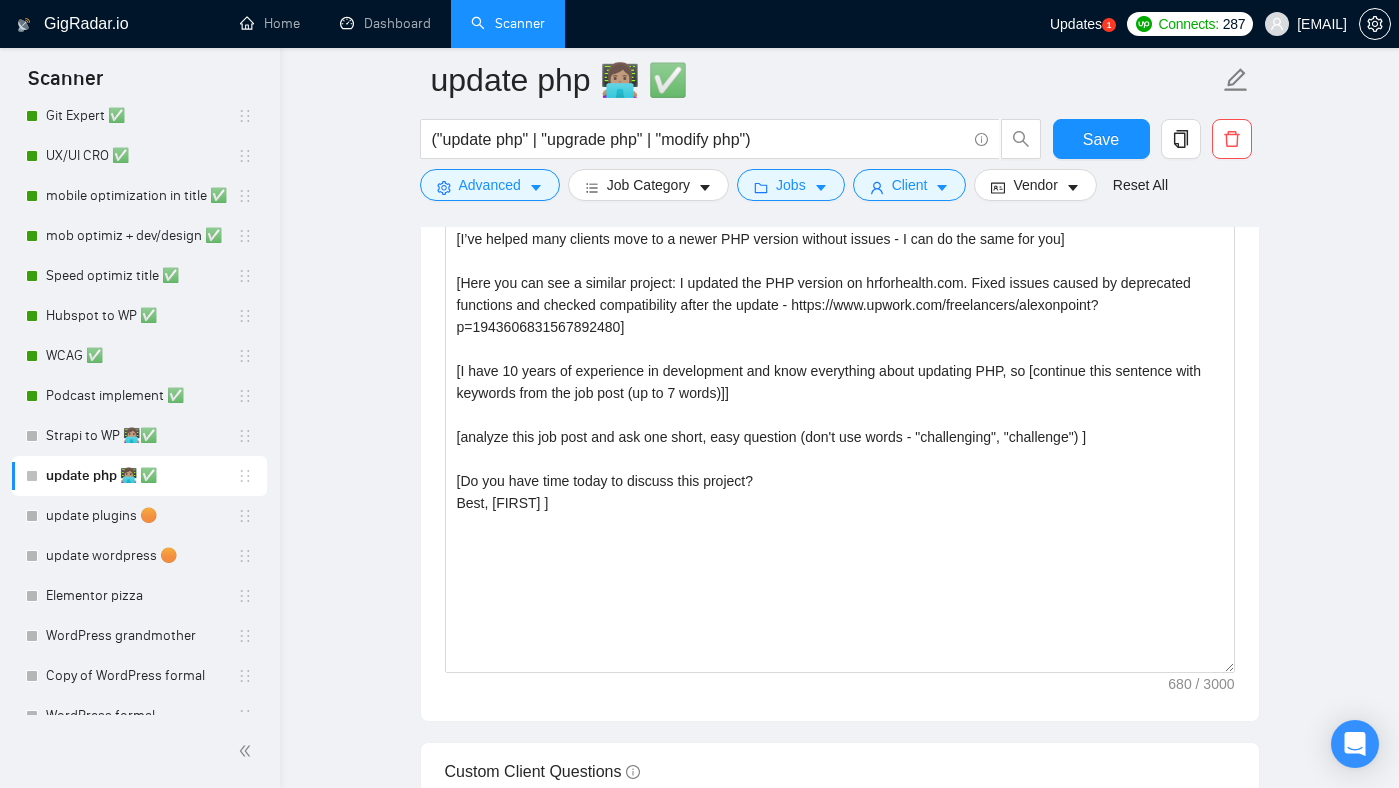 click on "update php 👩🏽‍💻 ✅" at bounding box center (141, 476) 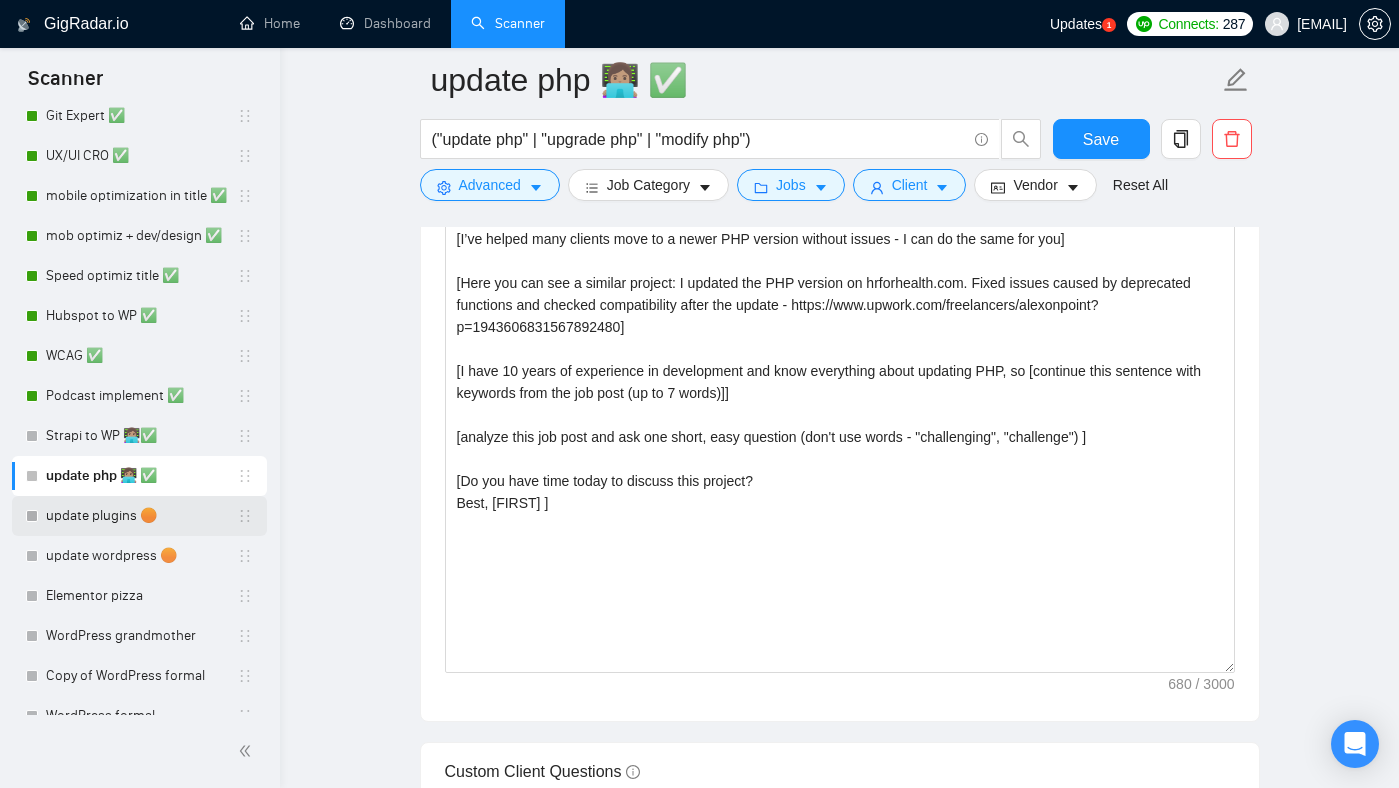 click on "update plugins 🟠" at bounding box center (141, 516) 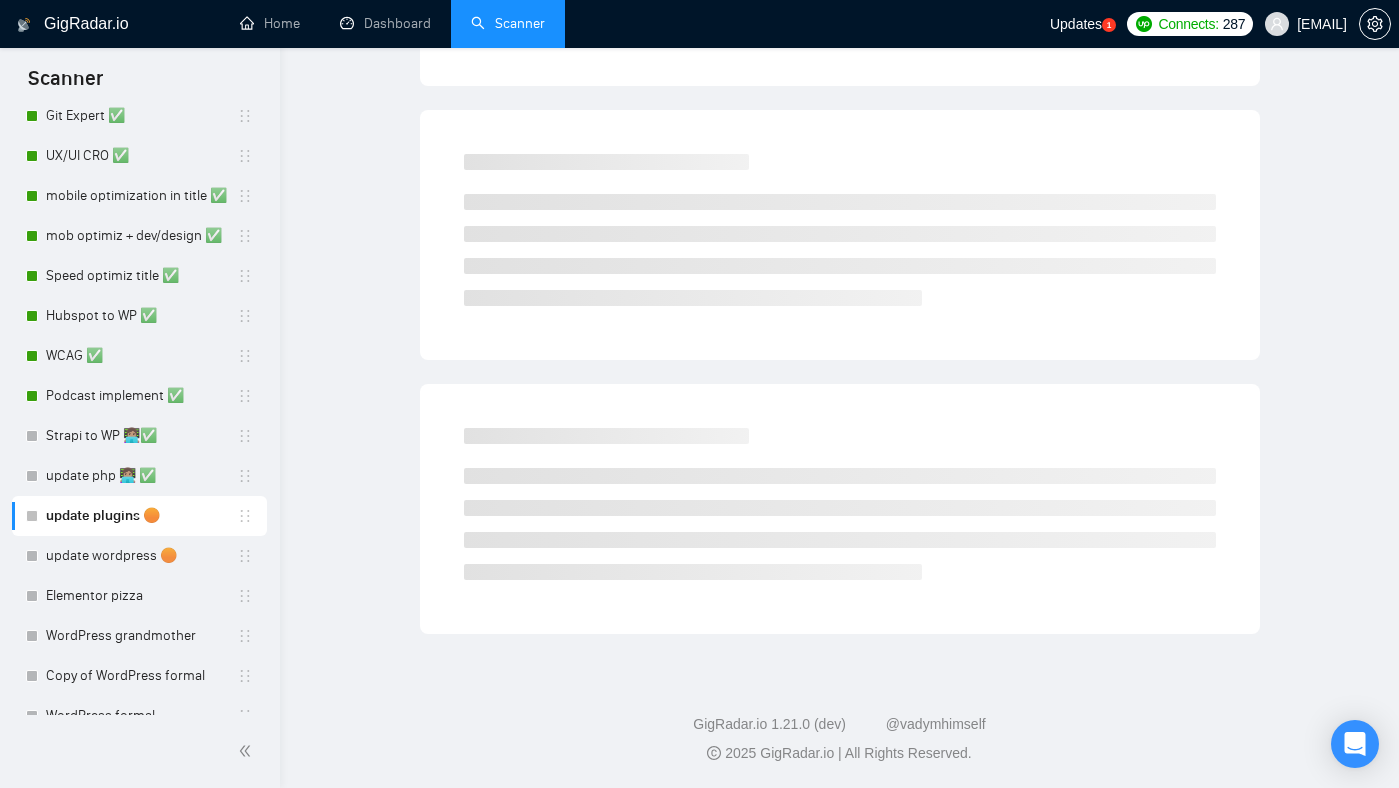 scroll, scrollTop: 0, scrollLeft: 0, axis: both 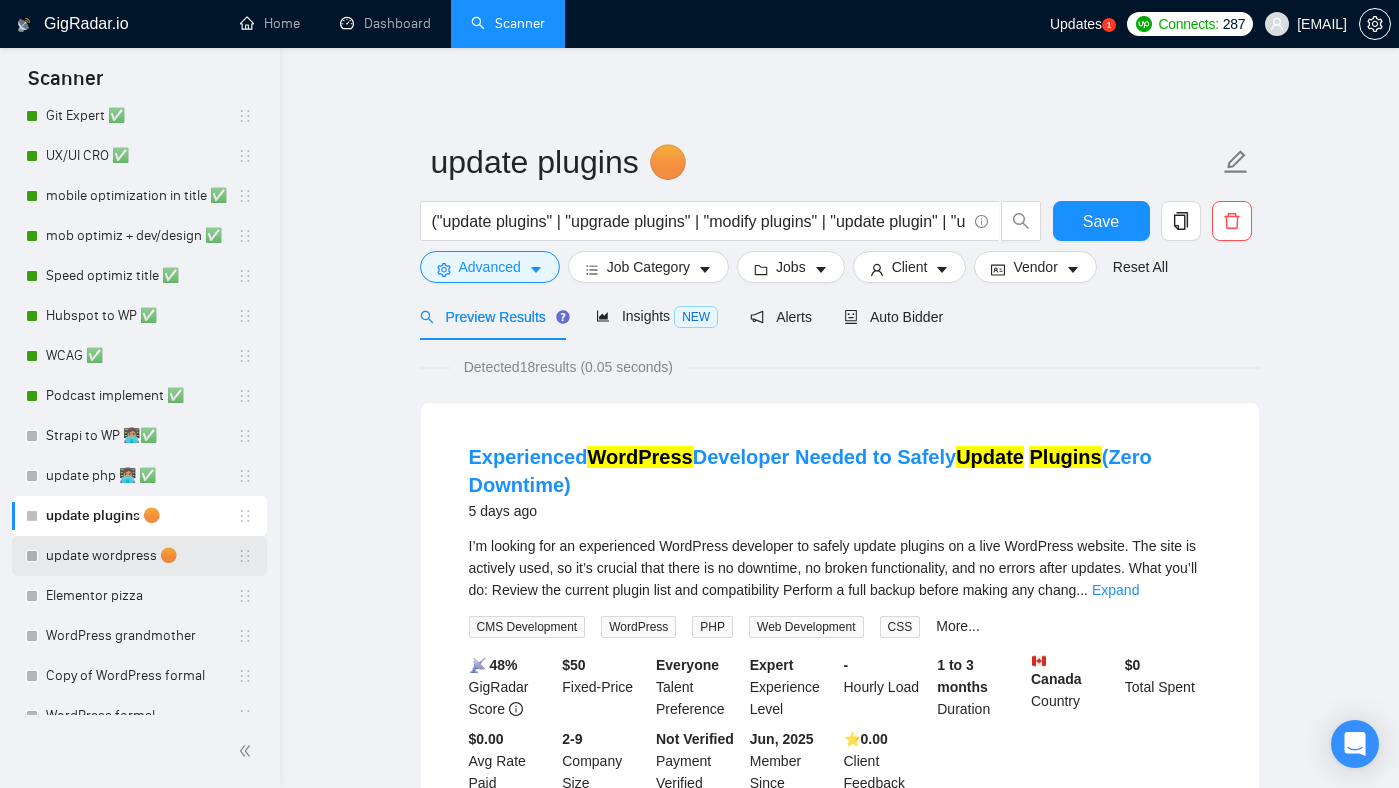 click on "update wordpress 🟠" at bounding box center [141, 556] 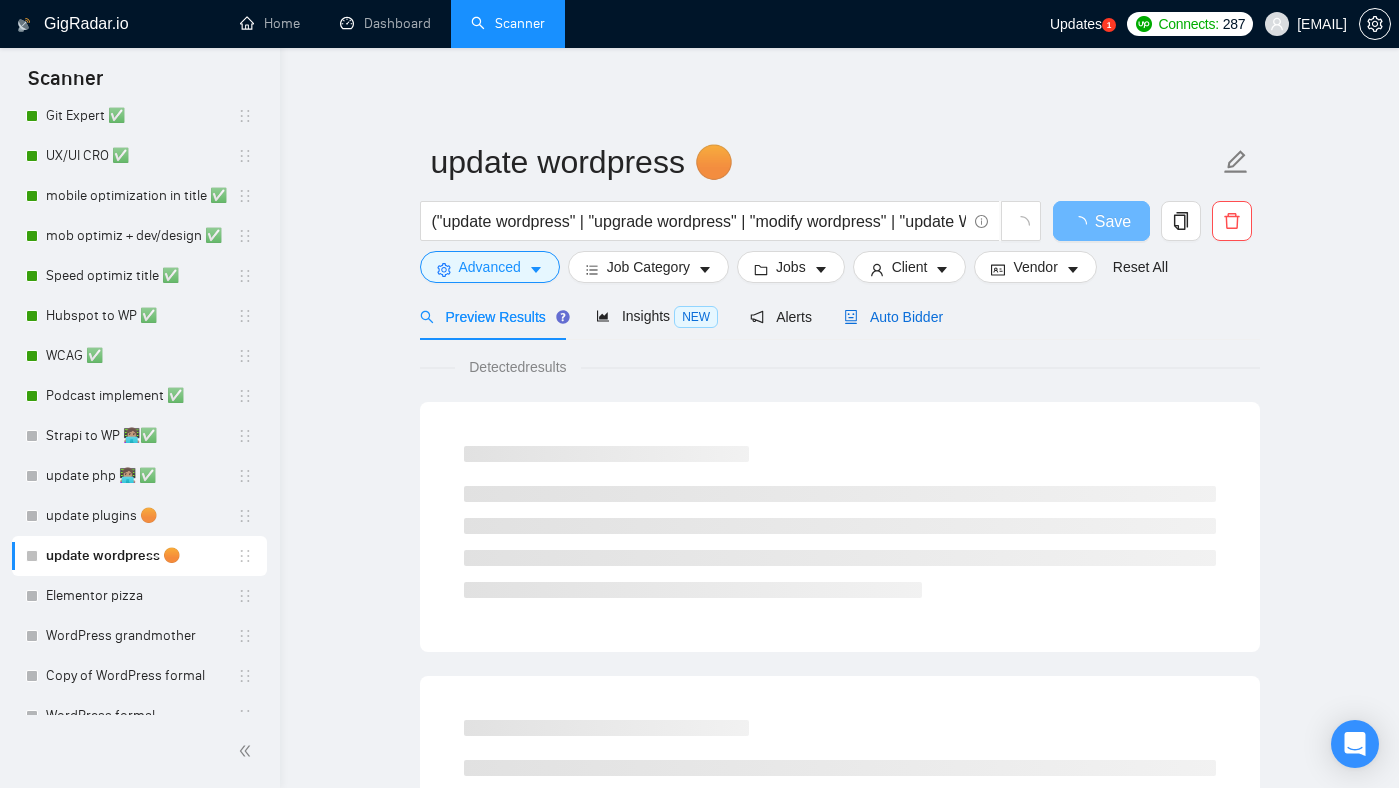 click on "Auto Bidder" at bounding box center (893, 317) 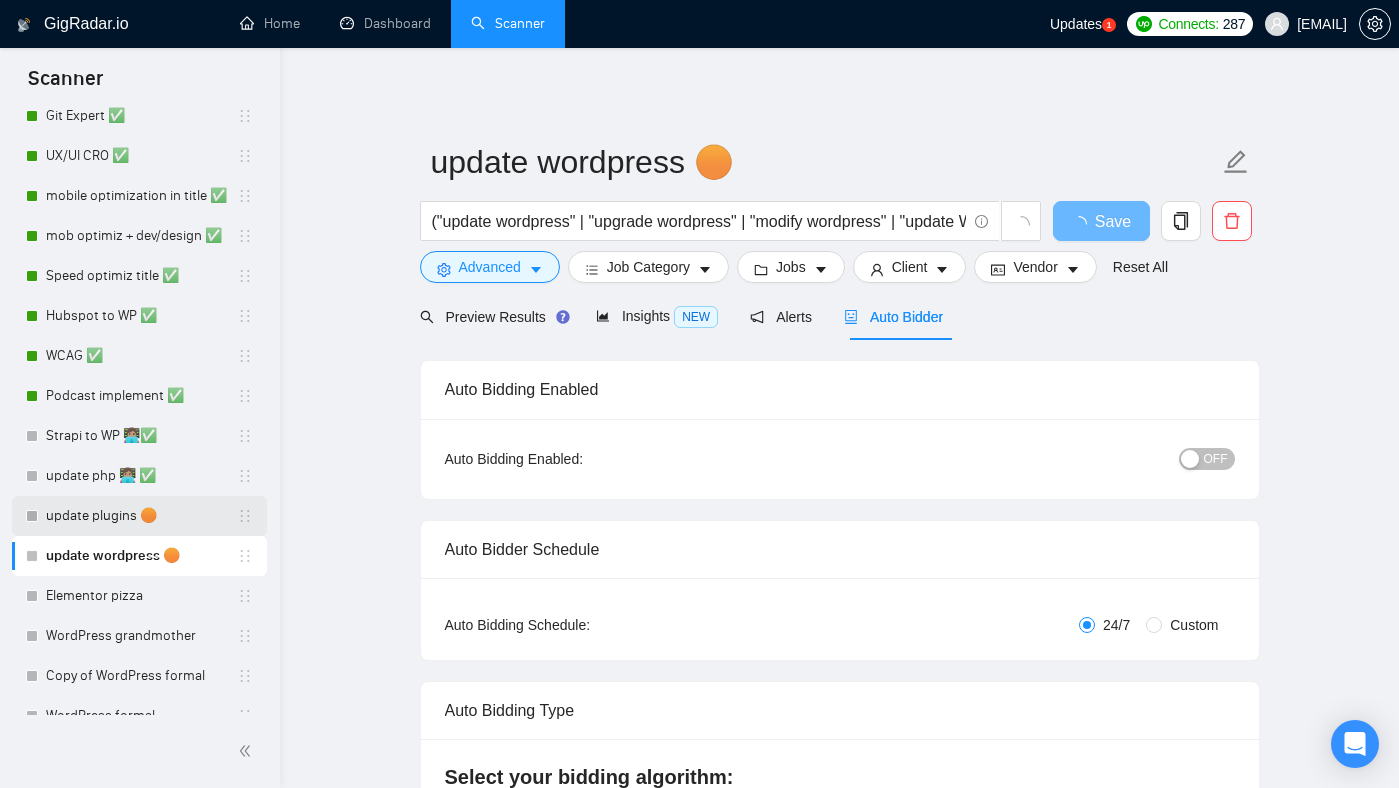 click on "update plugins 🟠" at bounding box center (141, 516) 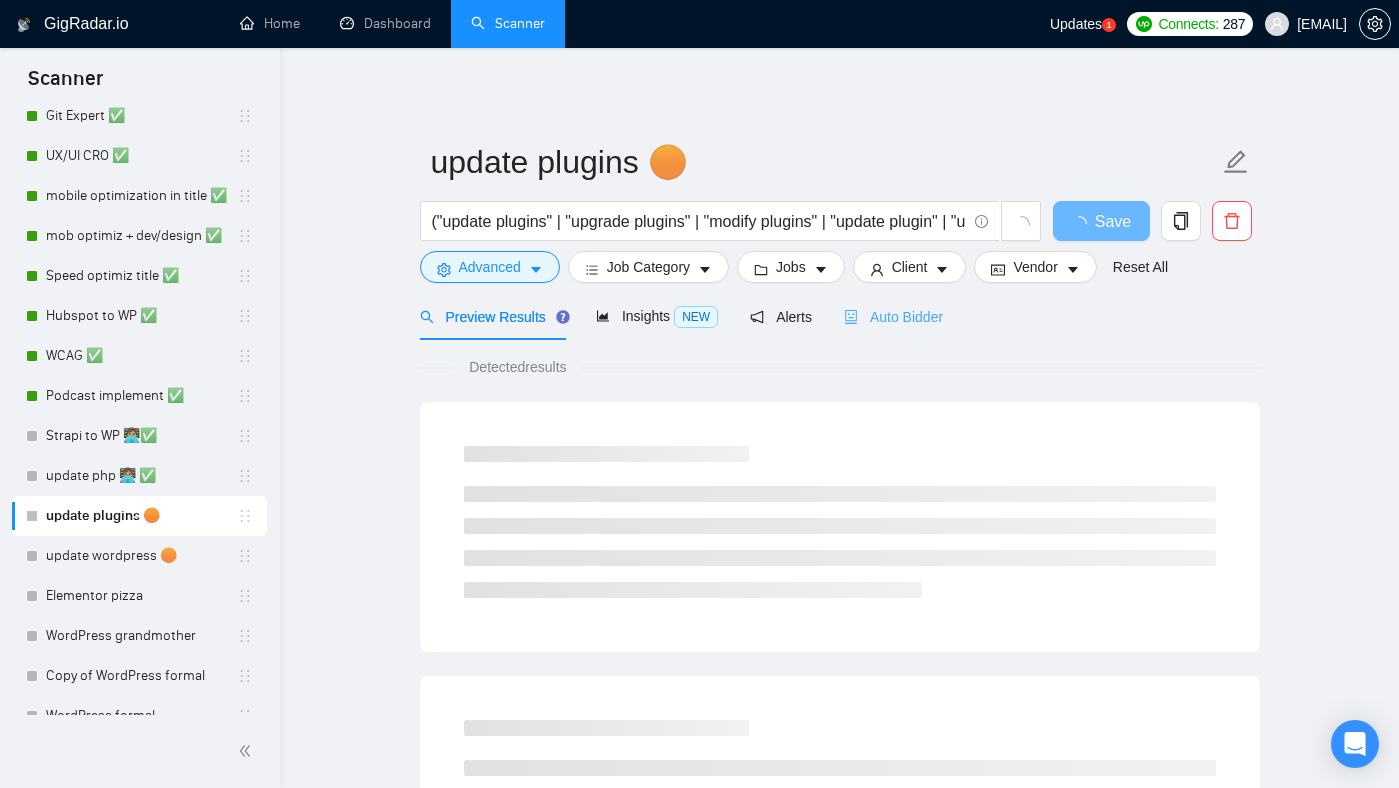 click on "Auto Bidder" at bounding box center [893, 316] 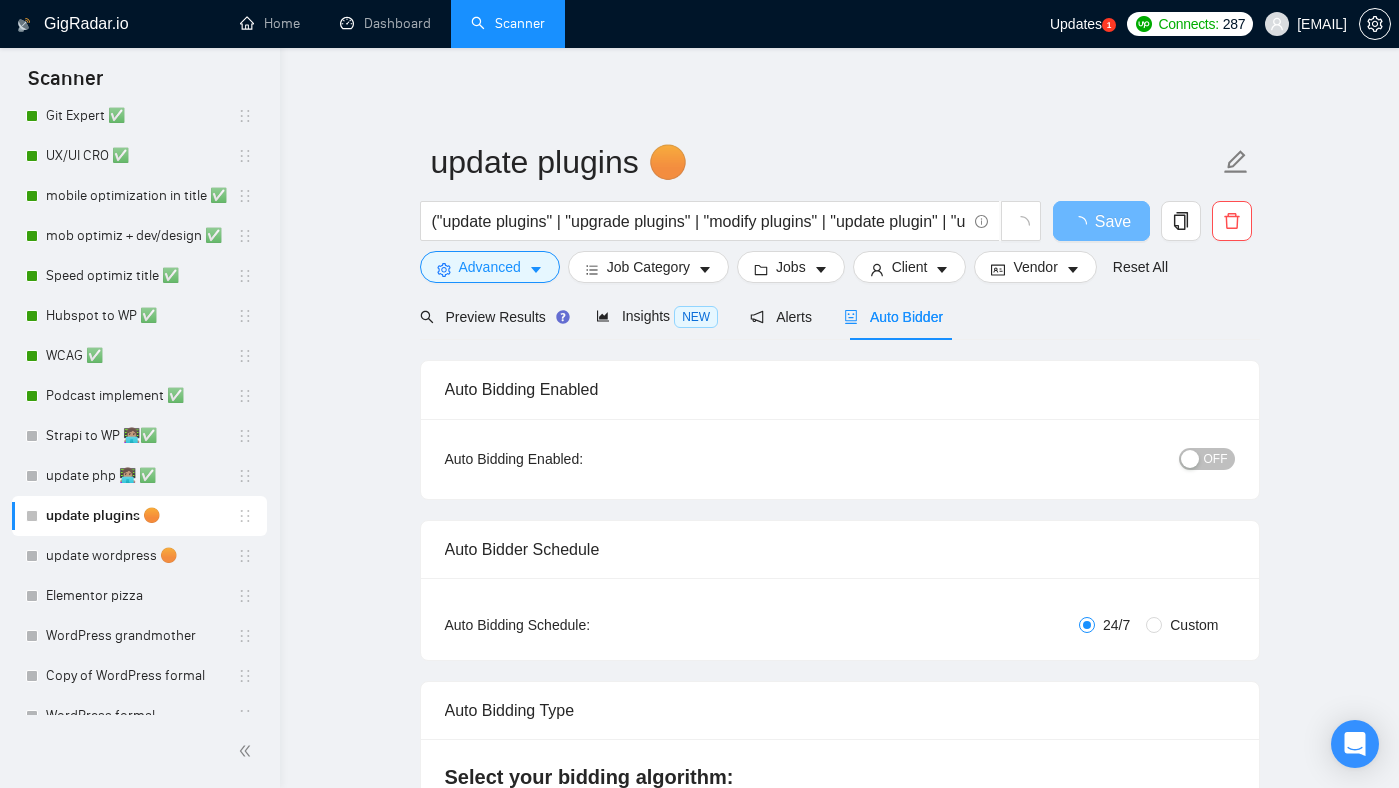 type 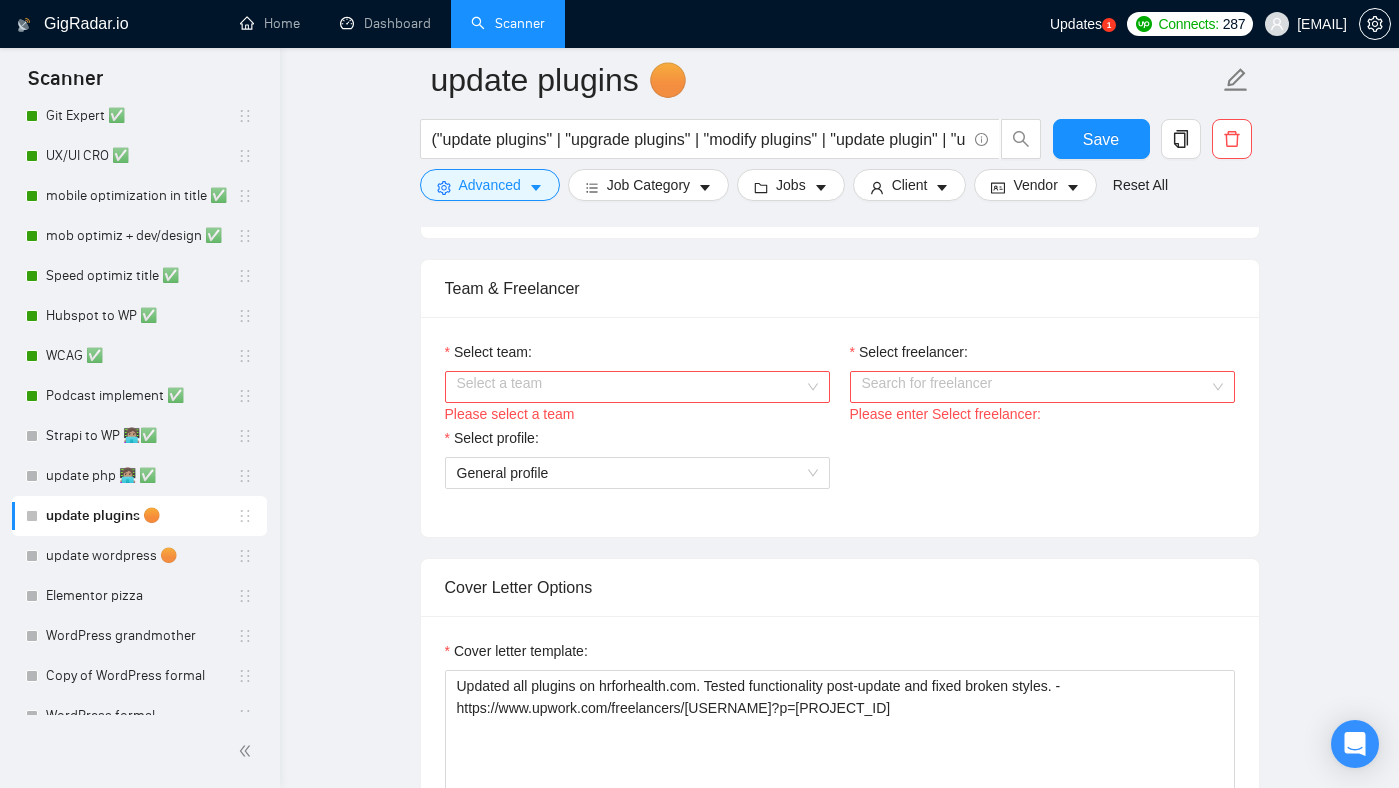 scroll, scrollTop: 1072, scrollLeft: 0, axis: vertical 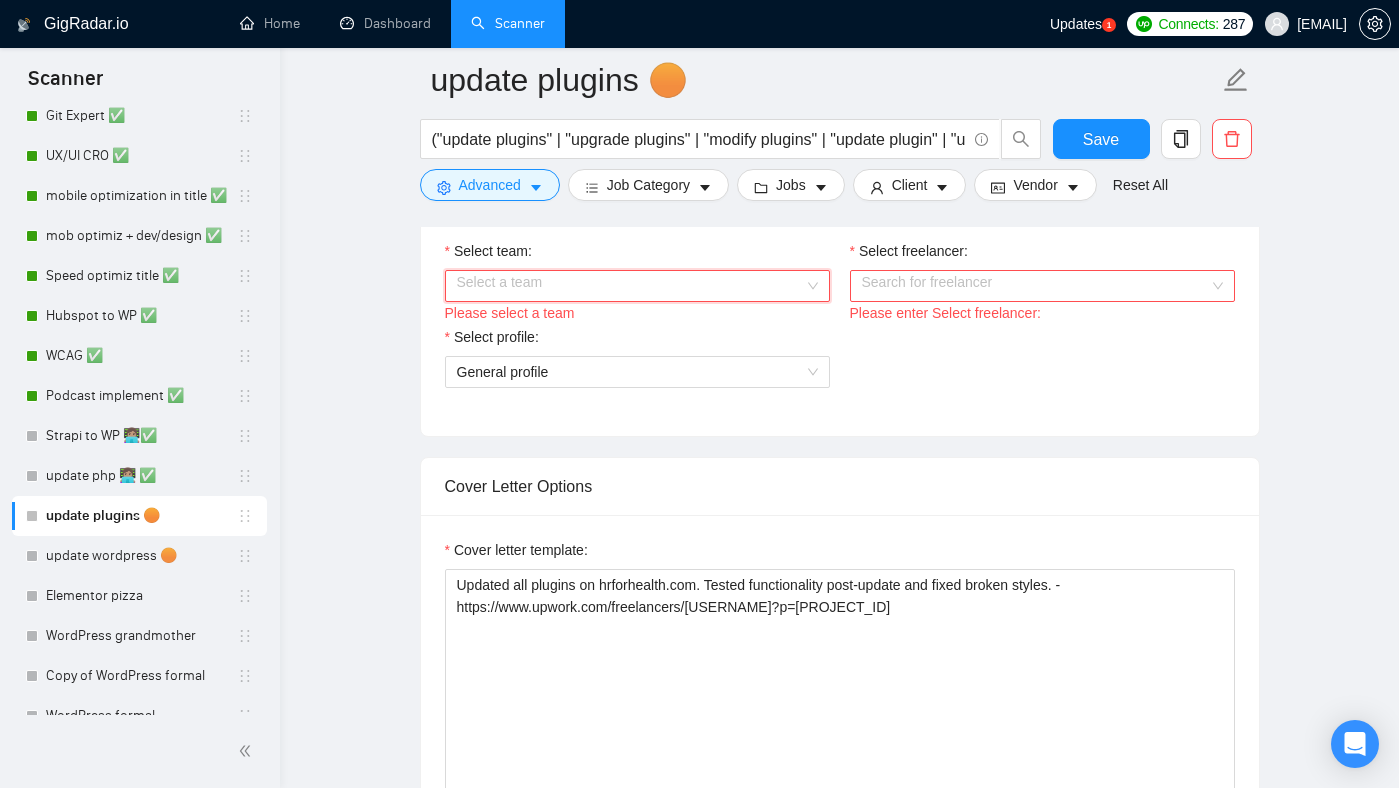 click on "Select team:" at bounding box center (630, 286) 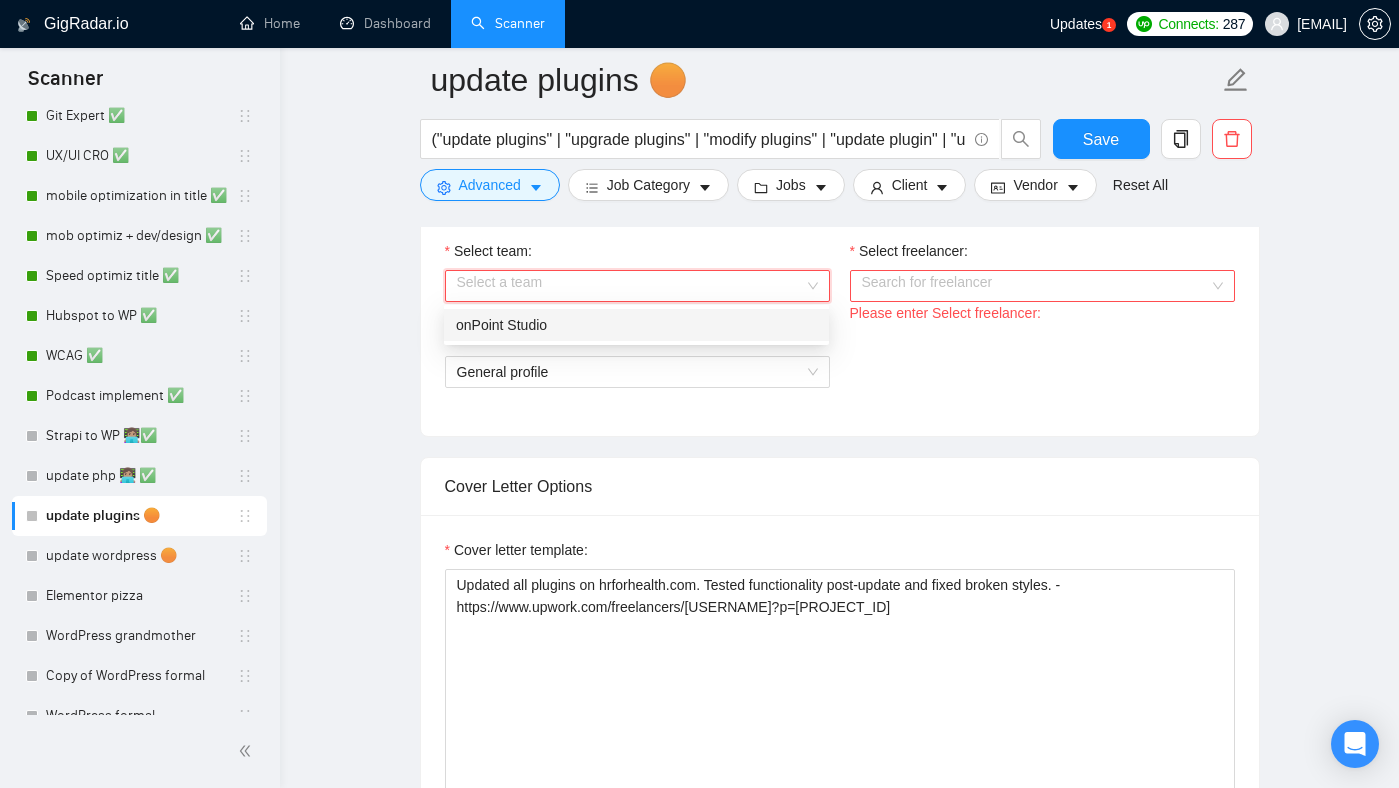 click on "onPoint Studio" at bounding box center (636, 325) 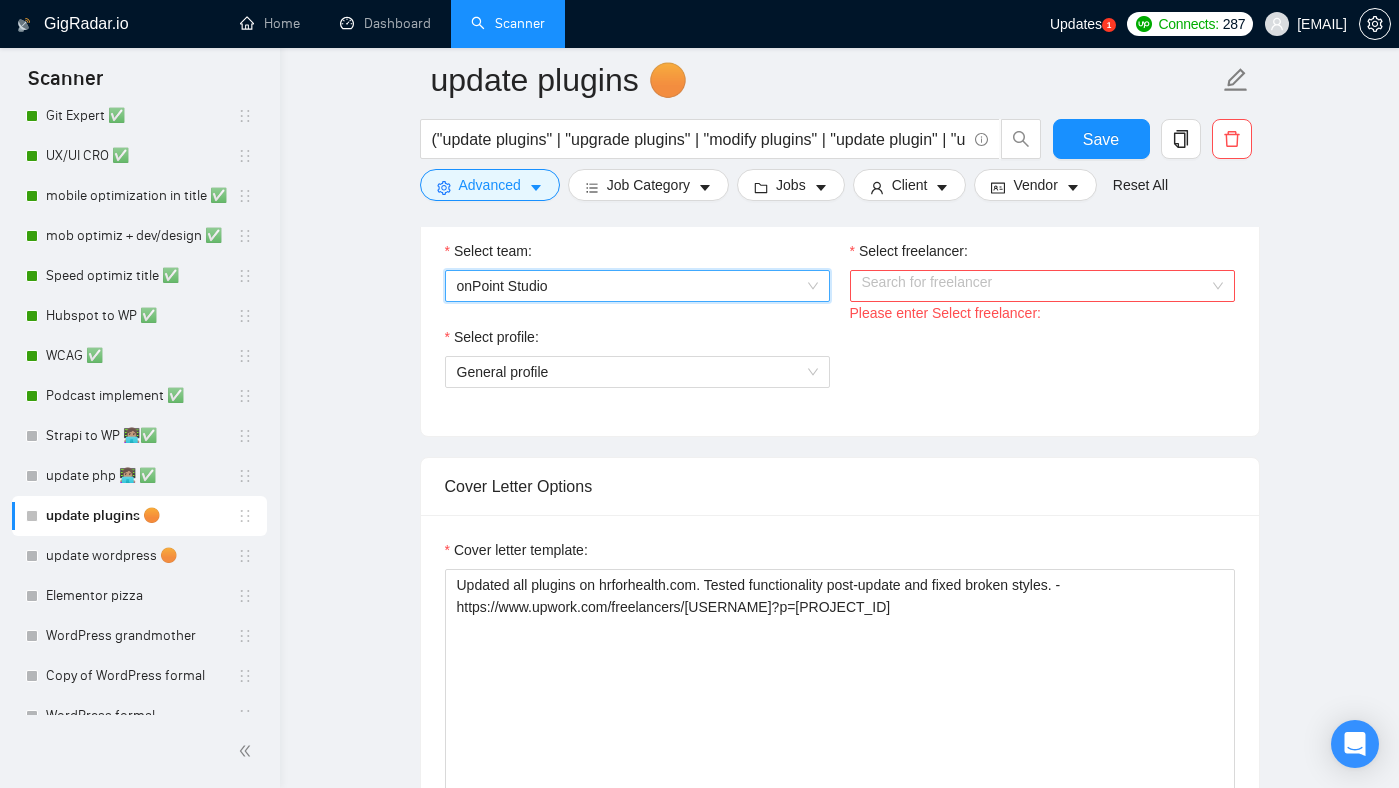 click on "Please enter Select freelancer:" at bounding box center [1042, 313] 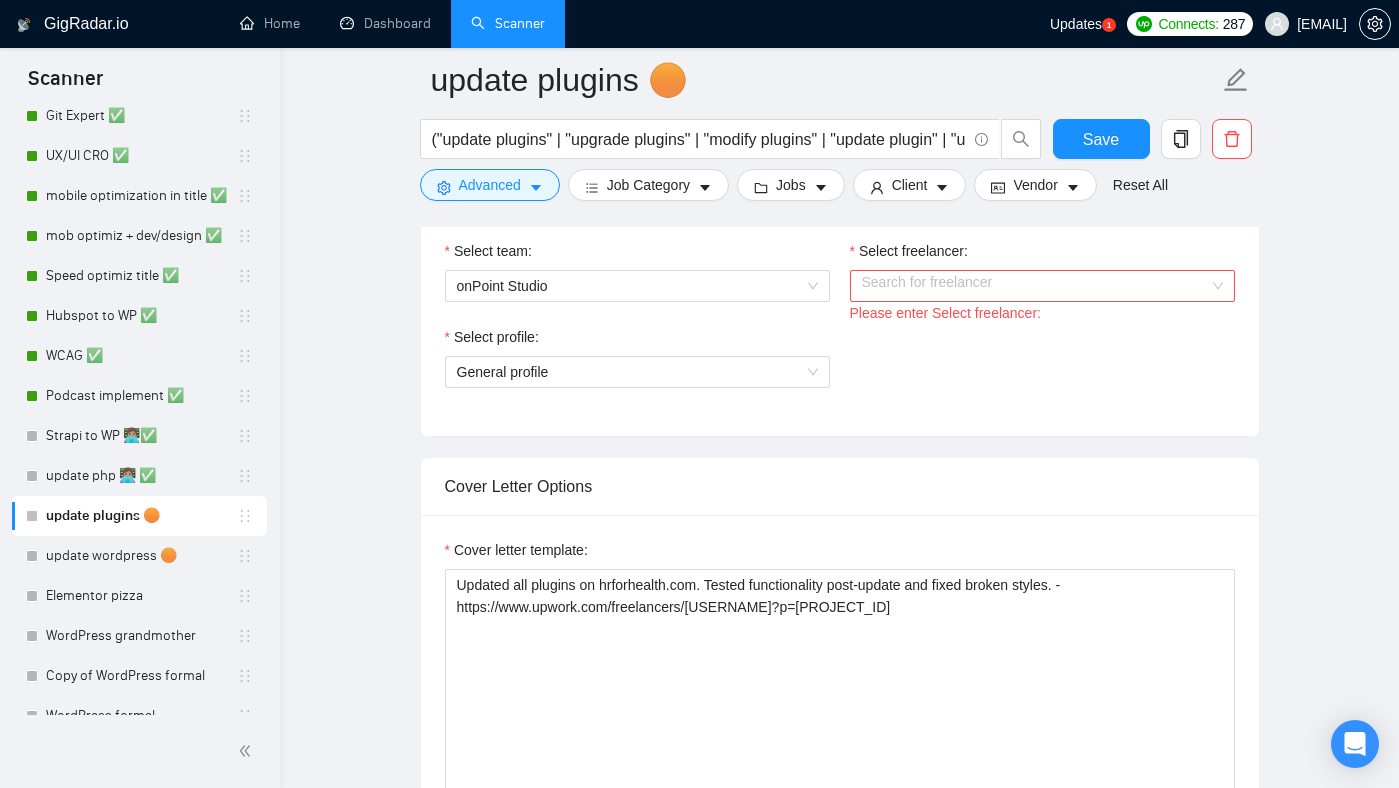 click on "Select freelancer:" at bounding box center [1035, 286] 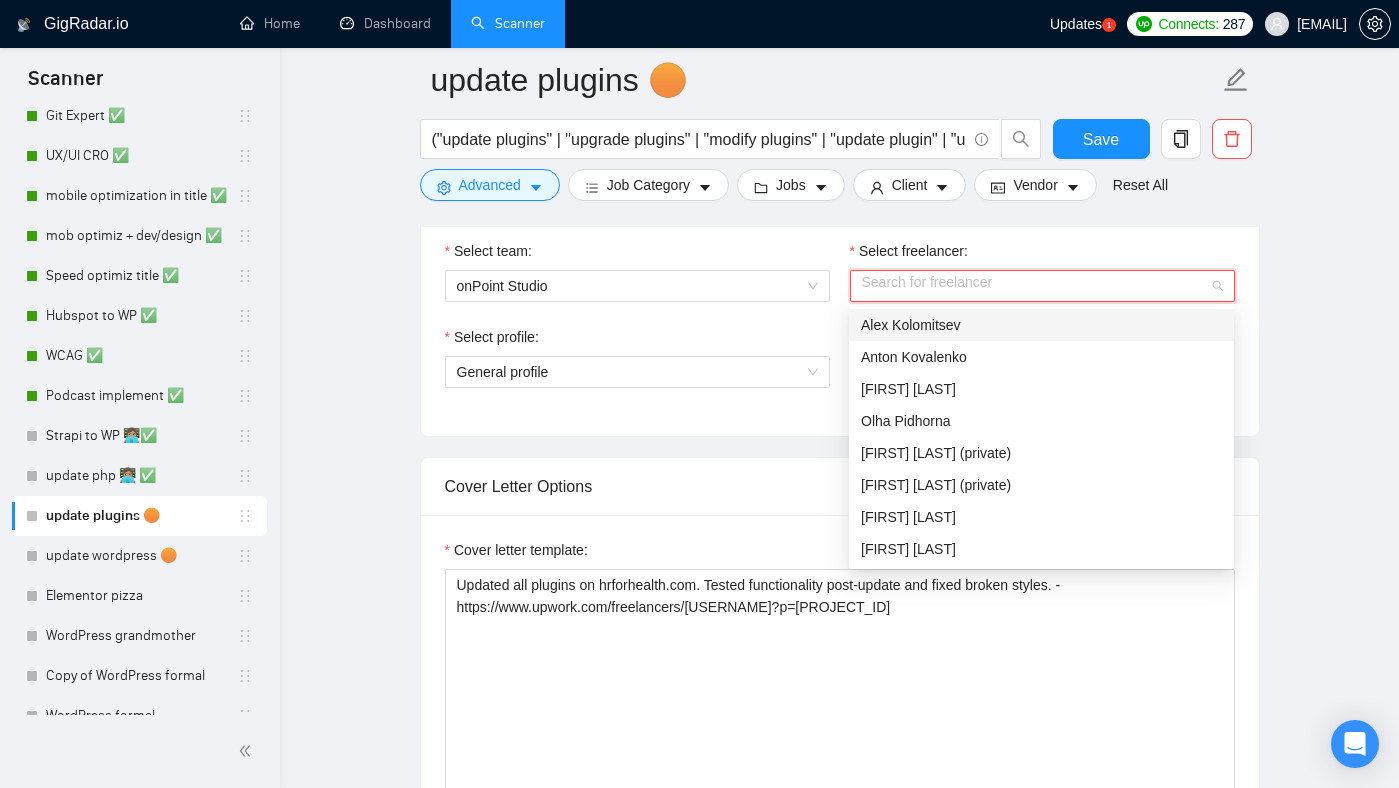 click on "Alex Kolomitsev" at bounding box center [1041, 325] 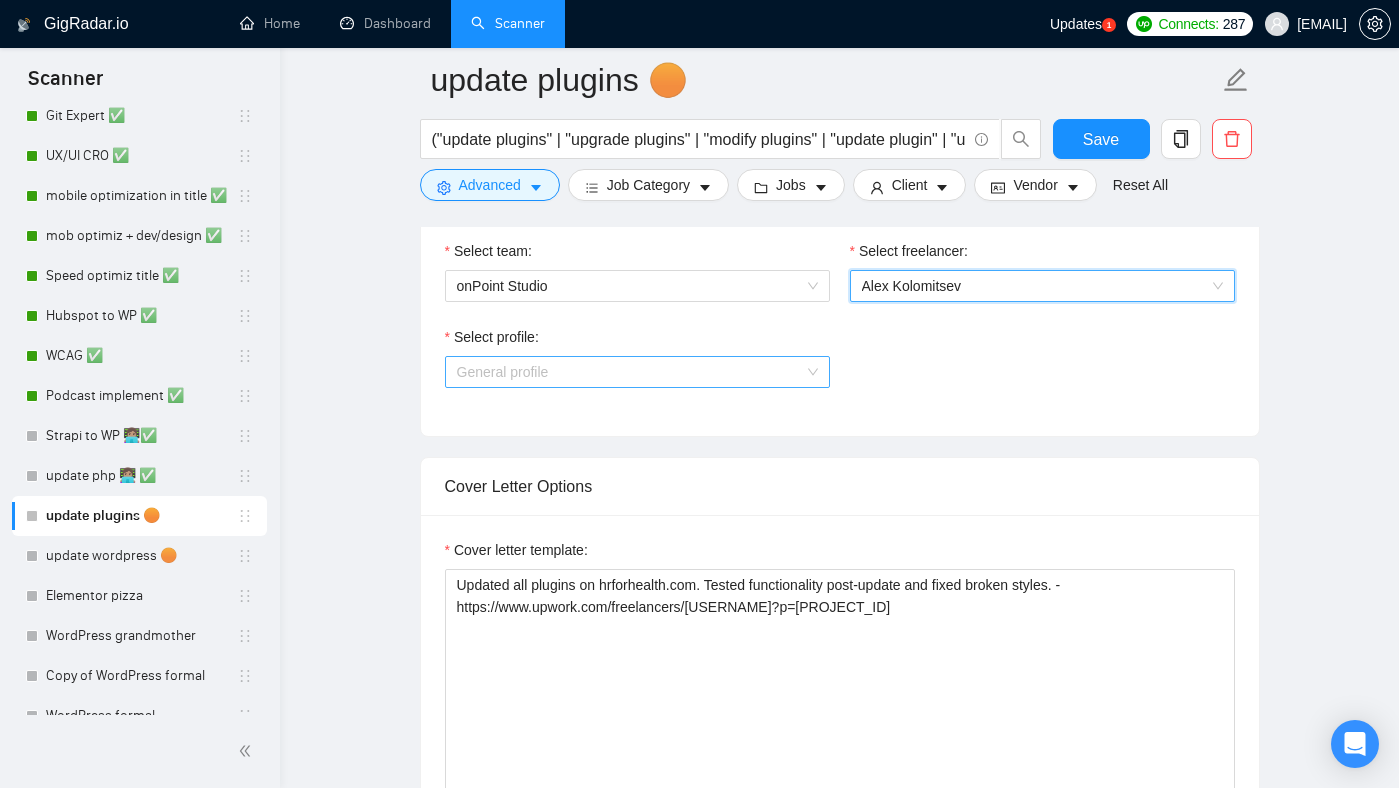 click on "General profile" at bounding box center [637, 372] 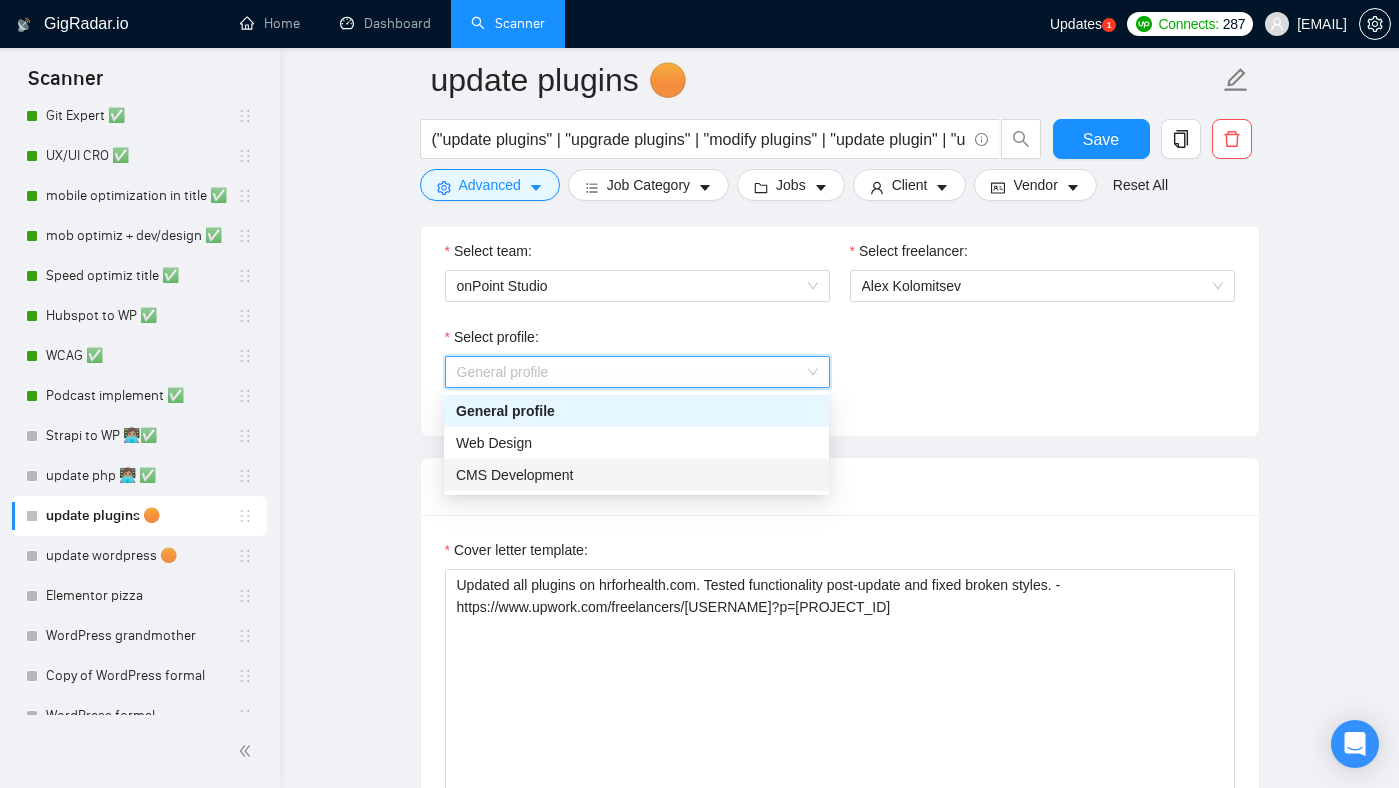 click on "CMS Development" at bounding box center [636, 475] 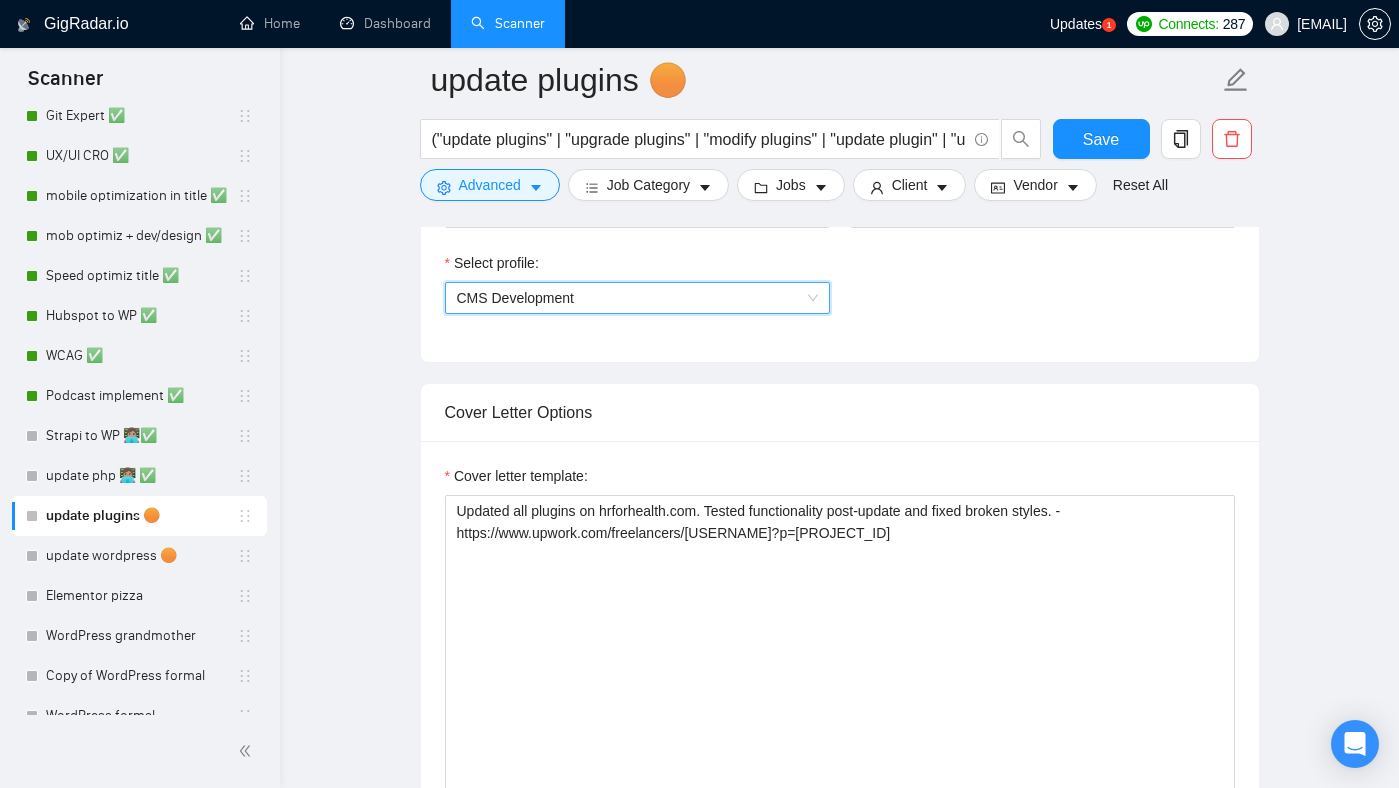 scroll, scrollTop: 1149, scrollLeft: 0, axis: vertical 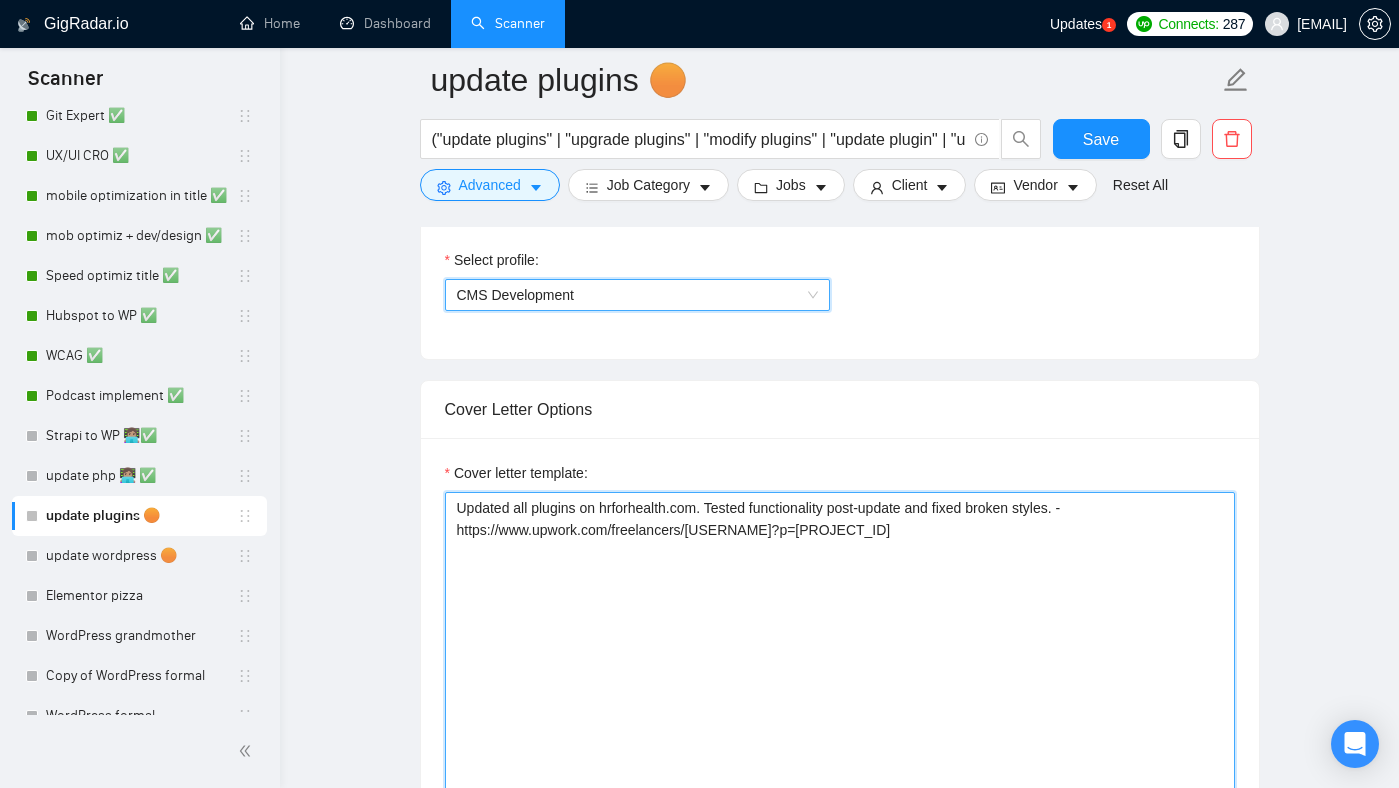 click on "Updated all plugins on hrforhealth.com. Tested functionality post-update and fixed broken styles. -https://www.upwork.com/freelancers/alexonpoint?p=1943606831567892480" at bounding box center [840, 717] 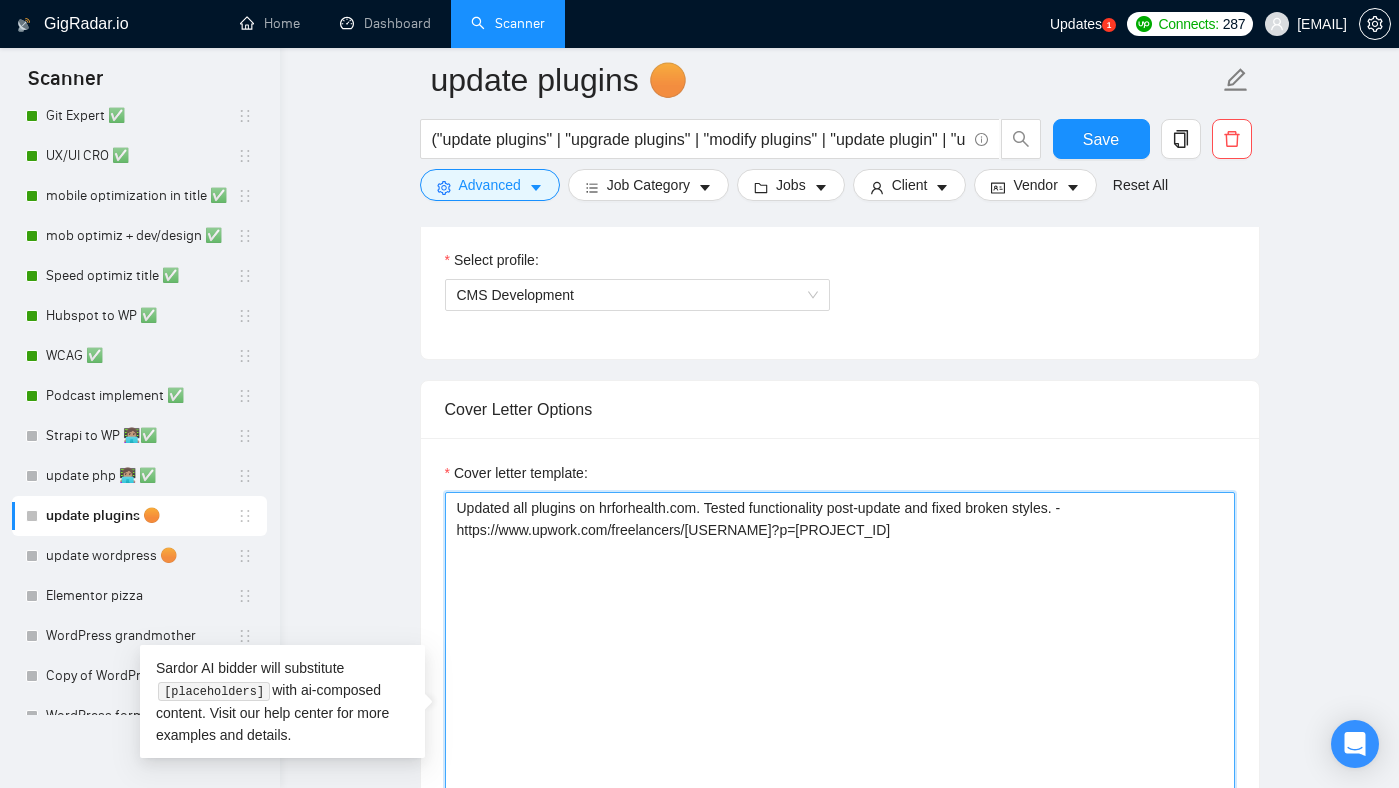 click on "Updated all plugins on hrforhealth.com. Tested functionality post-update and fixed broken styles. -https://www.upwork.com/freelancers/alexonpoint?p=1943606831567892480" at bounding box center [840, 717] 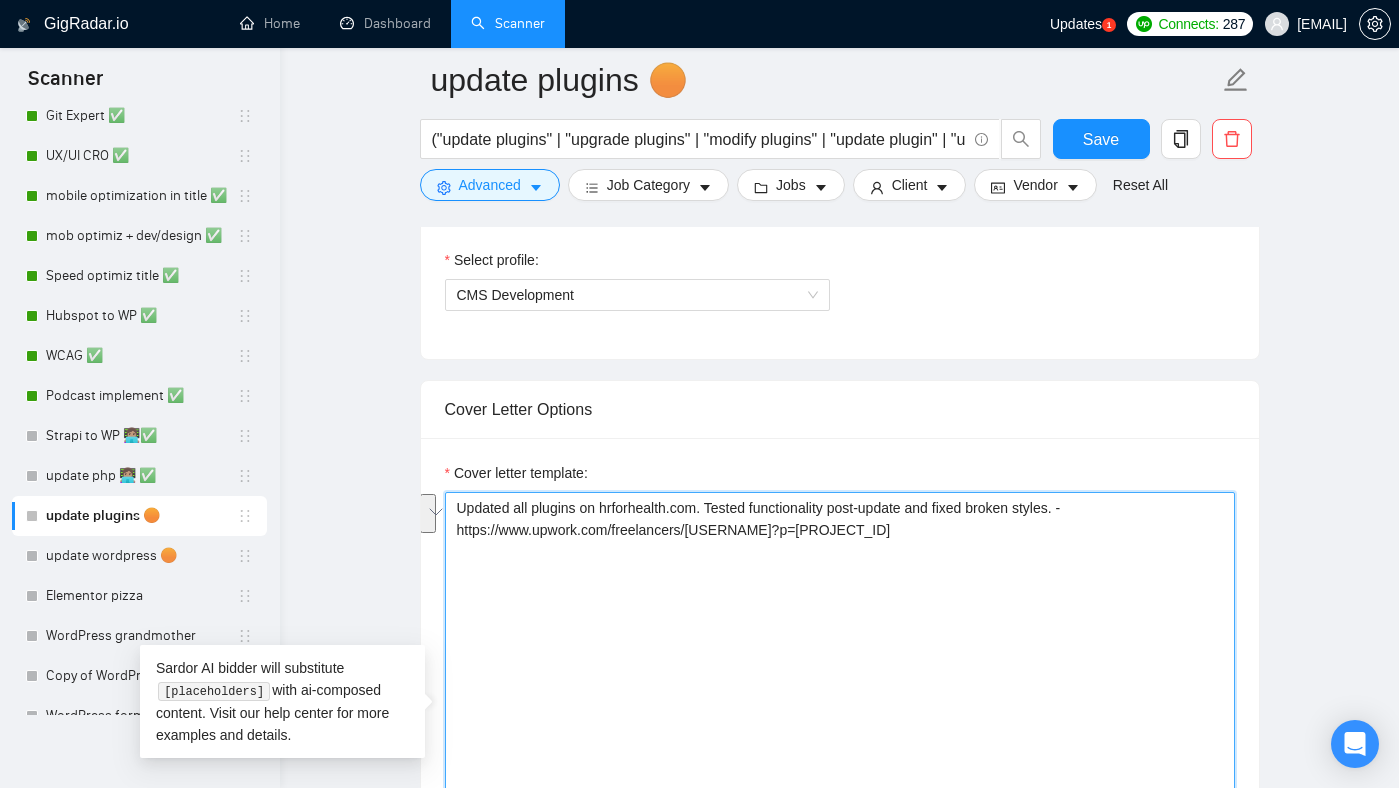 click on "Updated all plugins on hrforhealth.com. Tested functionality post-update and fixed broken styles. -https://www.upwork.com/freelancers/alexonpoint?p=1943606831567892480" at bounding box center (840, 717) 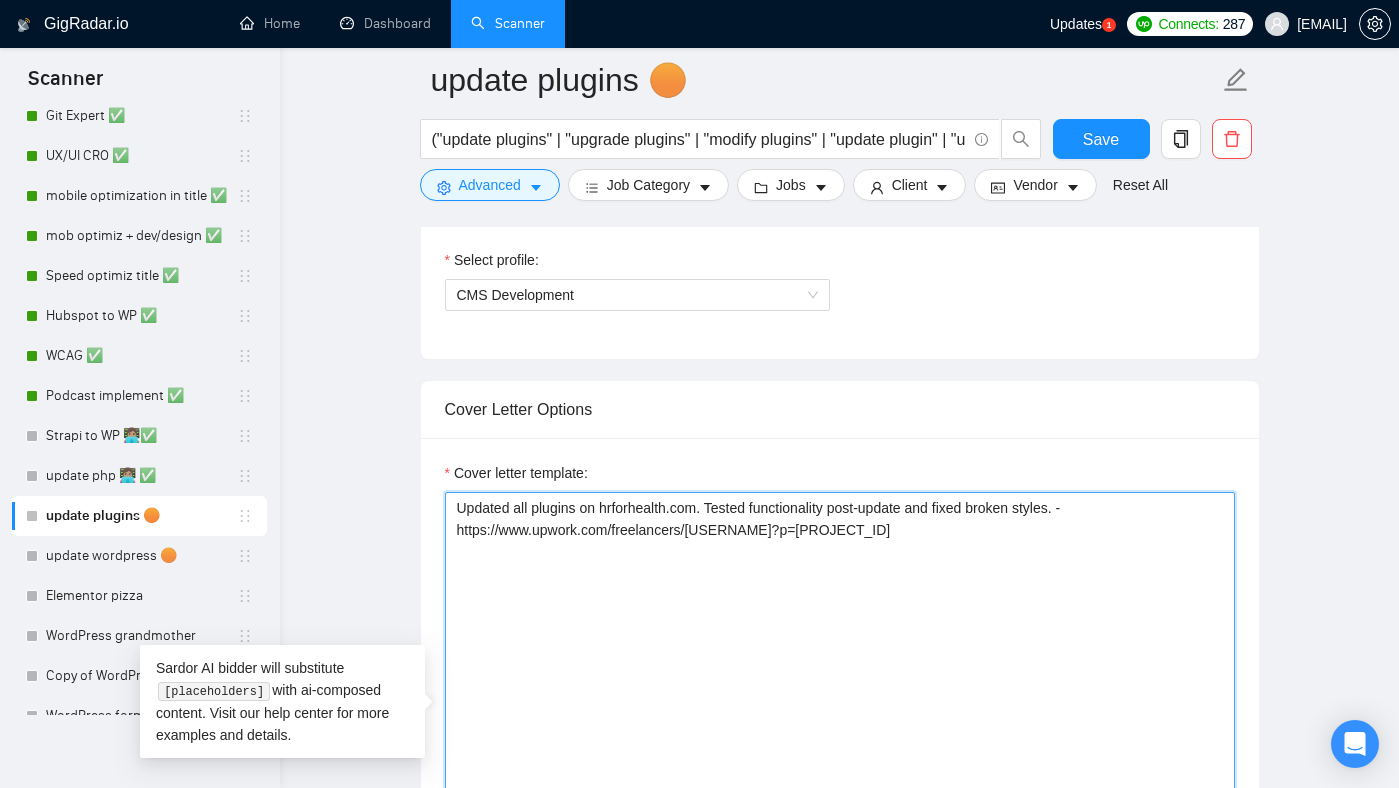 click on "Updated all plugins on hrforhealth.com. Tested functionality post-update and fixed broken styles. -https://www.upwork.com/freelancers/alexonpoint?p=1943606831567892480" at bounding box center (840, 717) 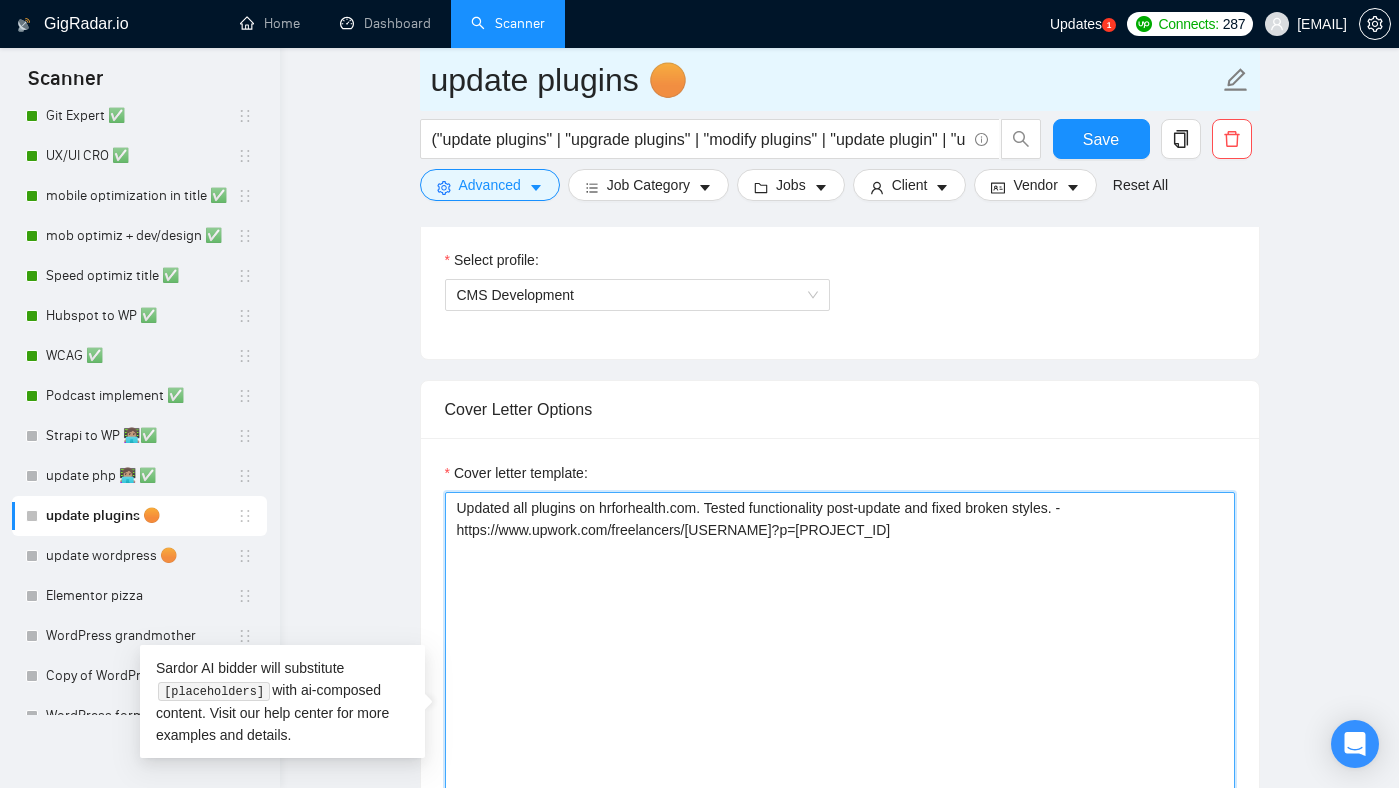 type on "Updated all plugins on hrforhealth.com. Tested functionality post-update and fixed broken styles. -https://www.upwork.com/freelancers/alexonpoint?p=1943606831567892480" 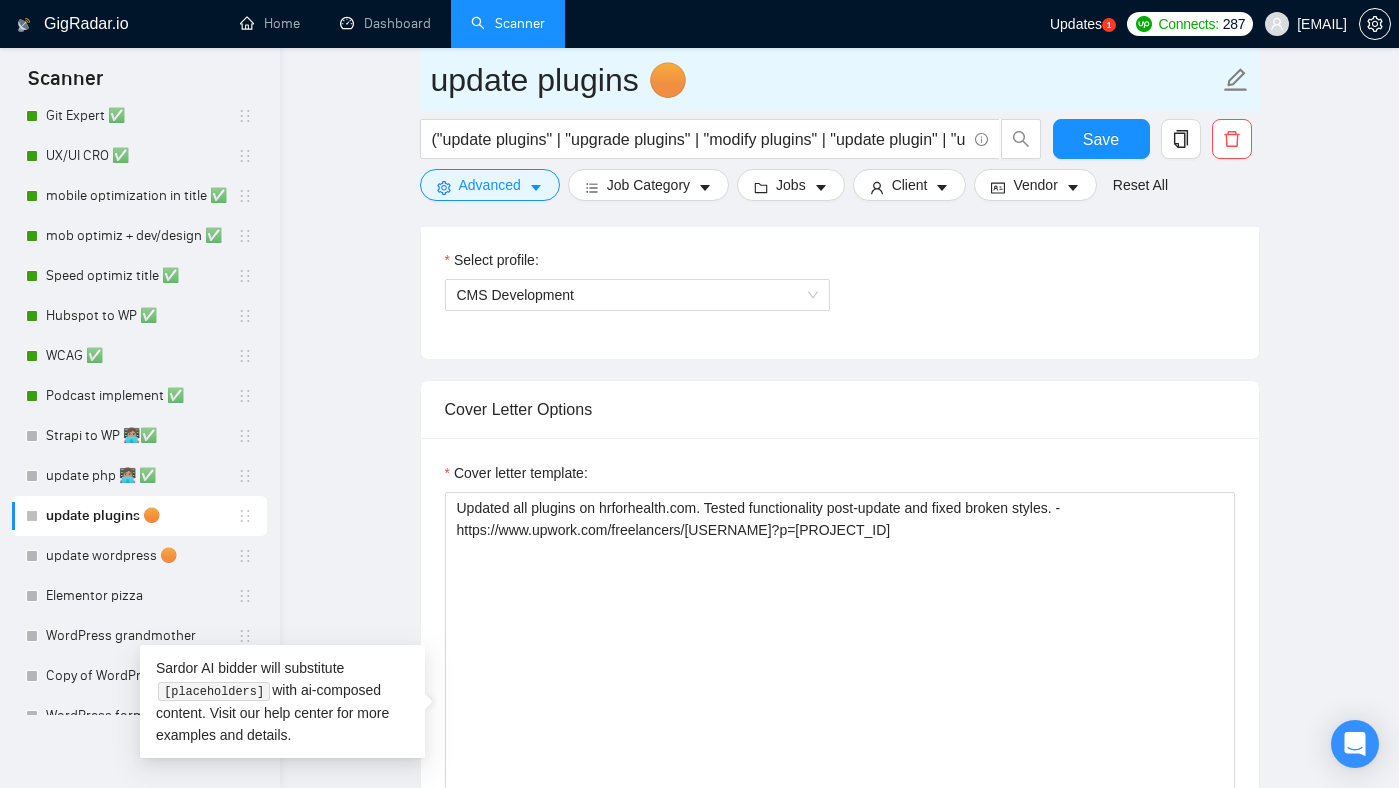 drag, startPoint x: 649, startPoint y: 92, endPoint x: 682, endPoint y: 92, distance: 33 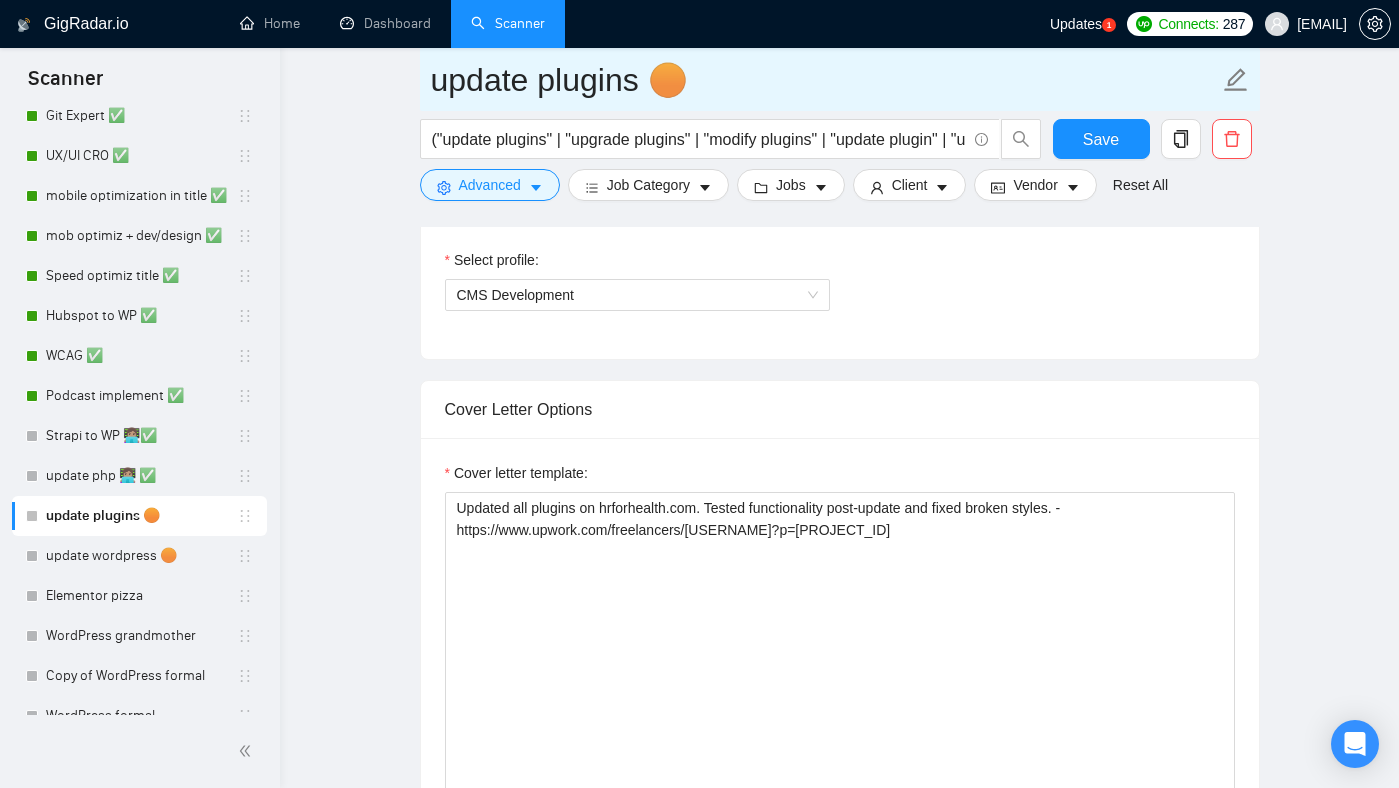 click on "update plugins 🟠" at bounding box center (825, 80) 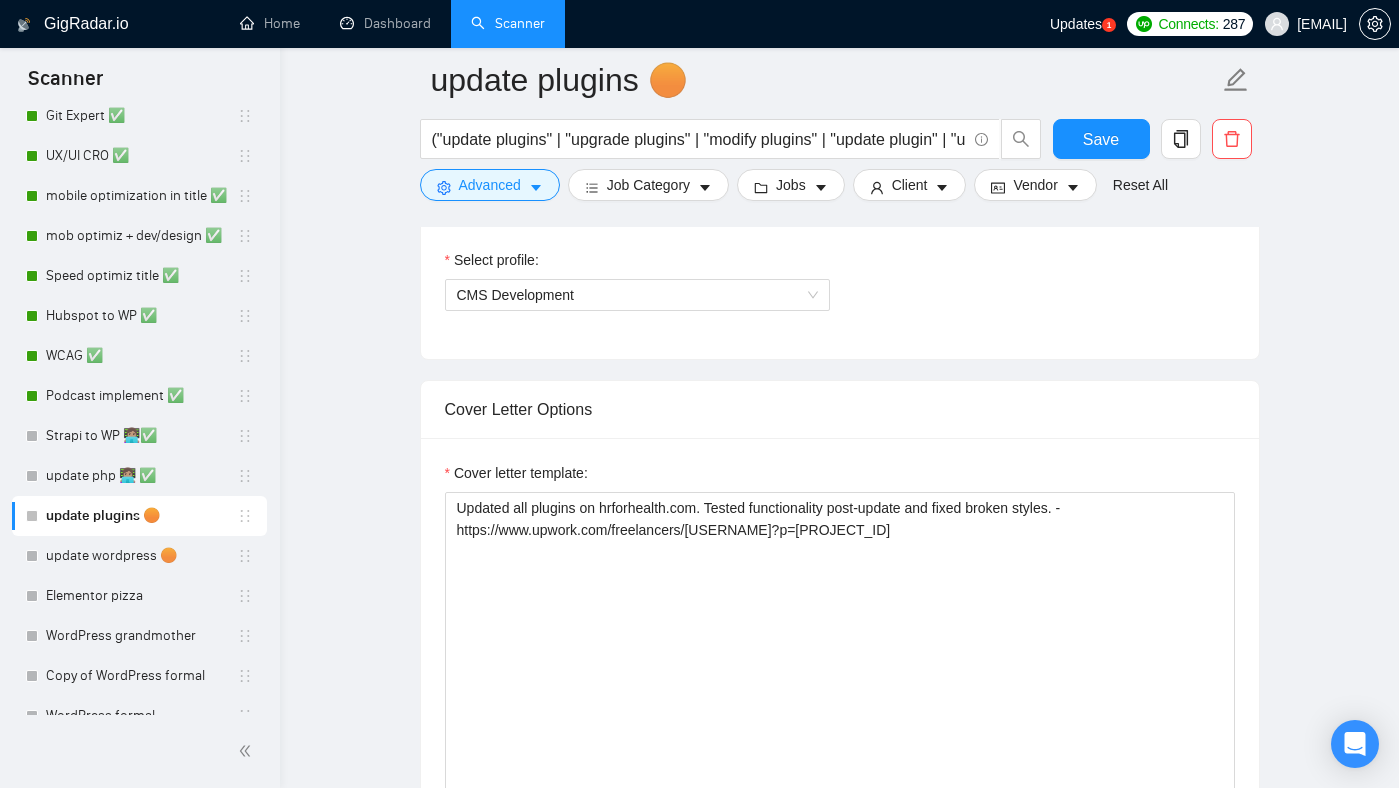click on "update plugins 🟠 ("update plugins" | "upgrade plugins" | "modify plugins" | "update plugin" | "upgrade plugin" | "modify plugin") (WordPress | "Word Press" | "Word-Press" | (WordPress*)) Save Advanced   Job Category   Jobs   Client   Vendor   Reset All Preview Results Insights NEW Alerts Auto Bidder Auto Bidding Enabled Auto Bidding Enabled: OFF Auto Bidder Schedule Auto Bidding Type: Automated (recommended) Semi-automated Auto Bidding Schedule: 24/7 Custom Custom Auto Bidder Schedule Repeat every week on Monday Tuesday Wednesday Thursday Friday Saturday Sunday Active Hours ( Europe/Kiev ): From: To: ( 24  hours) Europe/Kiev Auto Bidding Type Select your bidding algorithm: Choose the algorithm for you bidding. The price per proposal does not include your connects expenditure. Template Bidder Works great for narrow segments and short cover letters that don't change. 0.50  credits / proposal Sardor AI 🤖 Personalise your cover letter with ai [placeholders] 1.00  credits / proposal Experimental Laziza AI" at bounding box center (839, 1189) 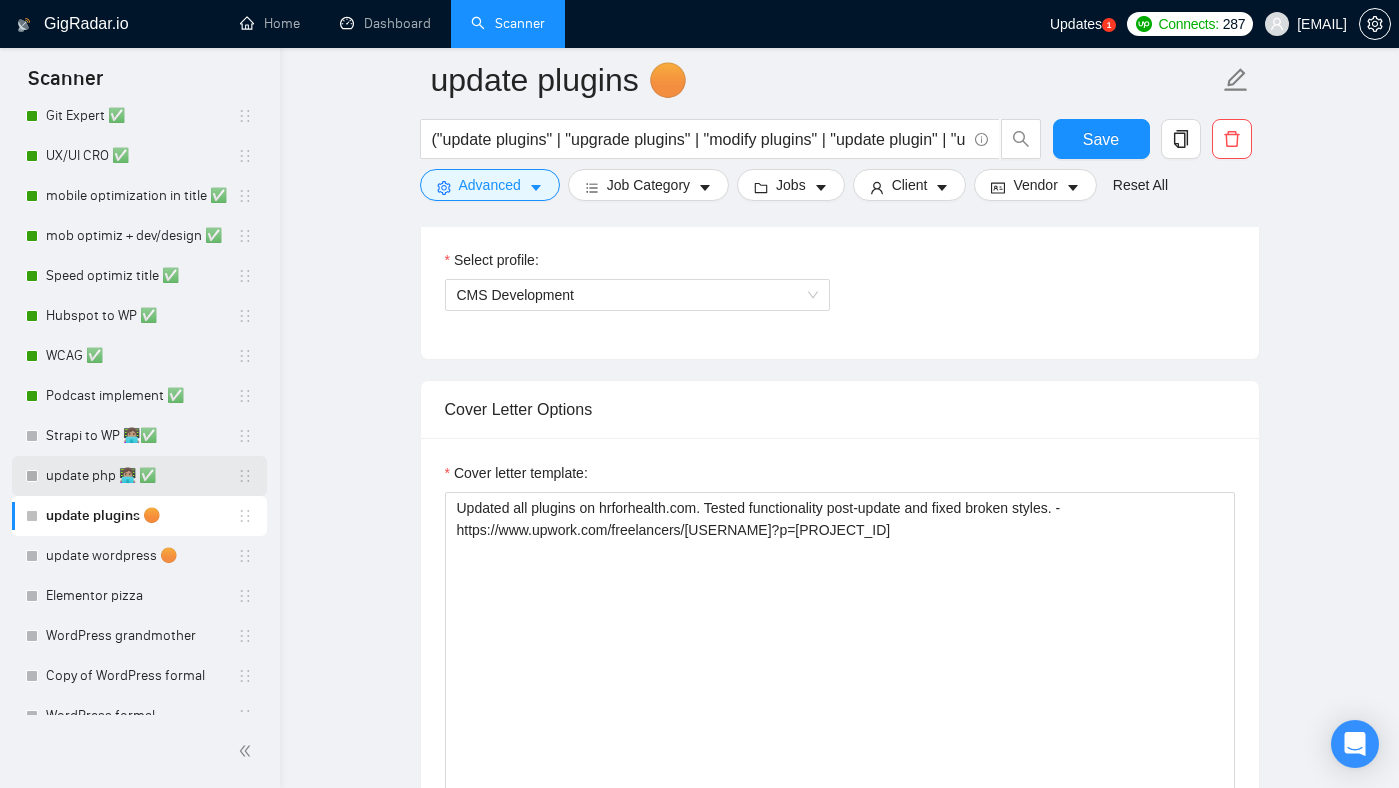 click 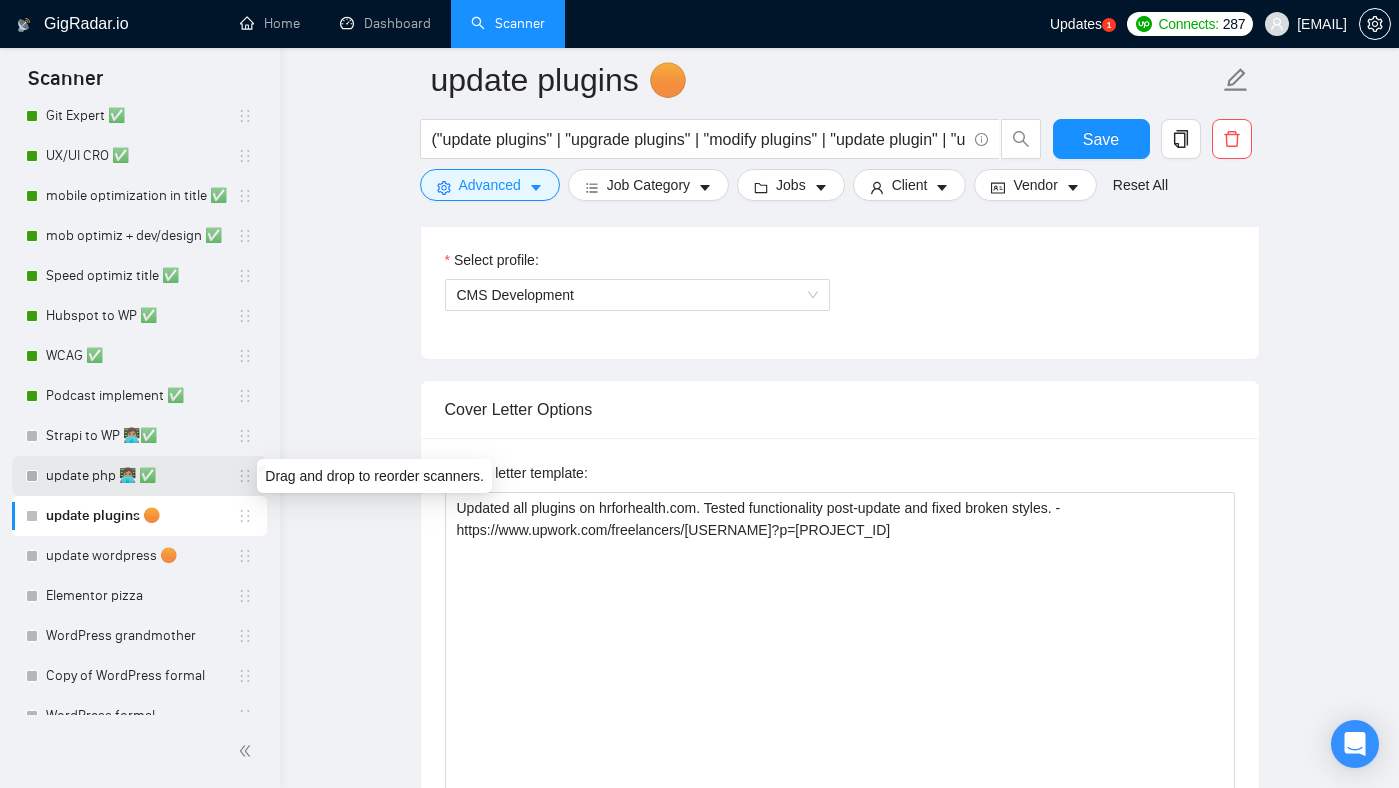 click on "update php 👩🏽‍💻 ✅" at bounding box center [141, 476] 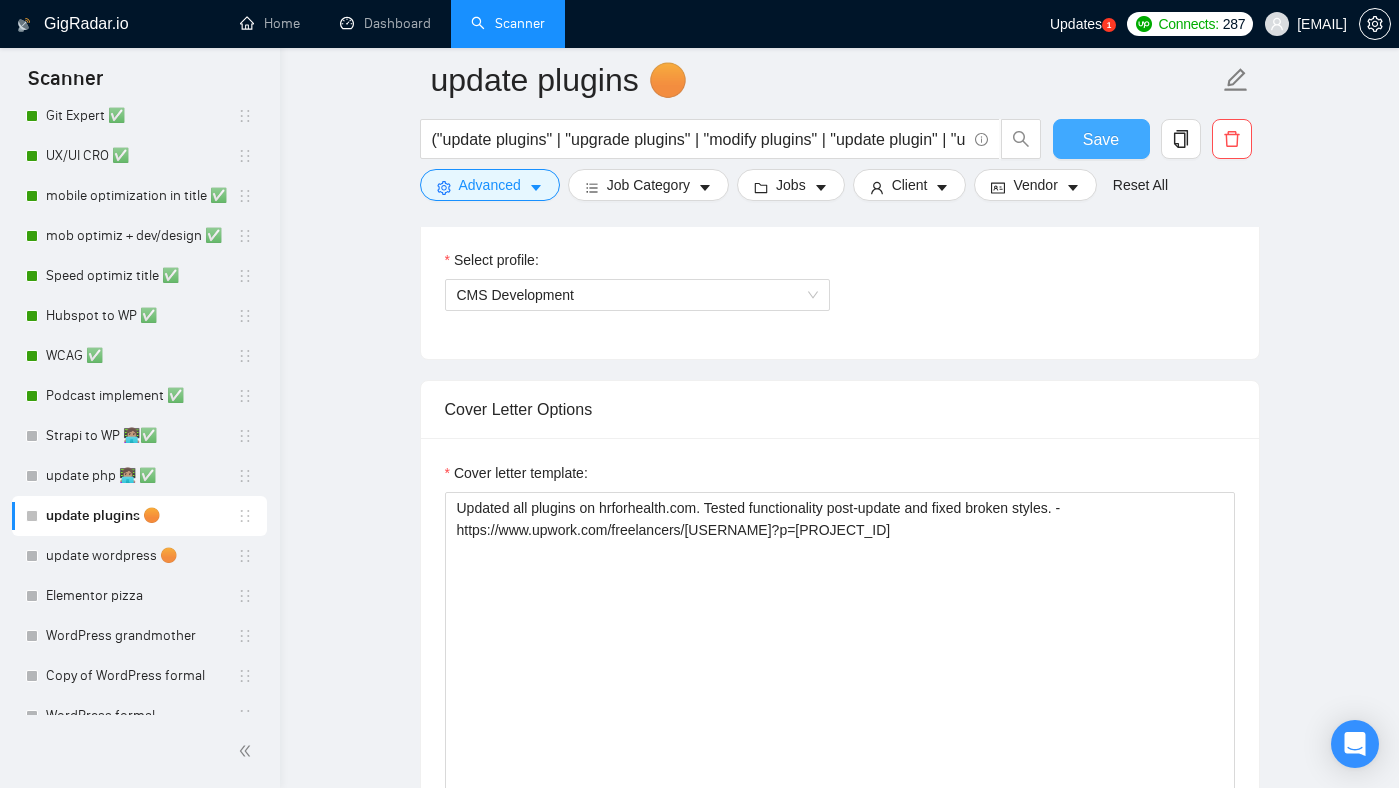 click on "Save" at bounding box center (1101, 139) 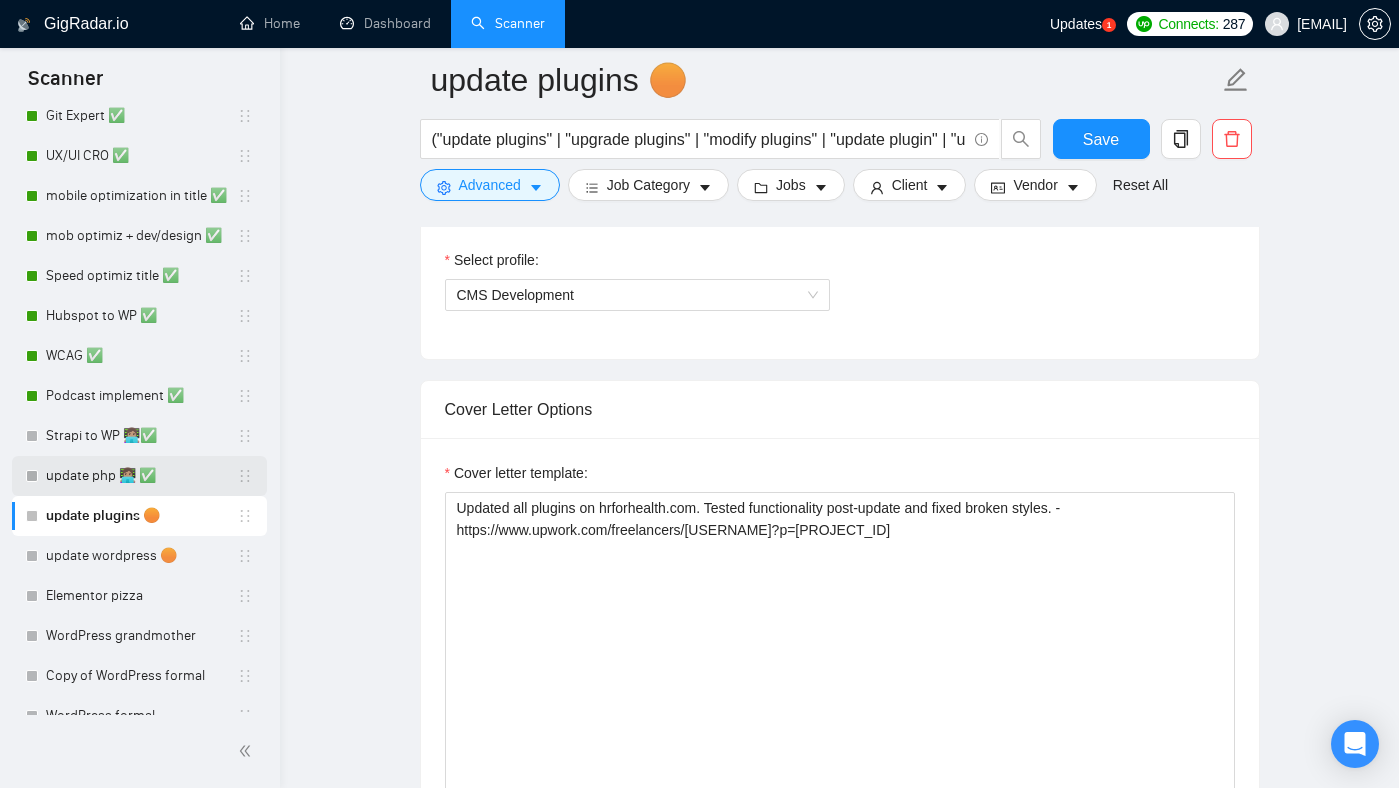 click on "update php 👩🏽‍💻 ✅" at bounding box center (141, 476) 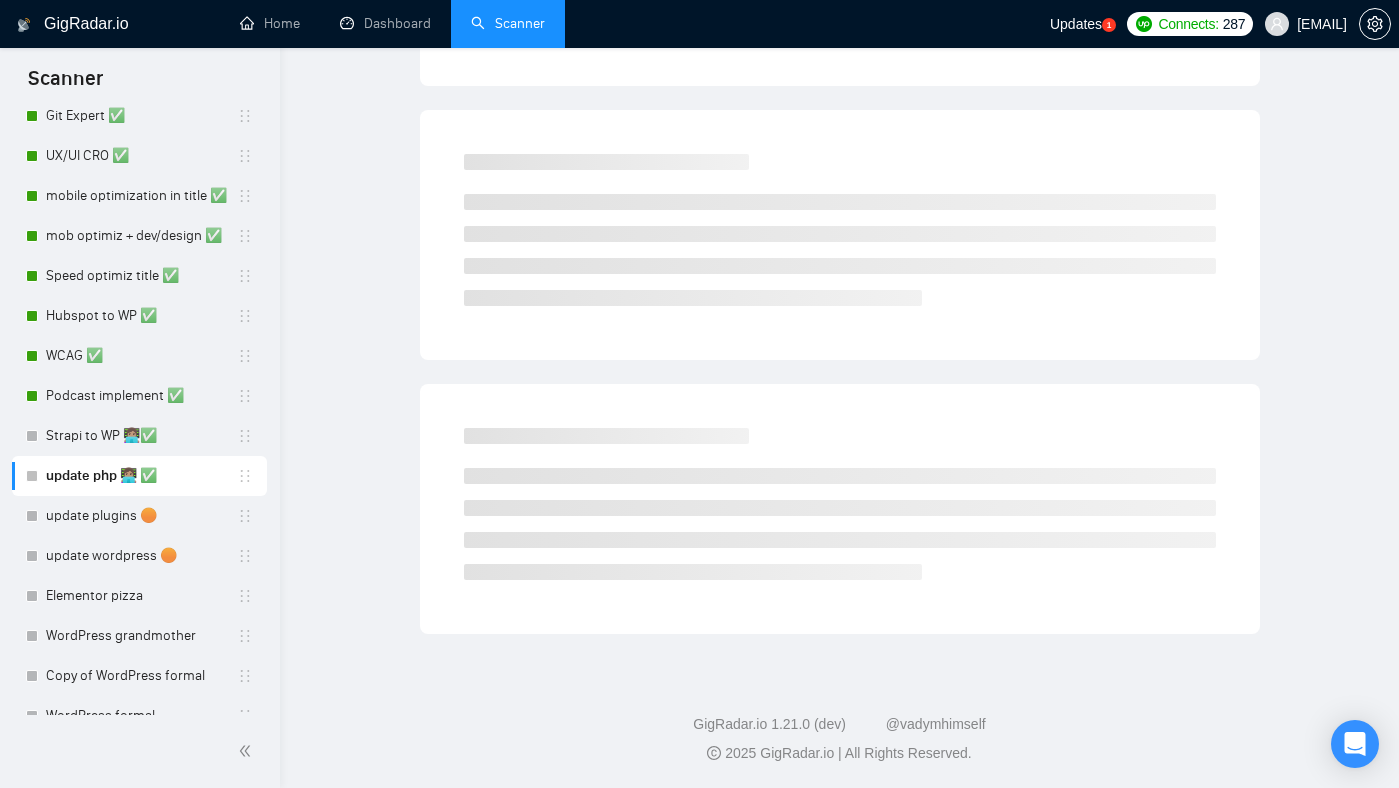 scroll, scrollTop: 0, scrollLeft: 0, axis: both 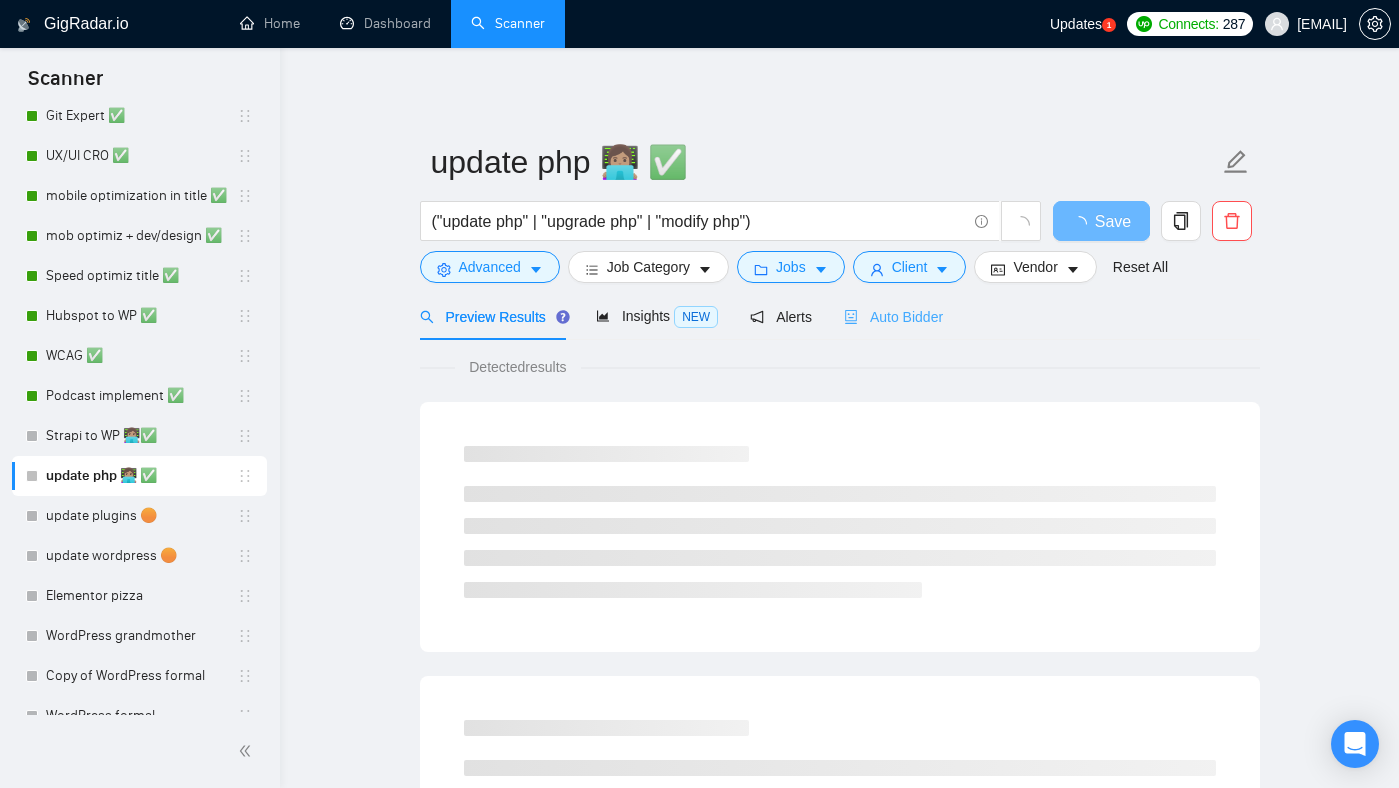 click on "Auto Bidder" at bounding box center (893, 316) 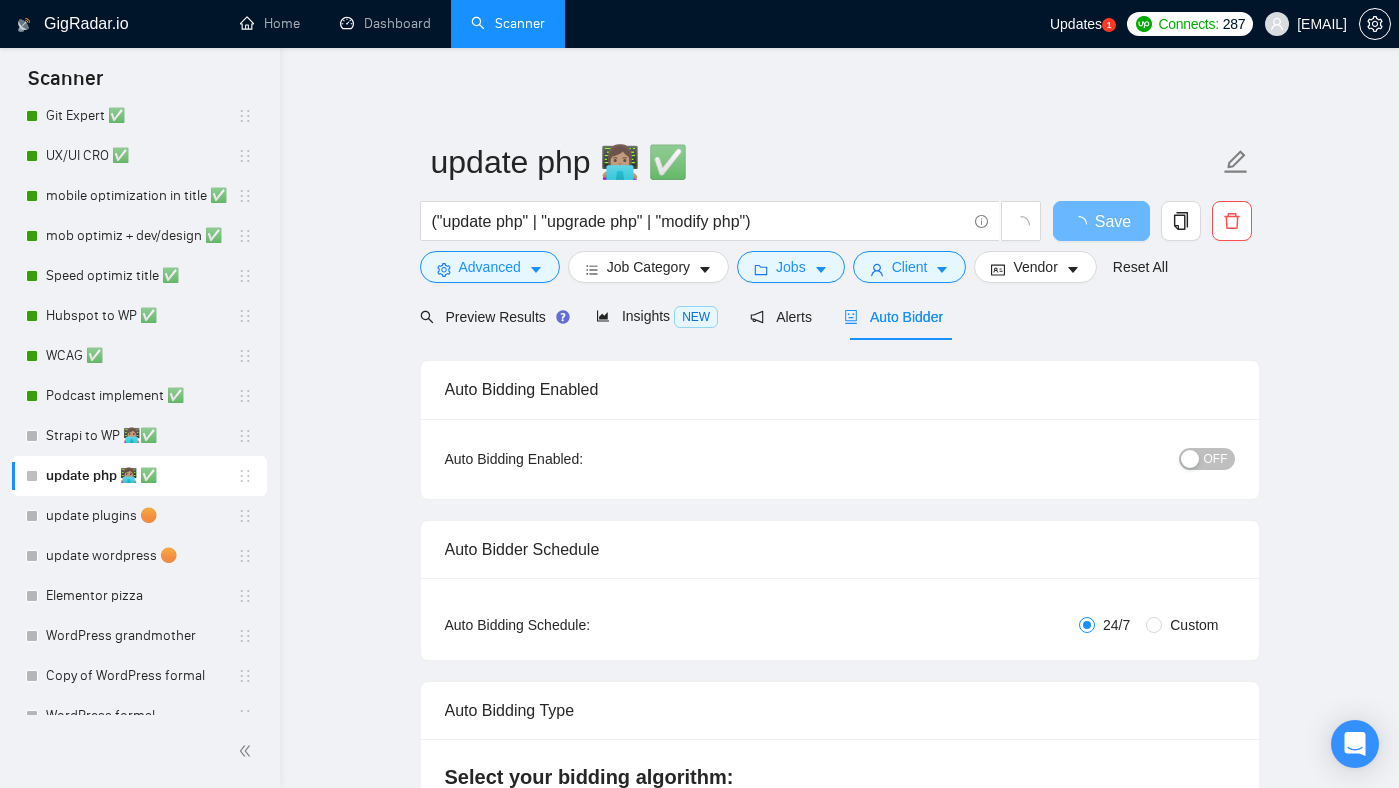type 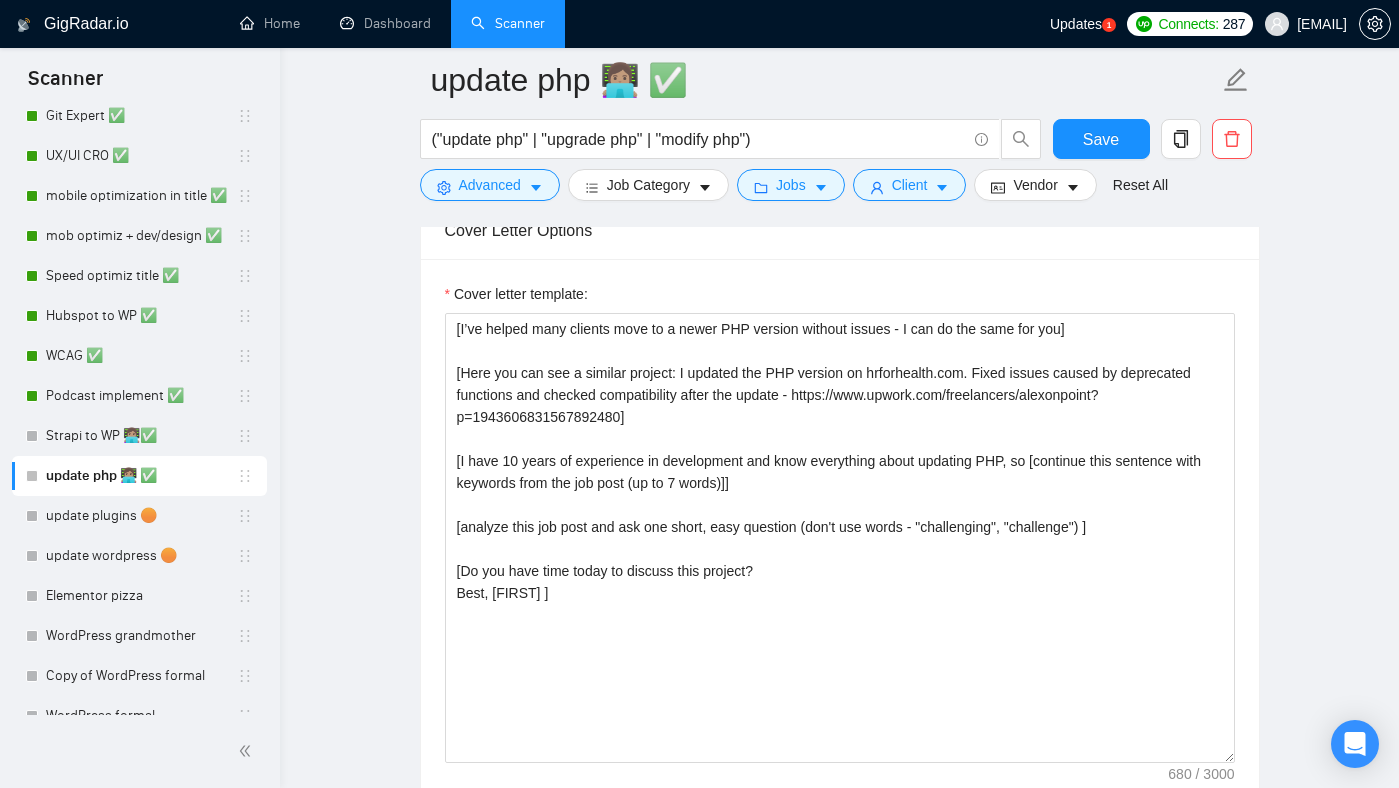 scroll, scrollTop: 1308, scrollLeft: 0, axis: vertical 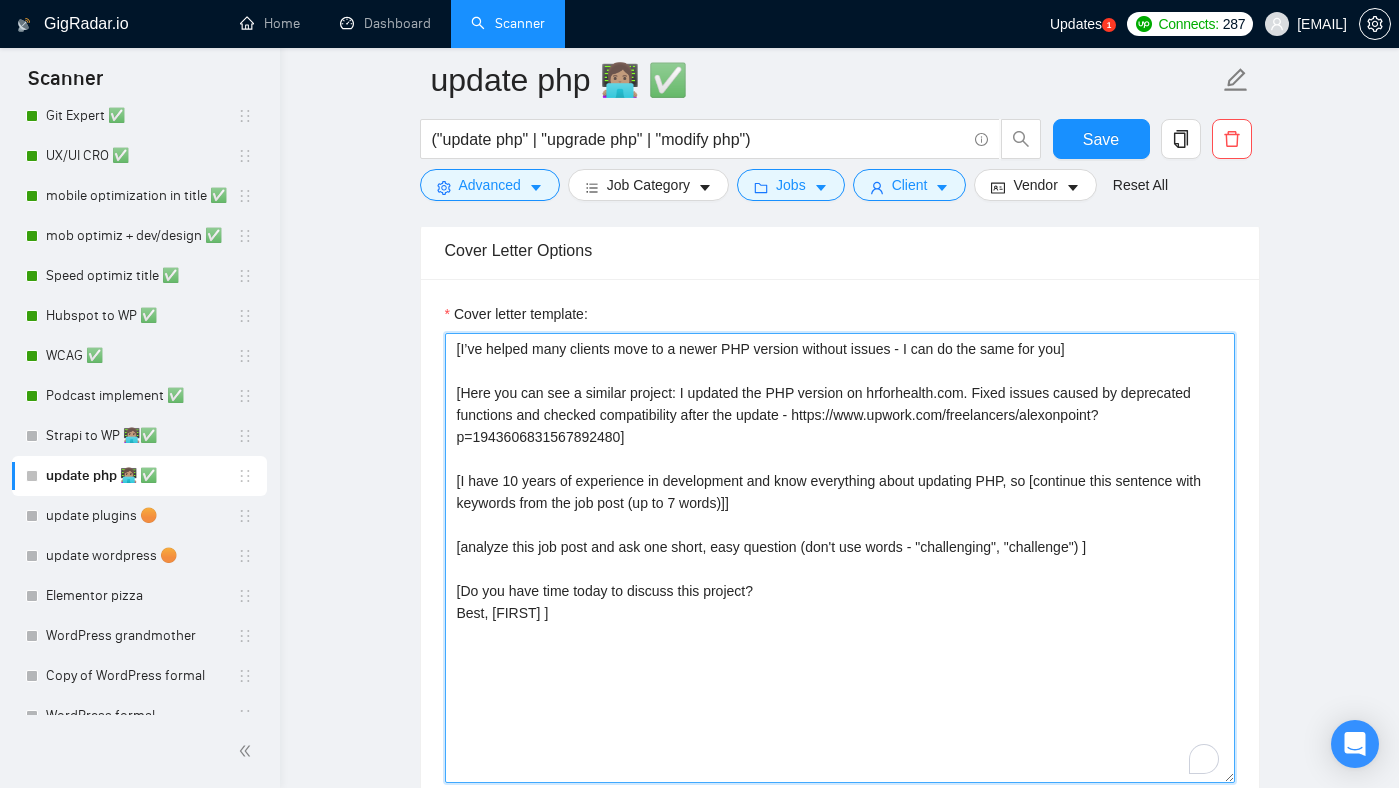 drag, startPoint x: 457, startPoint y: 349, endPoint x: 833, endPoint y: 349, distance: 376 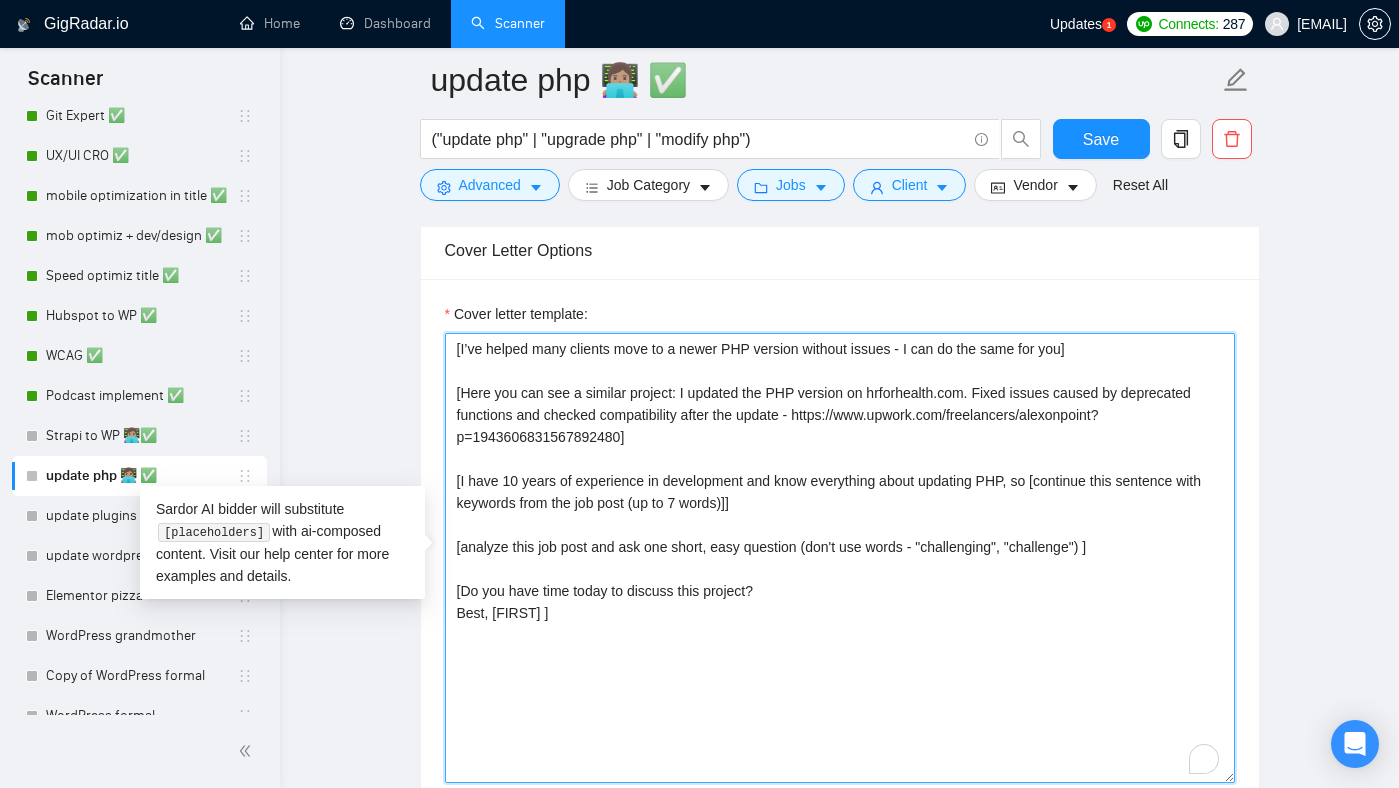 click on "[I’ve helped many clients move to a newer PHP version without issues - I can do the same for you]
[Here you can see a similar project: I updated the PHP version on hrforhealth.com. Fixed issues caused by deprecated functions and checked compatibility after the update - https://www.upwork.com/freelancers/alexonpoint?p=1943606831567892480]
[I have 10 years of experience in development and know everything about updating PHP, so [continue this sentence with keywords from the job post (up to 7 words)]]
[analyze this job post and ask one short, easy question (don't use words - "challenging", "challenge") ]
[Do you have time today to discuss this project?
Best, Alex ]" at bounding box center (840, 558) 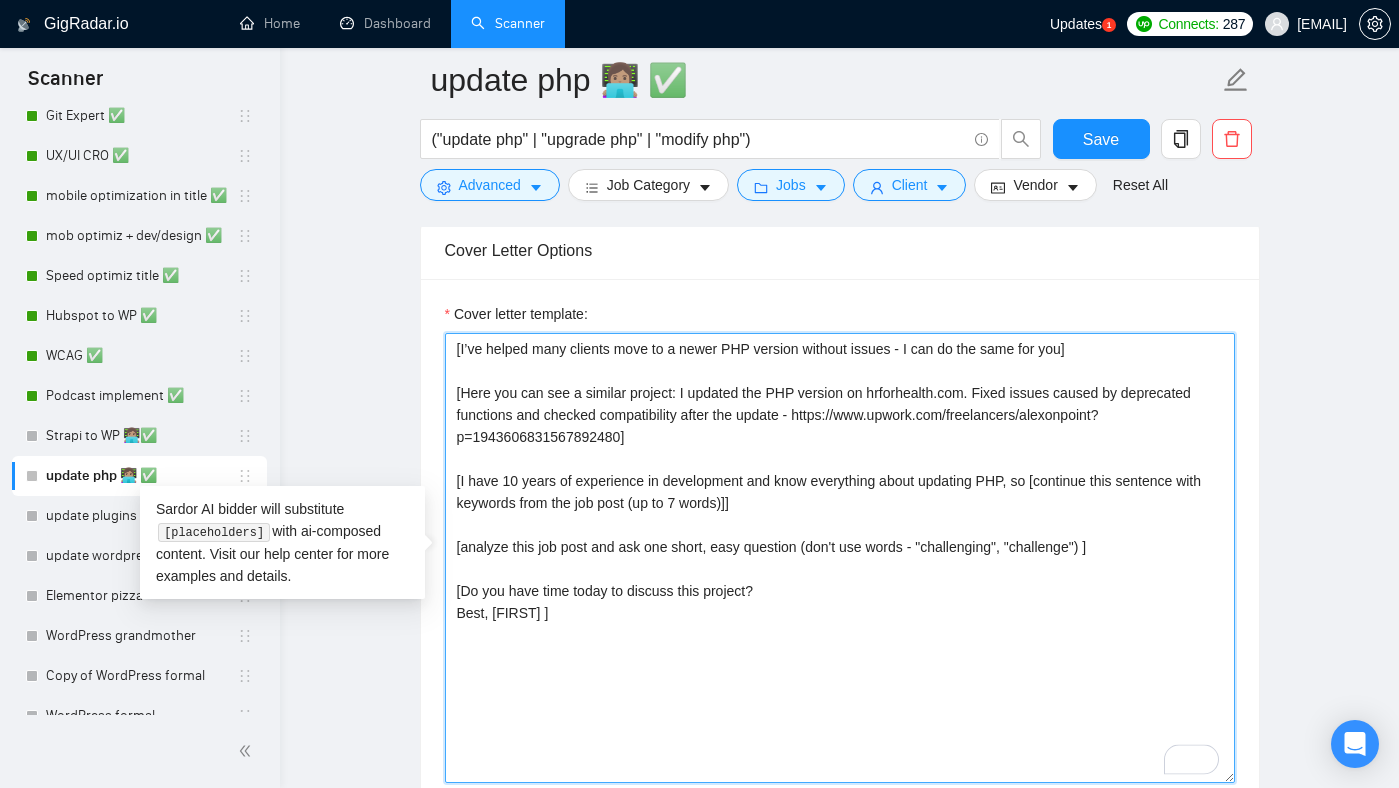 click on "[I’ve helped many clients move to a newer PHP version without issues - I can do the same for you]
[Here you can see a similar project: I updated the PHP version on hrforhealth.com. Fixed issues caused by deprecated functions and checked compatibility after the update - https://www.upwork.com/freelancers/alexonpoint?p=1943606831567892480]
[I have 10 years of experience in development and know everything about updating PHP, so [continue this sentence with keywords from the job post (up to 7 words)]]
[analyze this job post and ask one short, easy question (don't use words - "challenging", "challenge") ]
[Do you have time today to discuss this project?
Best, Alex ]" at bounding box center (840, 558) 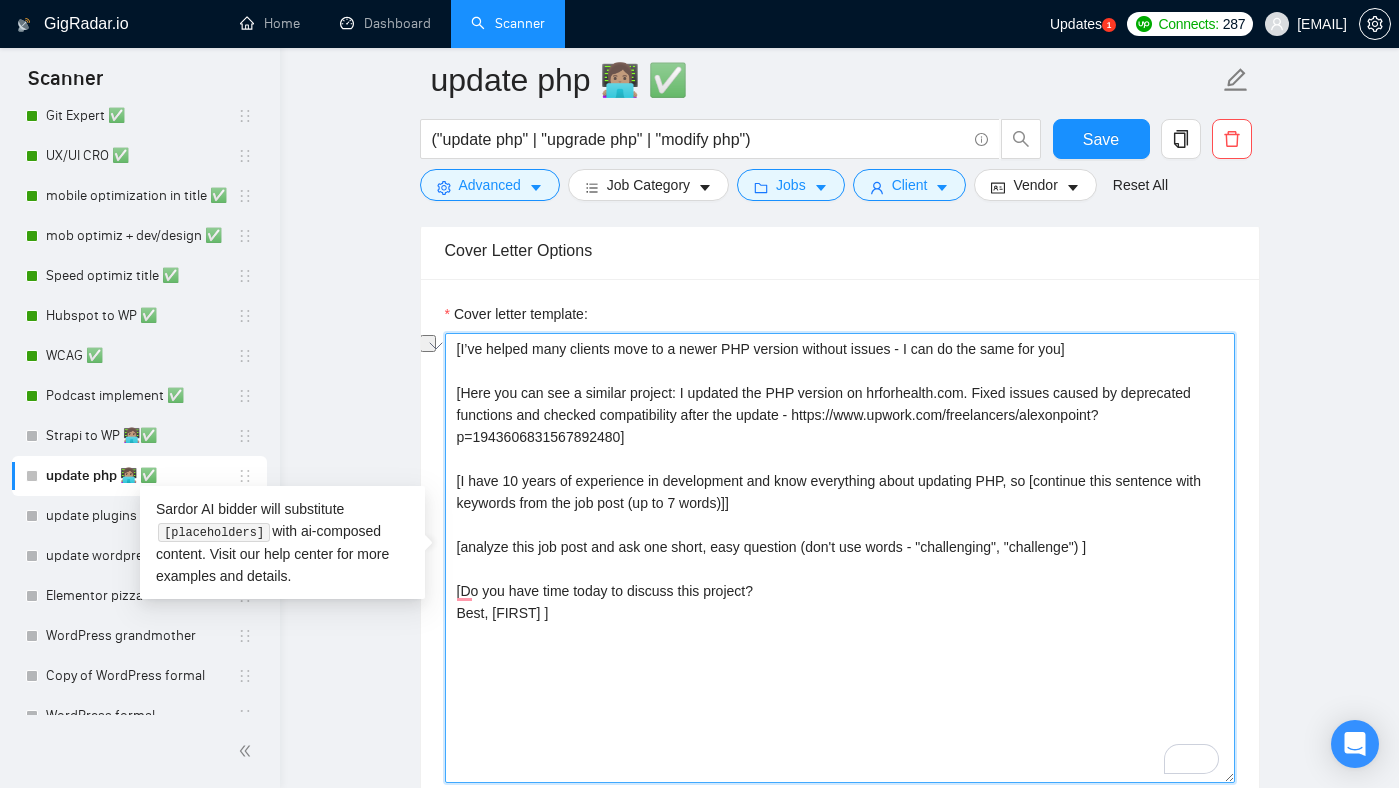 click on "[I’ve helped many clients move to a newer PHP version without issues - I can do the same for you]
[Here you can see a similar project: I updated the PHP version on hrforhealth.com. Fixed issues caused by deprecated functions and checked compatibility after the update - https://www.upwork.com/freelancers/alexonpoint?p=1943606831567892480]
[I have 10 years of experience in development and know everything about updating PHP, so [continue this sentence with keywords from the job post (up to 7 words)]]
[analyze this job post and ask one short, easy question (don't use words - "challenging", "challenge") ]
[Do you have time today to discuss this project?
Best, Alex ]" at bounding box center (840, 558) 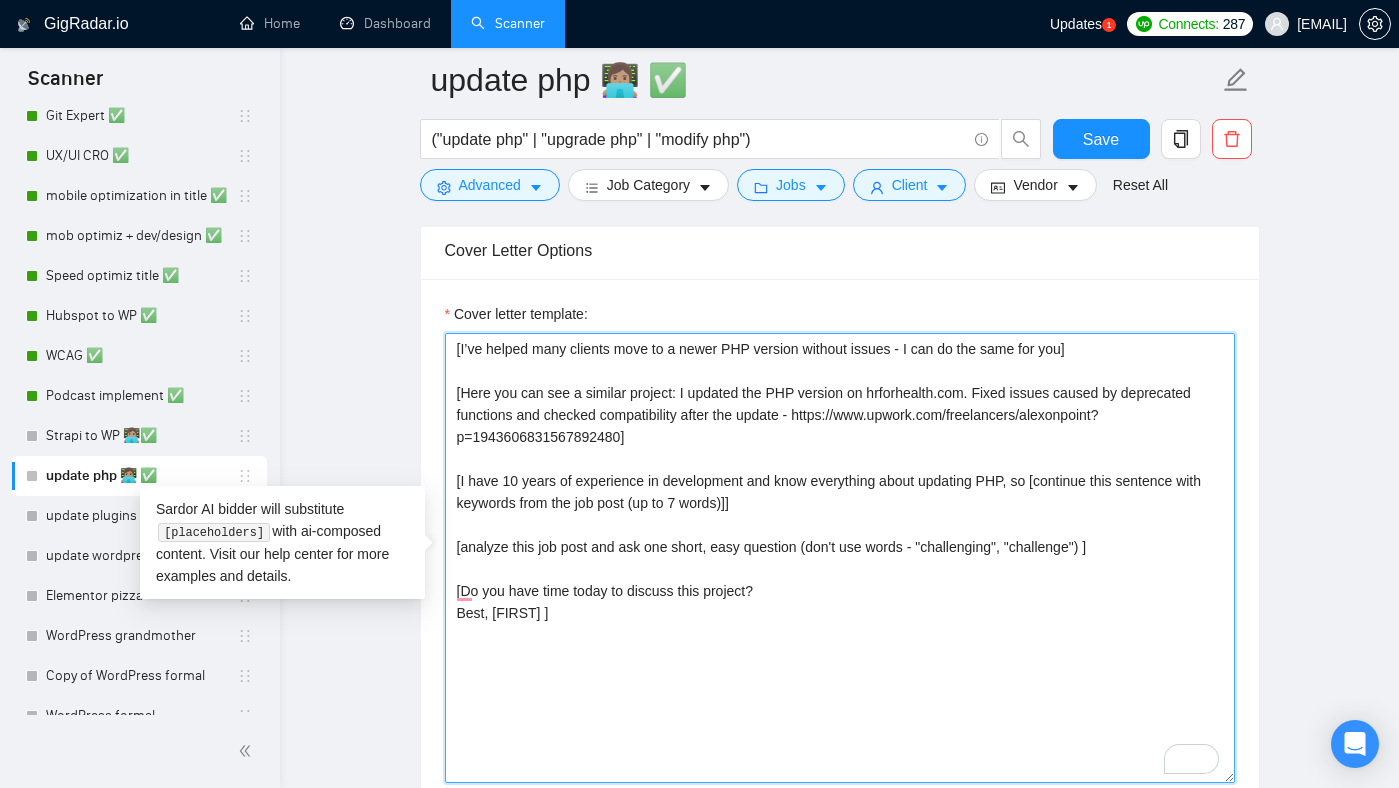 drag, startPoint x: 536, startPoint y: 615, endPoint x: 460, endPoint y: 382, distance: 245.08162 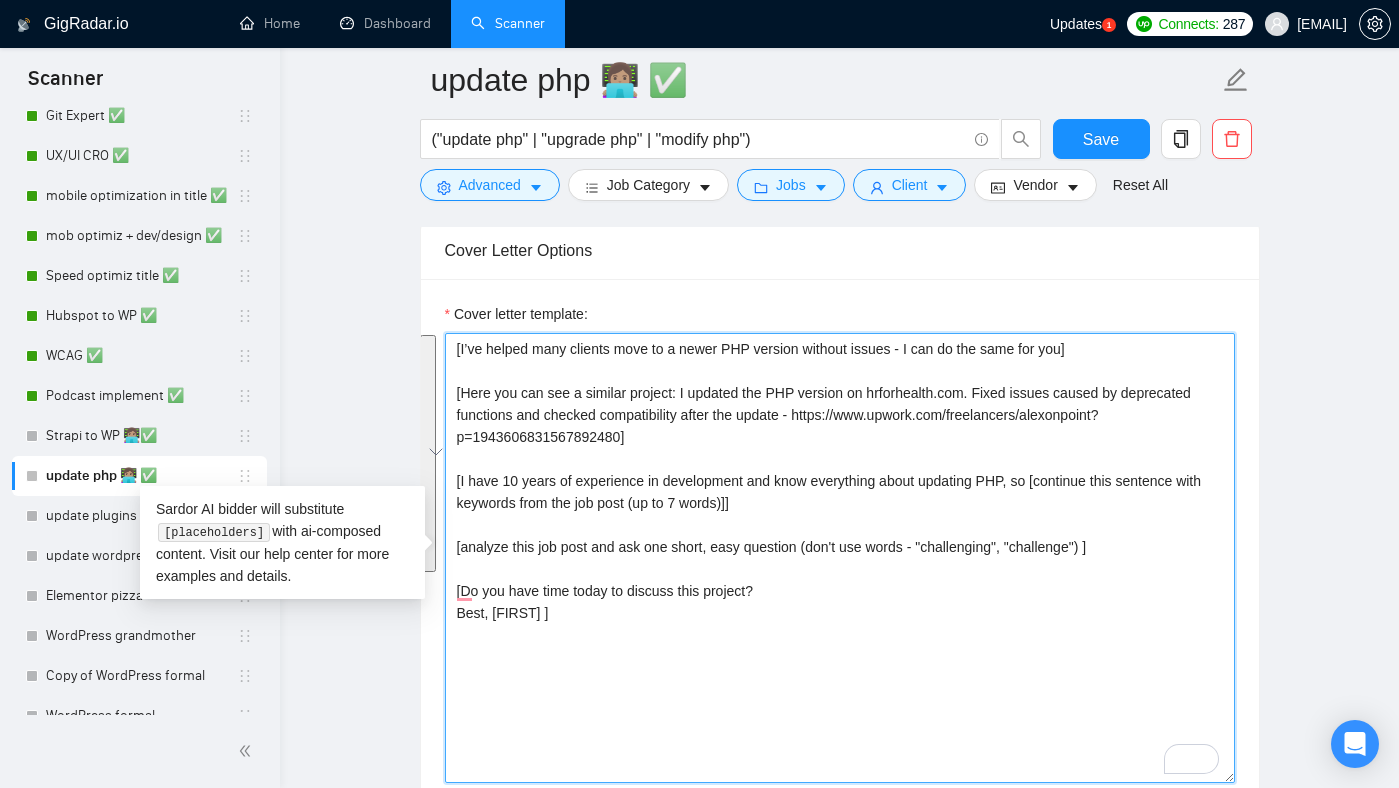 click on "[I’ve helped many clients move to a newer PHP version without issues - I can do the same for you]
[Here you can see a similar project: I updated the PHP version on hrforhealth.com. Fixed issues caused by deprecated functions and checked compatibility after the update - https://www.upwork.com/freelancers/alexonpoint?p=1943606831567892480]
[I have 10 years of experience in development and know everything about updating PHP, so [continue this sentence with keywords from the job post (up to 7 words)]]
[analyze this job post and ask one short, easy question (don't use words - "challenging", "challenge") ]
[Do you have time today to discuss this project?
Best, Alex ]" at bounding box center (840, 558) 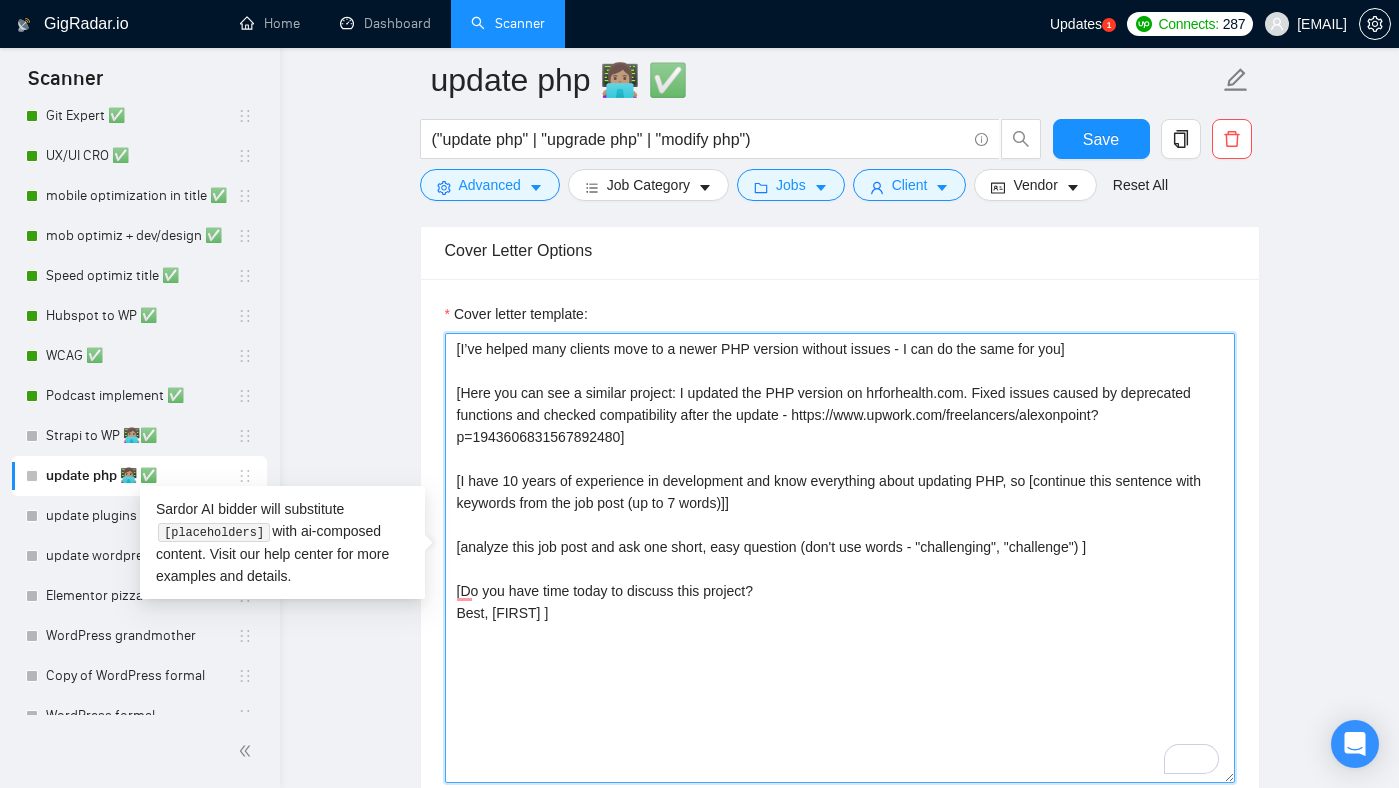 click on "[I’ve helped many clients move to a newer PHP version without issues - I can do the same for you]
[Here you can see a similar project: I updated the PHP version on hrforhealth.com. Fixed issues caused by deprecated functions and checked compatibility after the update - https://www.upwork.com/freelancers/alexonpoint?p=1943606831567892480]
[I have 10 years of experience in development and know everything about updating PHP, so [continue this sentence with keywords from the job post (up to 7 words)]]
[analyze this job post and ask one short, easy question (don't use words - "challenging", "challenge") ]
[Do you have time today to discuss this project?
Best, Alex ]" at bounding box center [840, 558] 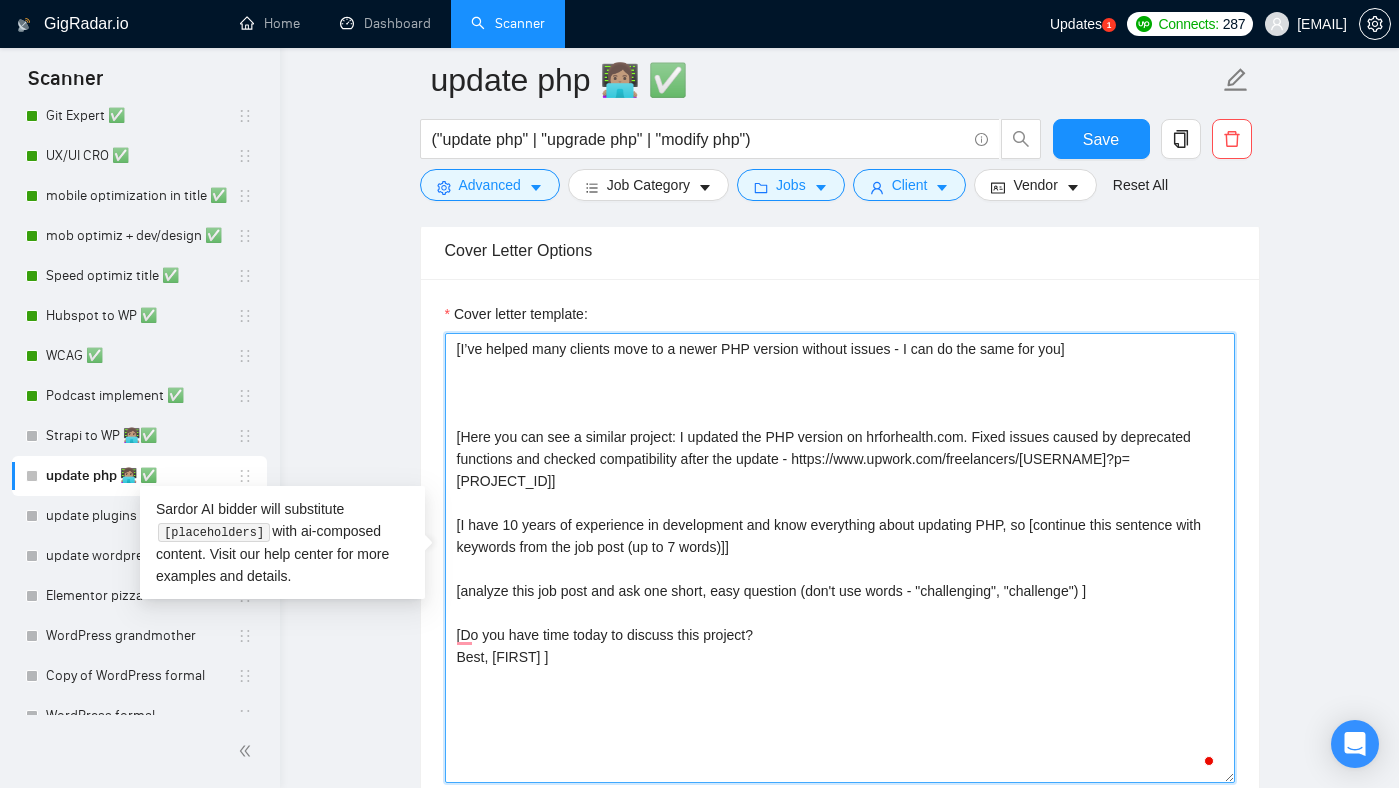 paste on "I’ve helped many clients update their plugins without breaking the site — I can do the same for you." 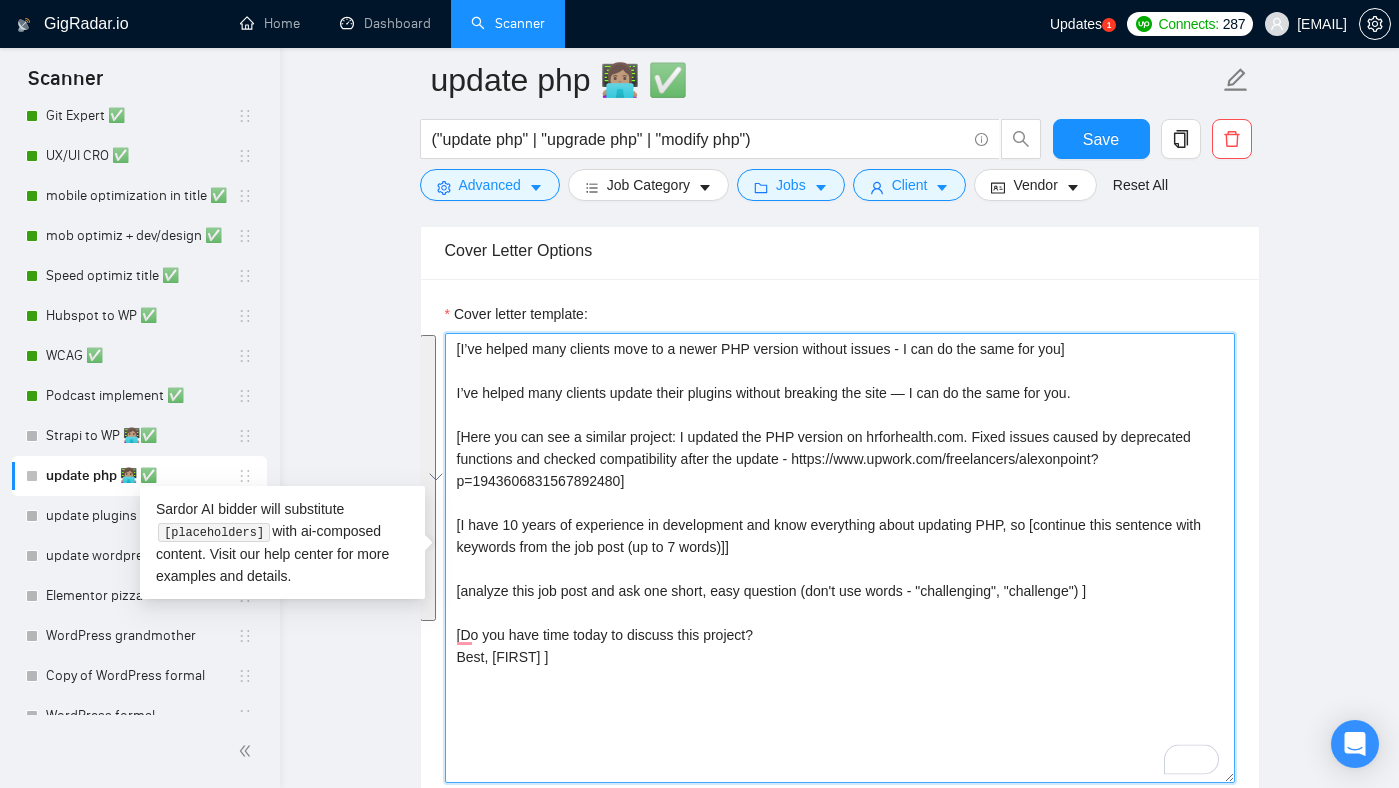 drag, startPoint x: 542, startPoint y: 657, endPoint x: 423, endPoint y: 377, distance: 304.2384 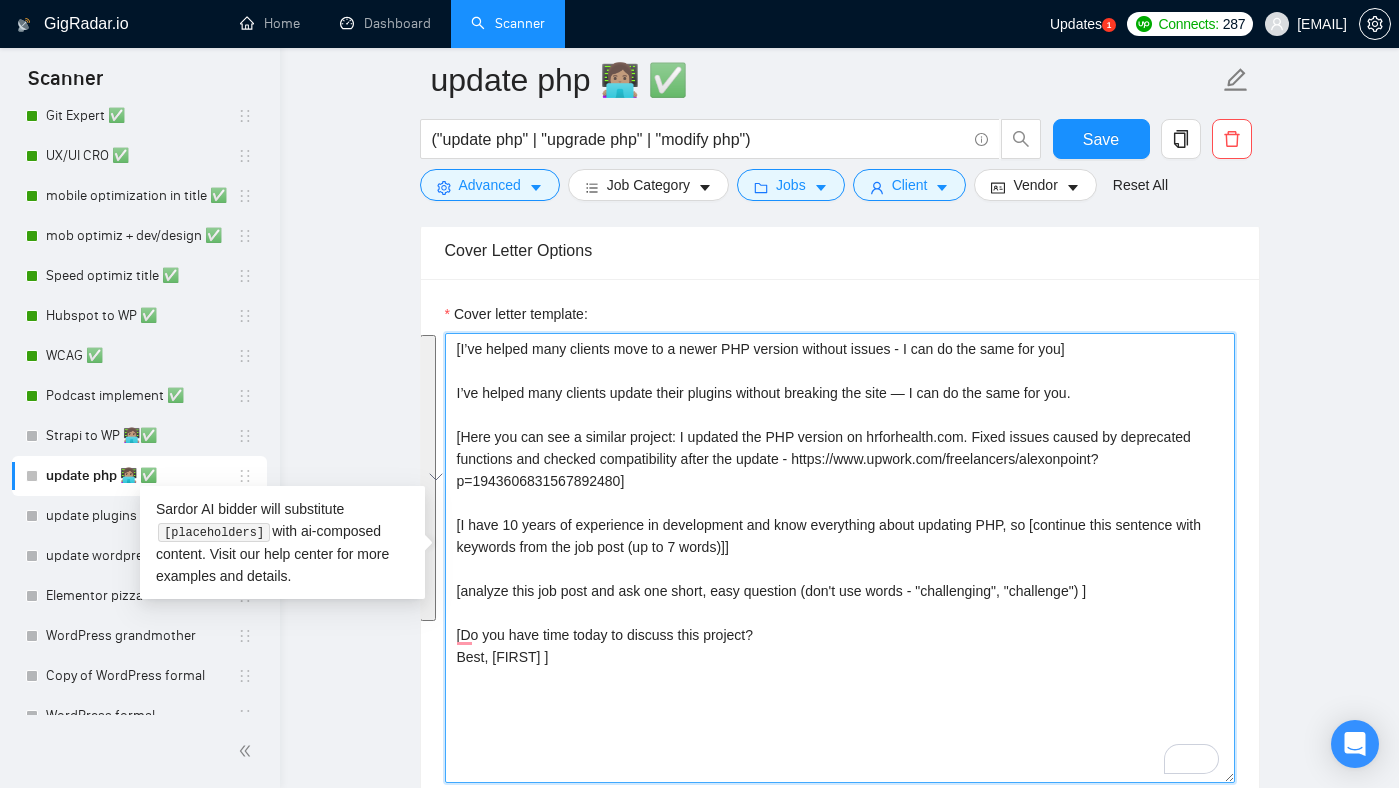 click on "[I’ve helped many clients move to a newer PHP version without issues - I can do the same for you]
I’ve helped many clients update their plugins without breaking the site — I can do the same for you.
[Here you can see a similar project: I updated the PHP version on hrforhealth.com. Fixed issues caused by deprecated functions and checked compatibility after the update - https://www.upwork.com/freelancers/alexonpoint?p=1943606831567892480]
[I have 10 years of experience in development and know everything about updating PHP, so [continue this sentence with keywords from the job post (up to 7 words)]]
[analyze this job post and ask one short, easy question (don't use words - "challenging", "challenge") ]
[Do you have time today to discuss this project?
Best, Alex ]" at bounding box center (840, 558) 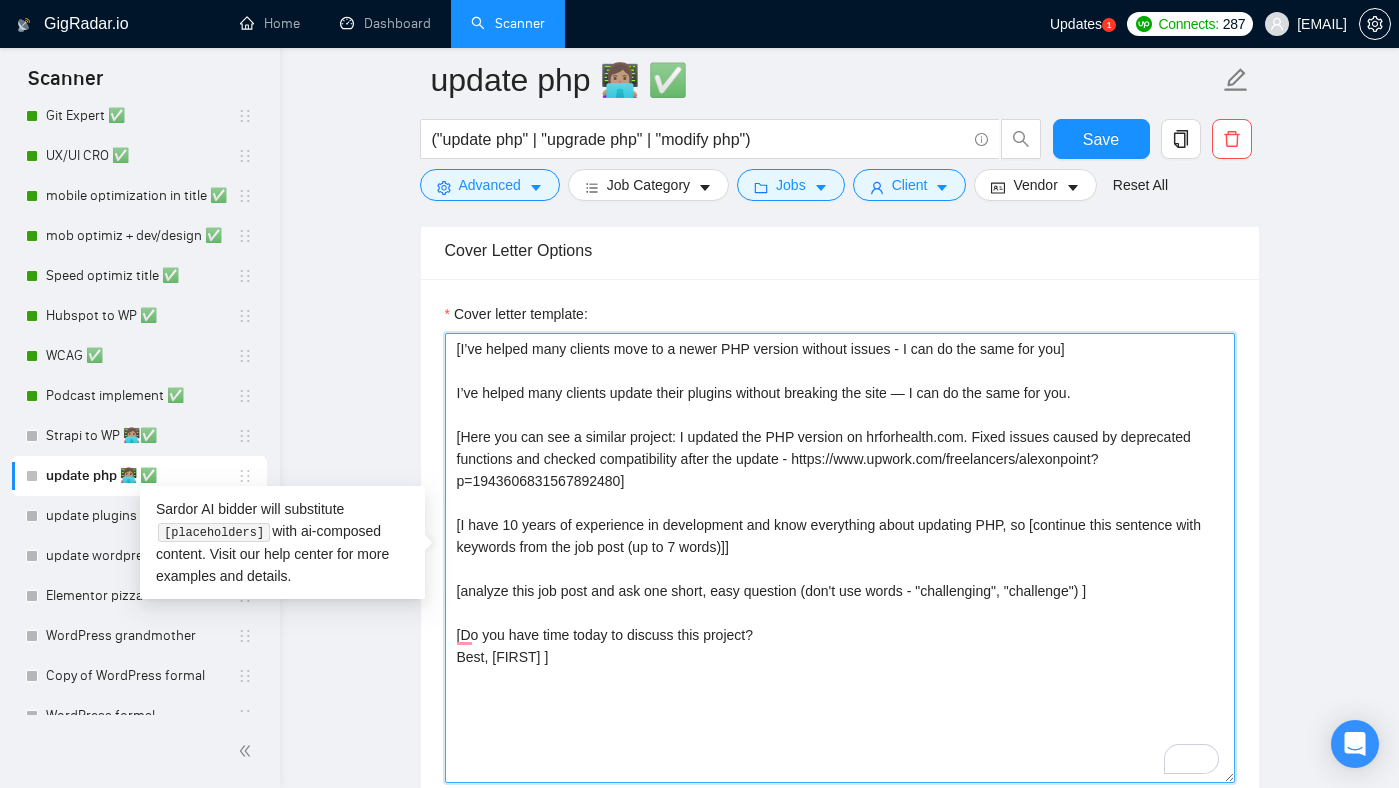 click on "[I’ve helped many clients move to a newer PHP version without issues - I can do the same for you]
I’ve helped many clients update their plugins without breaking the site — I can do the same for you.
[Here you can see a similar project: I updated the PHP version on hrforhealth.com. Fixed issues caused by deprecated functions and checked compatibility after the update - https://www.upwork.com/freelancers/alexonpoint?p=1943606831567892480]
[I have 10 years of experience in development and know everything about updating PHP, so [continue this sentence with keywords from the job post (up to 7 words)]]
[analyze this job post and ask one short, easy question (don't use words - "challenging", "challenge") ]
[Do you have time today to discuss this project?
Best, Alex ]" at bounding box center (840, 558) 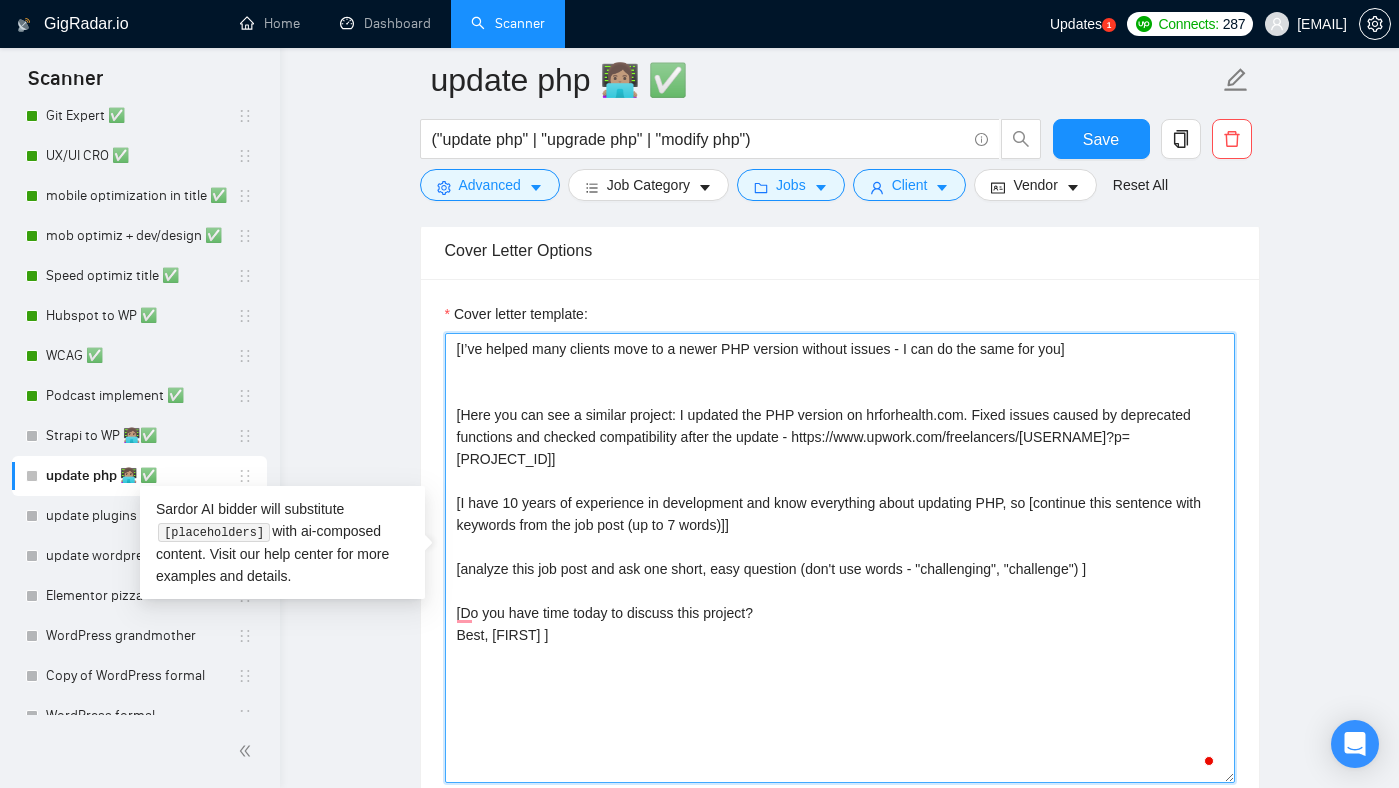 type on "[I’ve helped many clients move to a newer PHP version without issues - I can do the same for you]
[Here you can see a similar project: I updated the PHP version on hrforhealth.com. Fixed issues caused by deprecated functions and checked compatibility after the update - https://www.upwork.com/freelancers/alexonpoint?p=1943606831567892480]
[I have 10 years of experience in development and know everything about updating PHP, so [continue this sentence with keywords from the job post (up to 7 words)]]
[analyze this job post and ask one short, easy question (don't use words - "challenging", "challenge") ]
[Do you have time today to discuss this project?
Best, Alex ]" 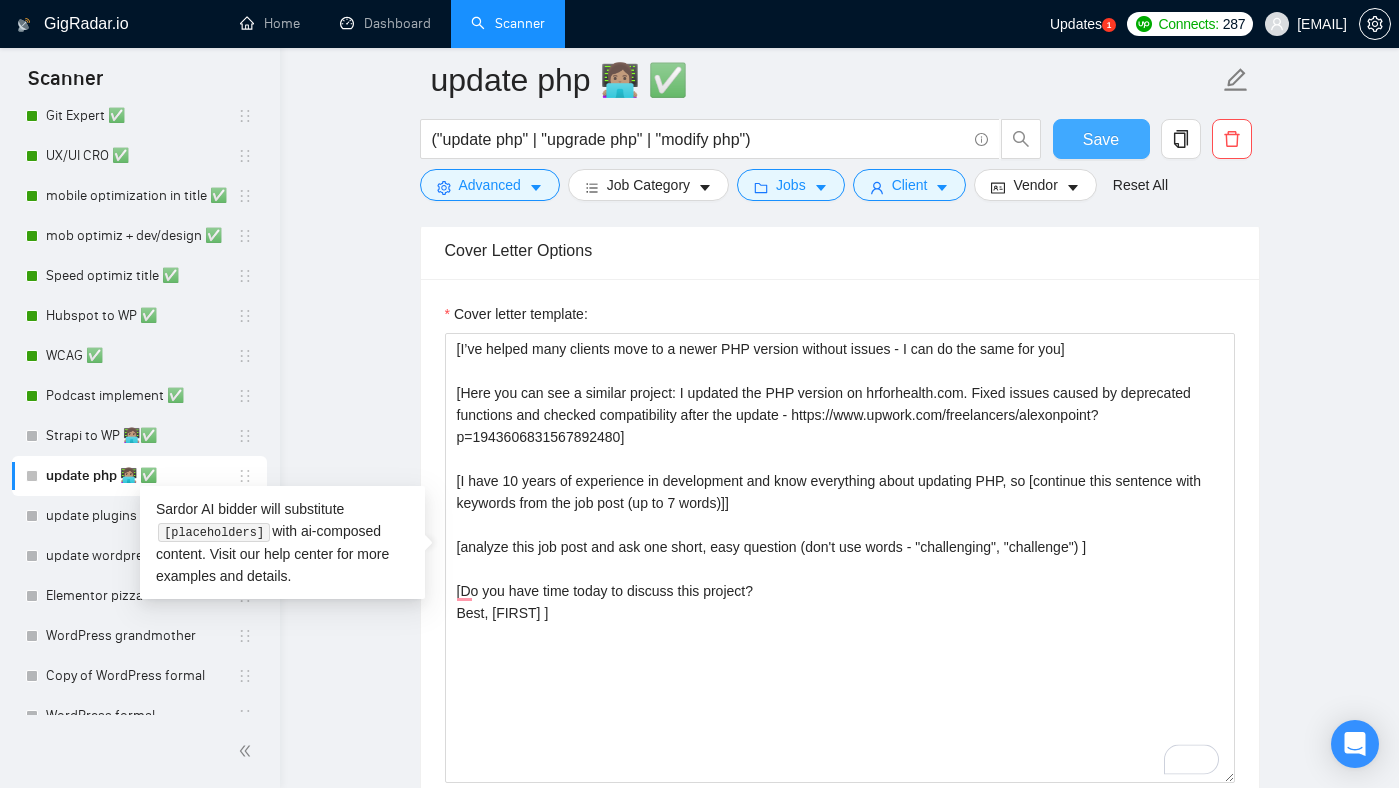 click on "Save" at bounding box center (1101, 139) 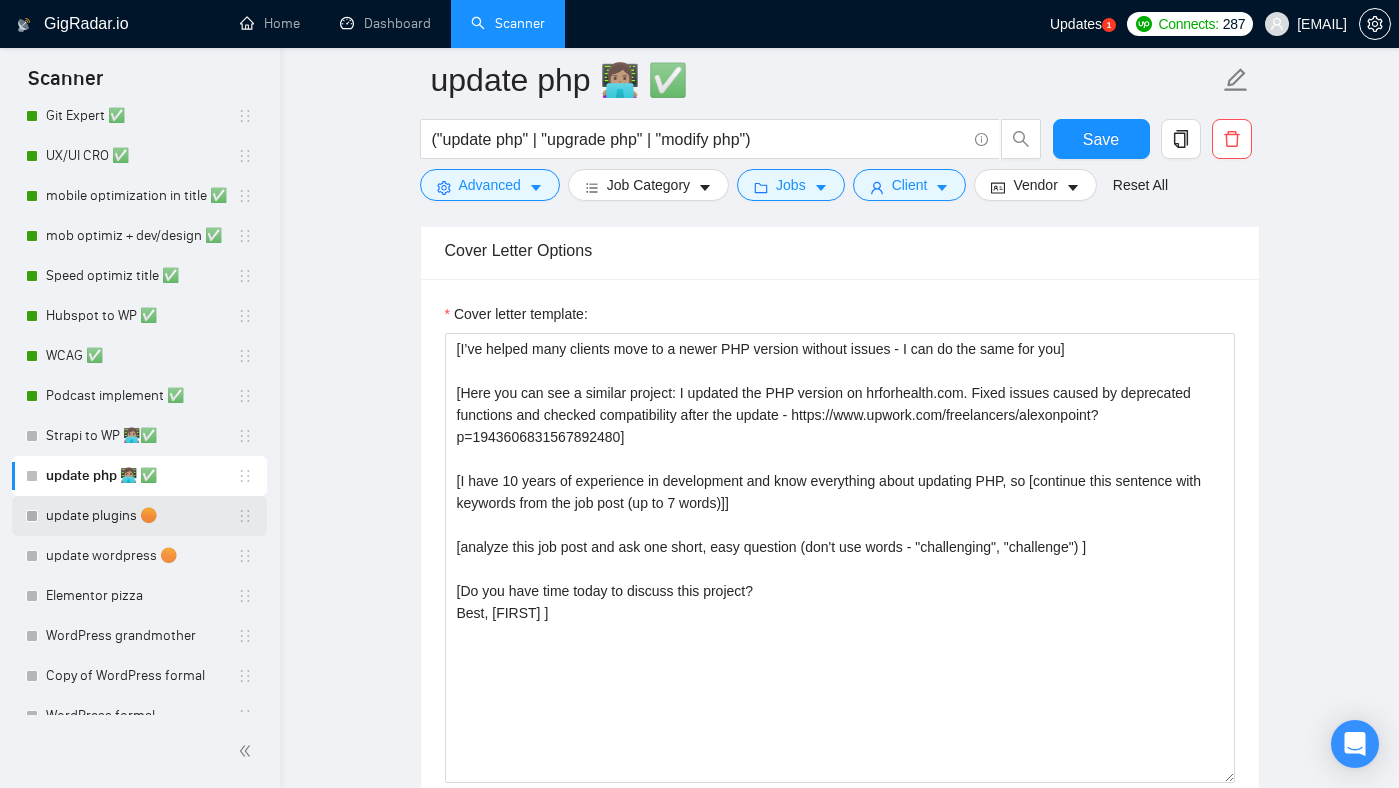 click on "update plugins 🟠" at bounding box center (141, 516) 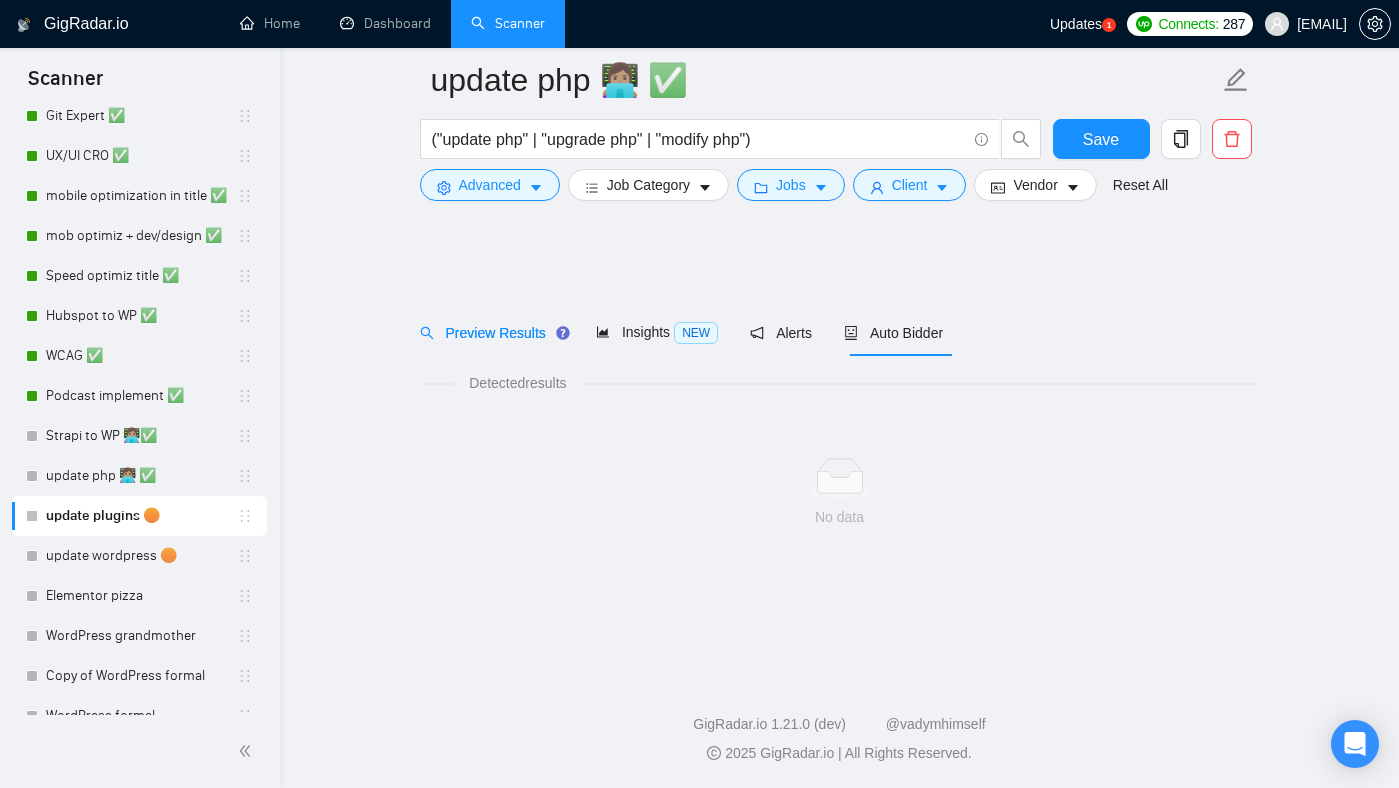 scroll, scrollTop: 0, scrollLeft: 0, axis: both 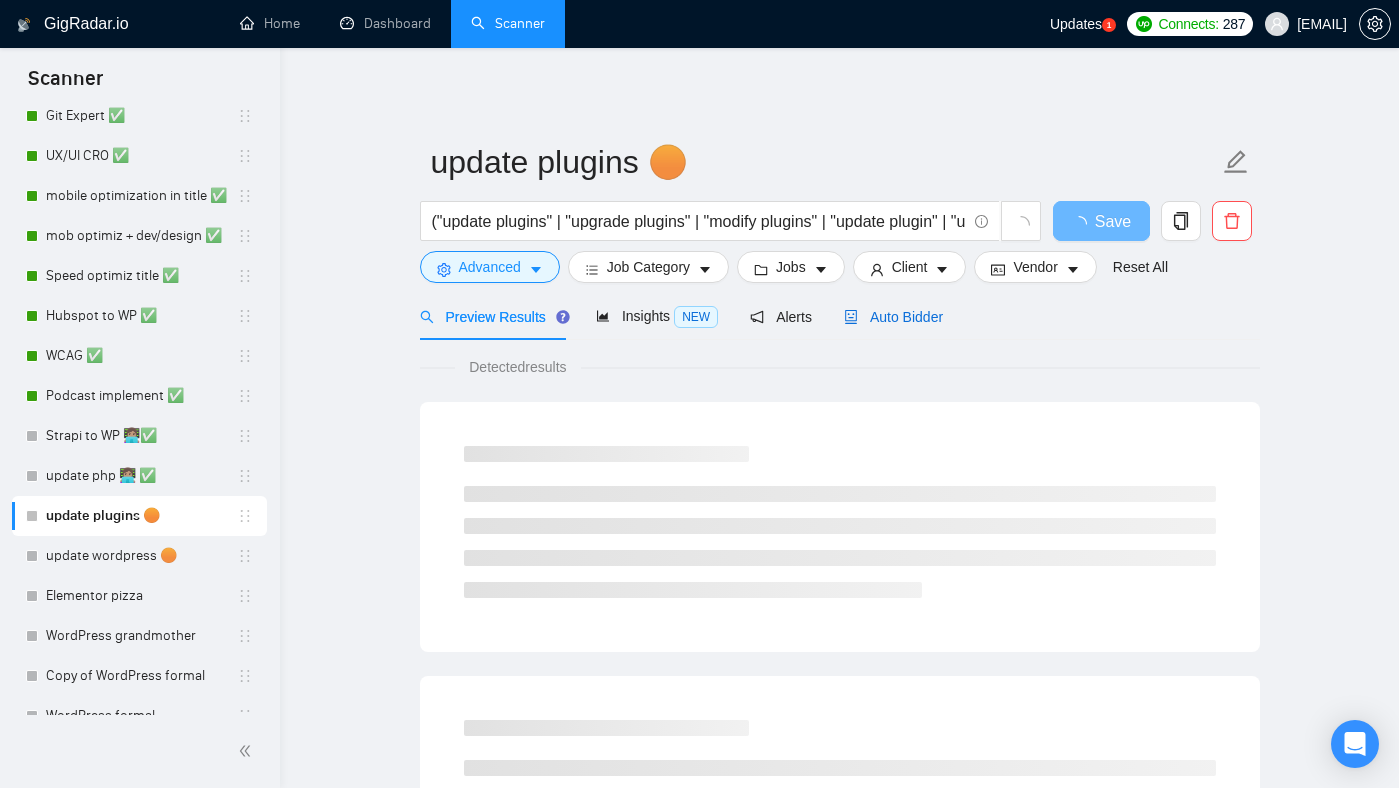 click on "Auto Bidder" at bounding box center [893, 317] 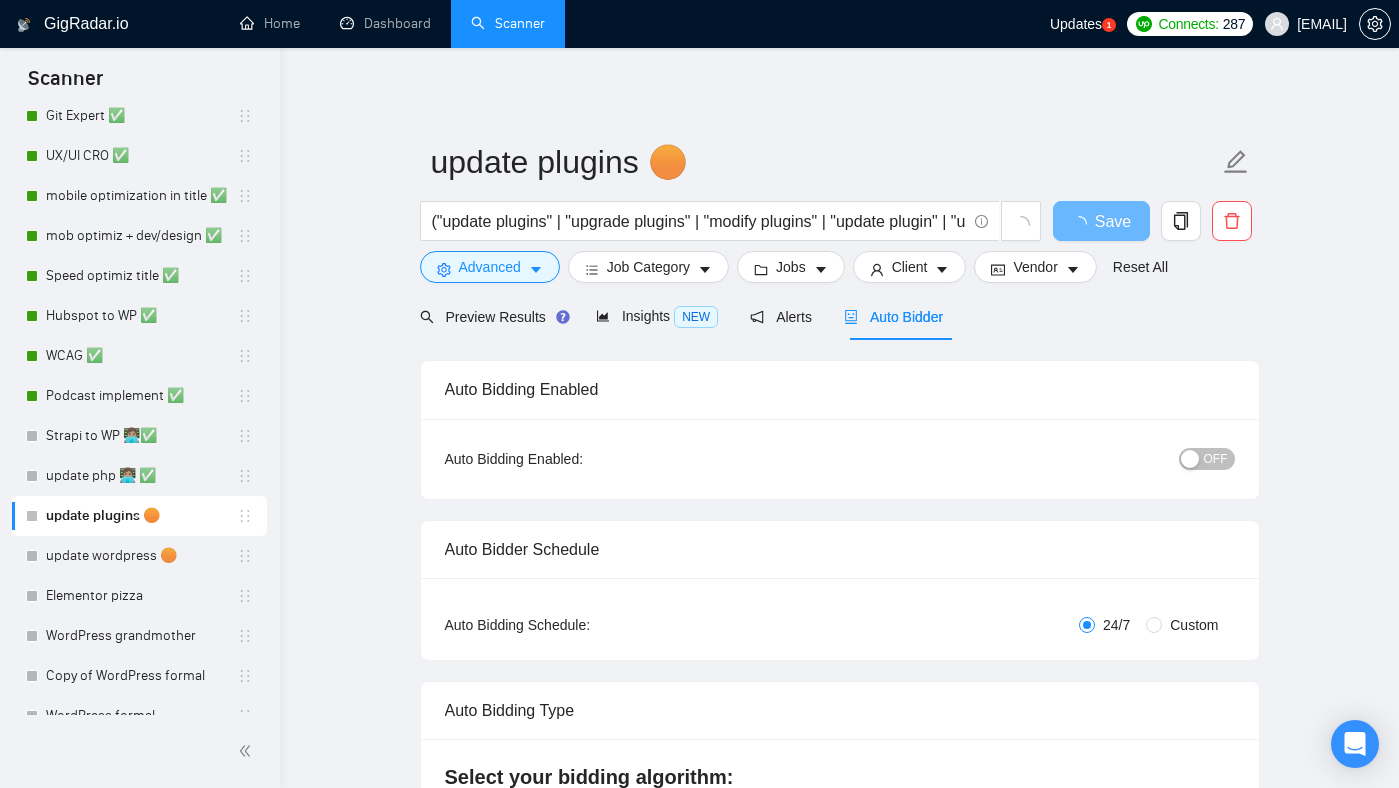 type 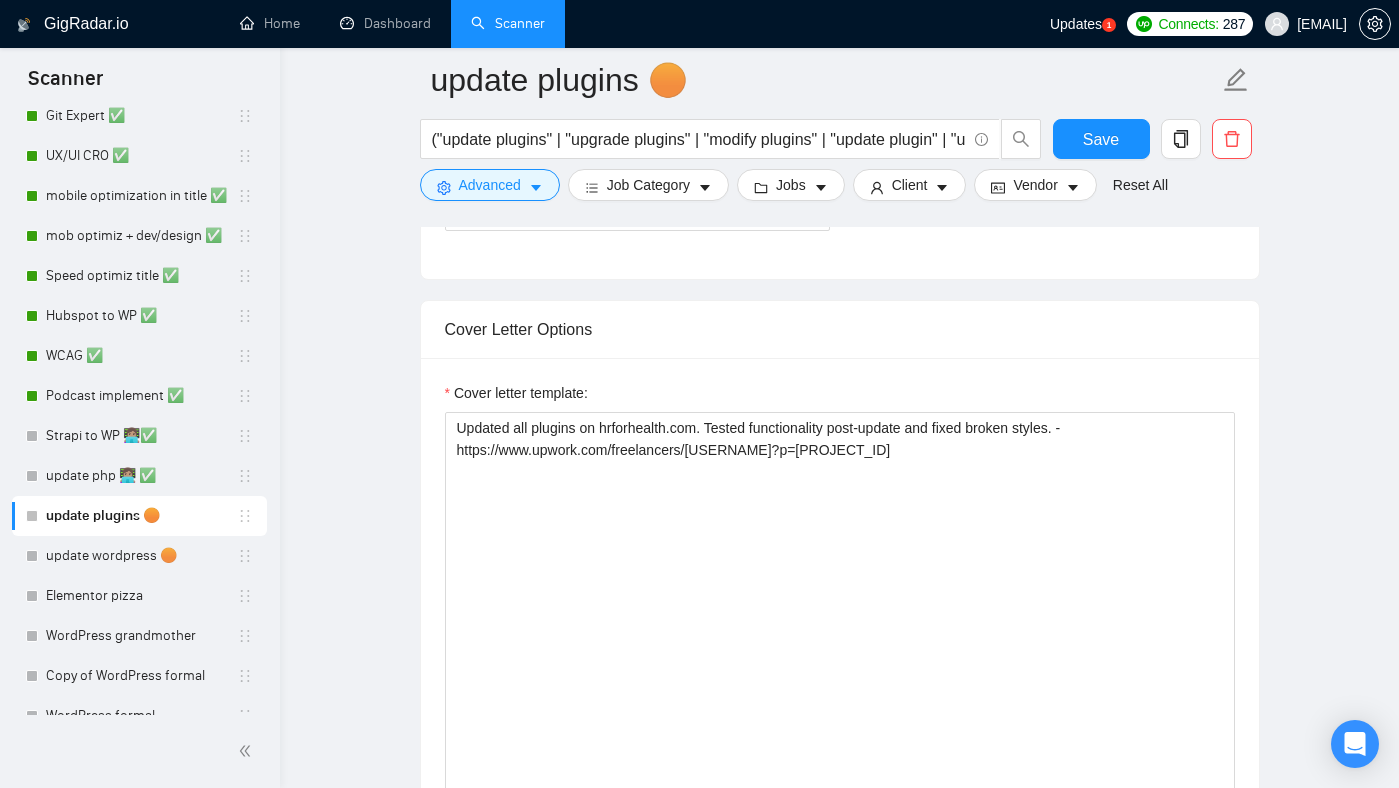 scroll, scrollTop: 1300, scrollLeft: 0, axis: vertical 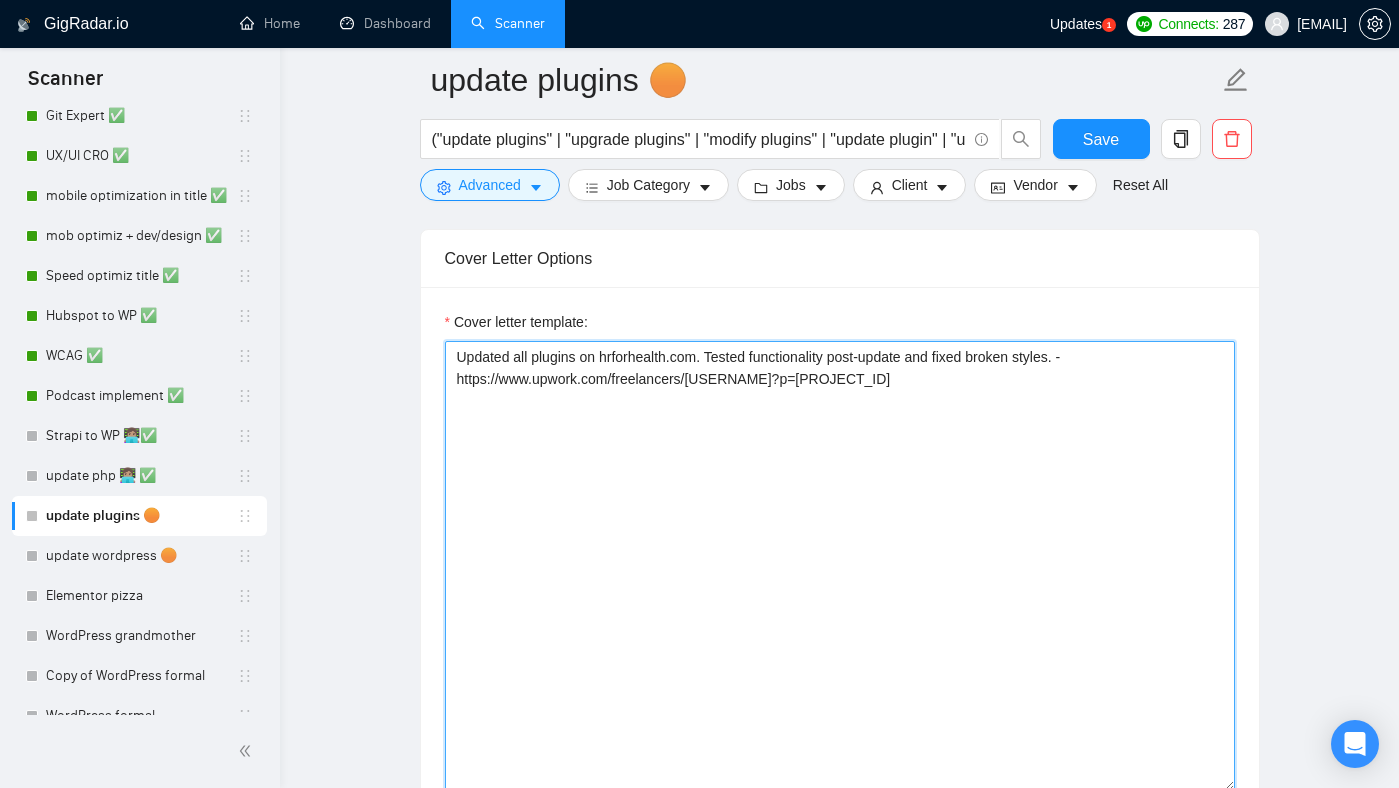 click on "Updated all plugins on hrforhealth.com. Tested functionality post-update and fixed broken styles. -https://www.upwork.com/freelancers/alexonpoint?p=1943606831567892480" at bounding box center [840, 566] 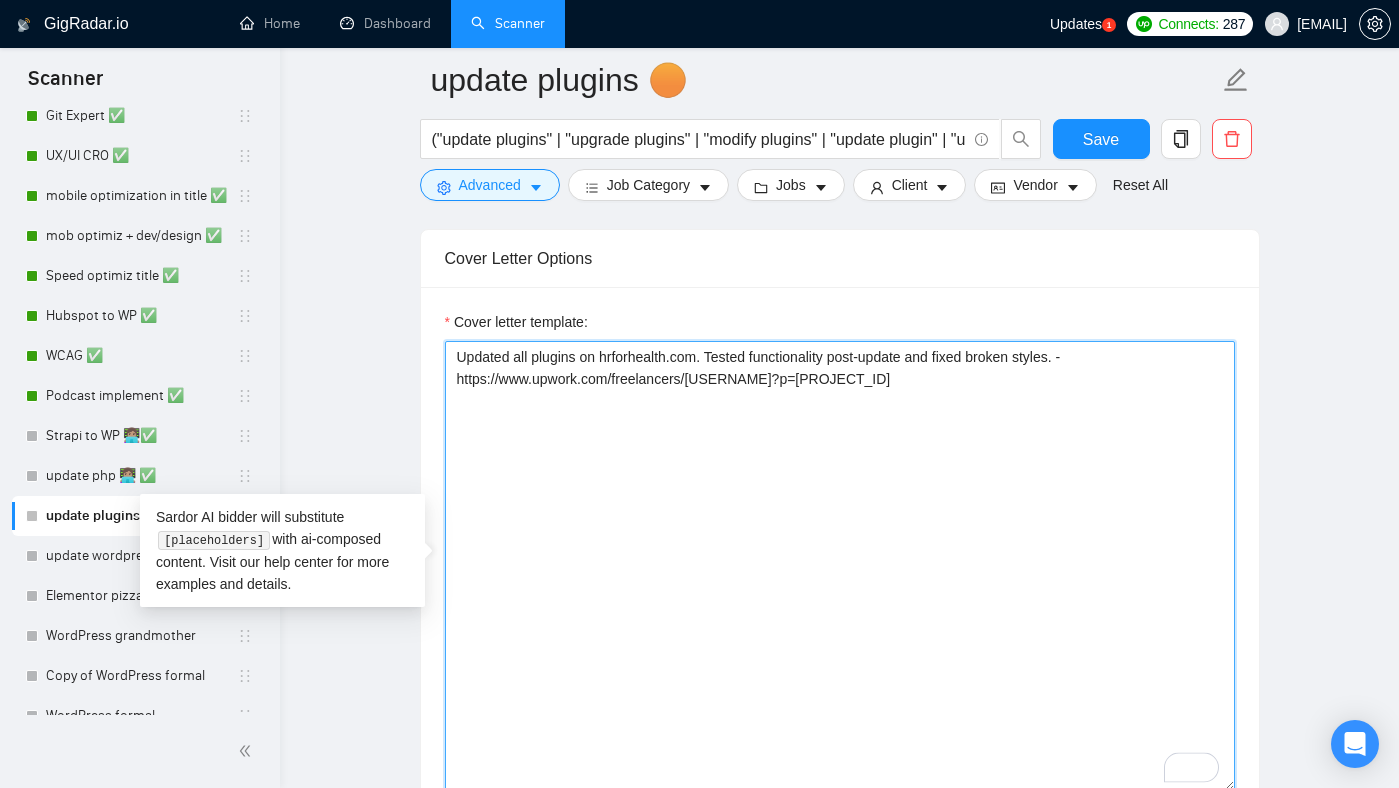 click on "Updated all plugins on hrforhealth.com. Tested functionality post-update and fixed broken styles. -https://www.upwork.com/freelancers/alexonpoint?p=1943606831567892480" at bounding box center (840, 566) 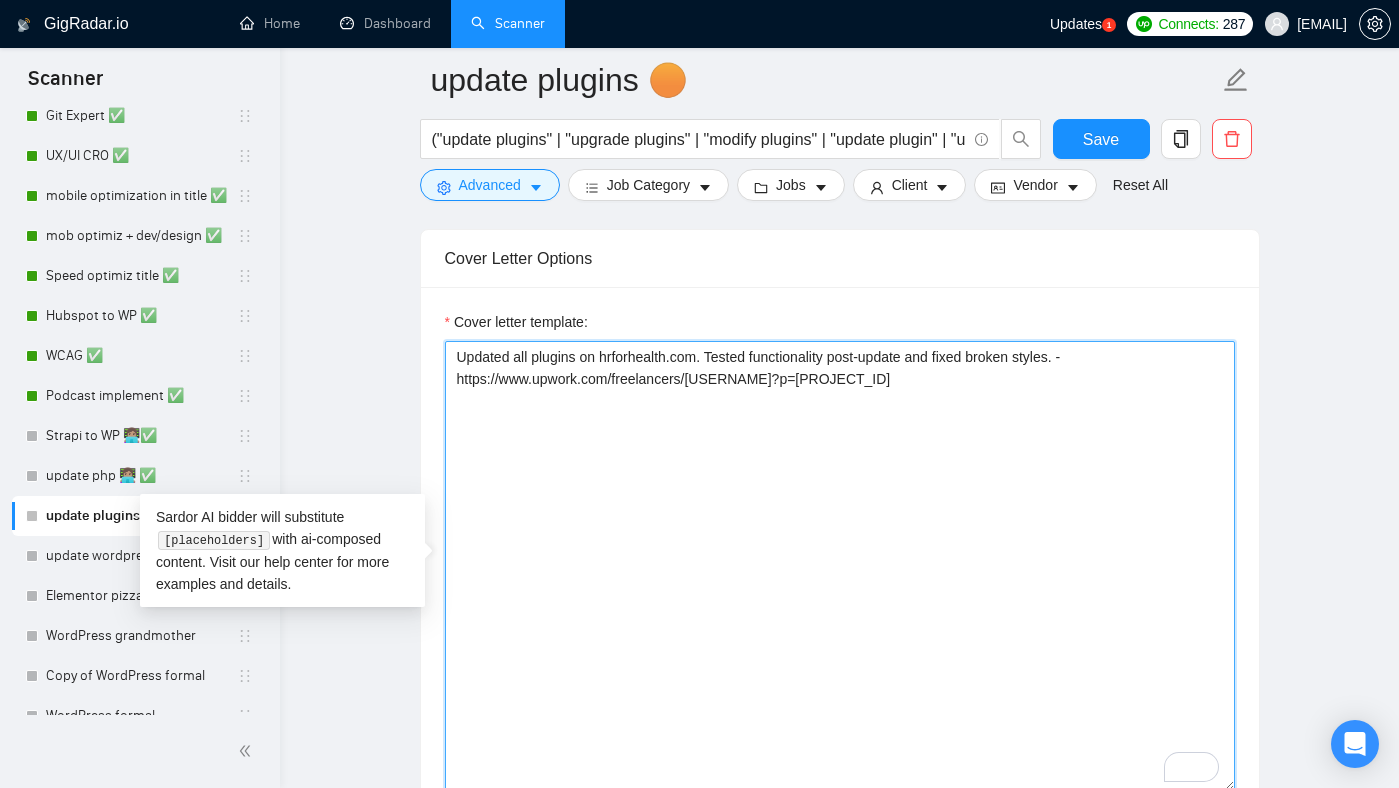 paste on "I’ve helped many clients update their plugins without breaking the site — I can do the same for you.
[Here you can see a similar project: I updated the PHP version on hrforhealth.com. Fixed issues caused by deprecated functions and checked compatibility after the update - https://www.upwork.com/freelancers/alexonpoint?p=1943606831567892480]
[I have 10 years of experience in development and know everything about updating PHP, so [continue this sentence with keywords from the job post (up to 7 words)]]
[analyze this job post and ask one short, easy question (don't use words - "challenging", "challenge") ]
[Do you have time today to discuss this project?
Best, Alex ]" 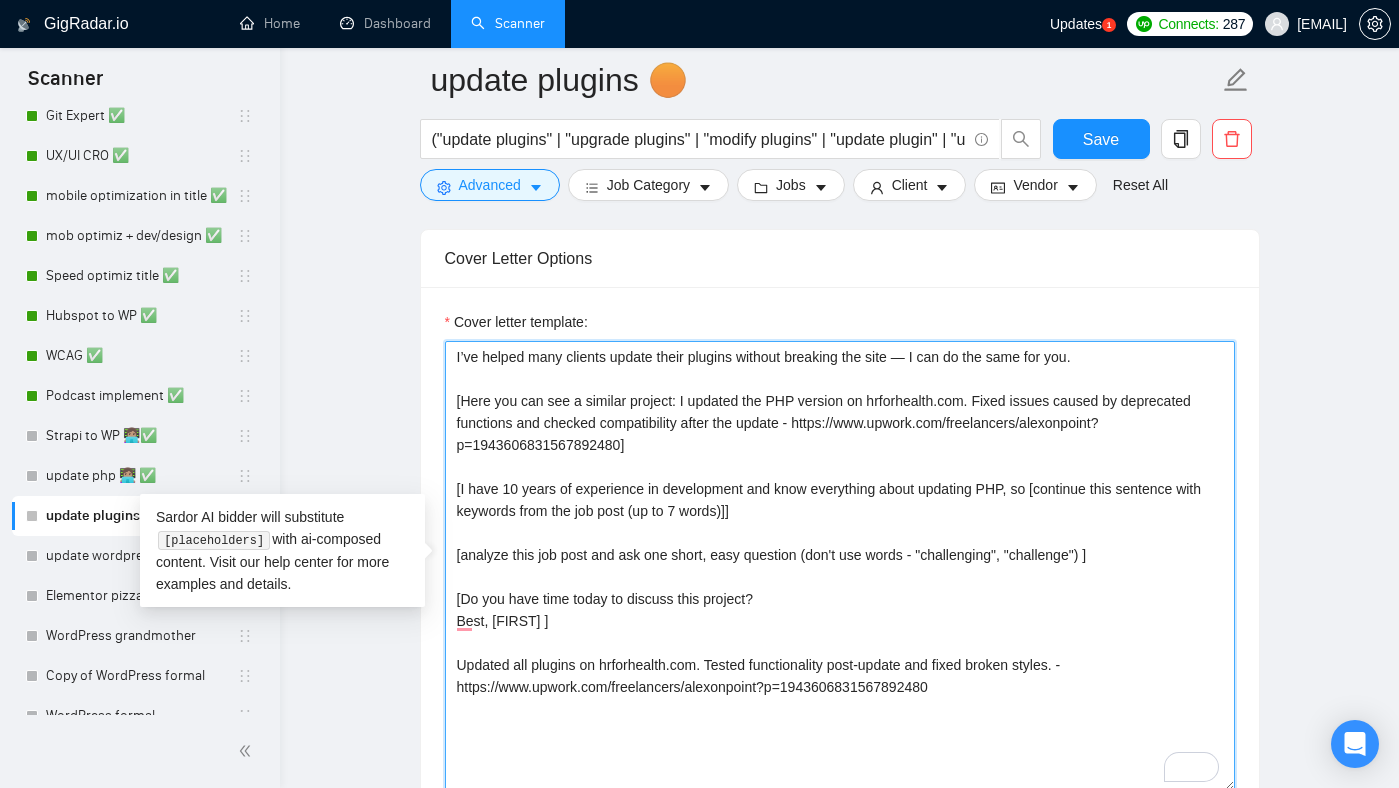 click on "I’ve helped many clients update their plugins without breaking the site — I can do the same for you.
[Here you can see a similar project: I updated the PHP version on hrforhealth.com. Fixed issues caused by deprecated functions and checked compatibility after the update - https://www.upwork.com/freelancers/alexonpoint?p=1943606831567892480]
[I have 10 years of experience in development and know everything about updating PHP, so [continue this sentence with keywords from the job post (up to 7 words)]]
[analyze this job post and ask one short, easy question (don't use words - "challenging", "challenge") ]
[Do you have time today to discuss this project?
Best, Alex ]
Updated all plugins on hrforhealth.com. Tested functionality post-update and fixed broken styles. -https://www.upwork.com/freelancers/alexonpoint?p=1943606831567892480" at bounding box center [840, 566] 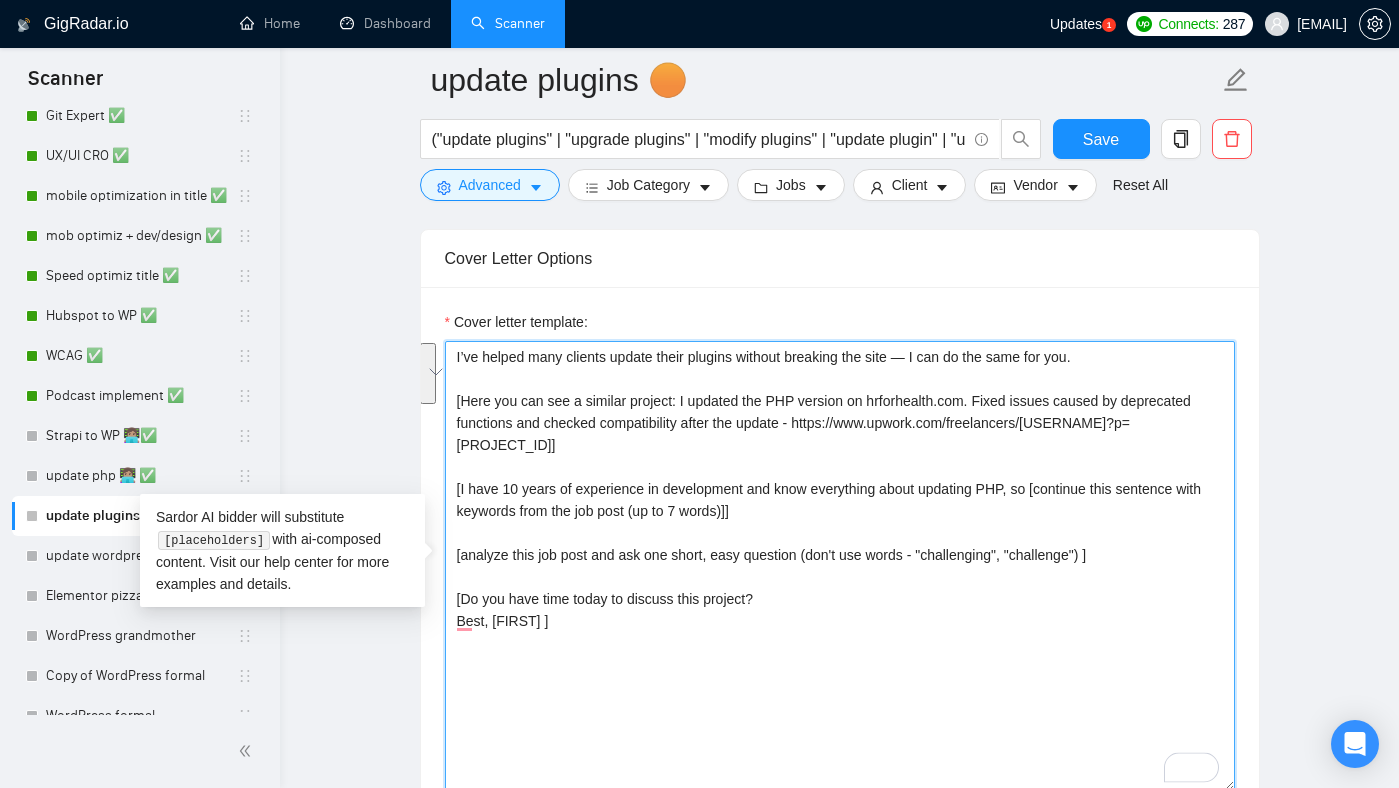 drag, startPoint x: 688, startPoint y: 423, endPoint x: 640, endPoint y: 467, distance: 65.11528 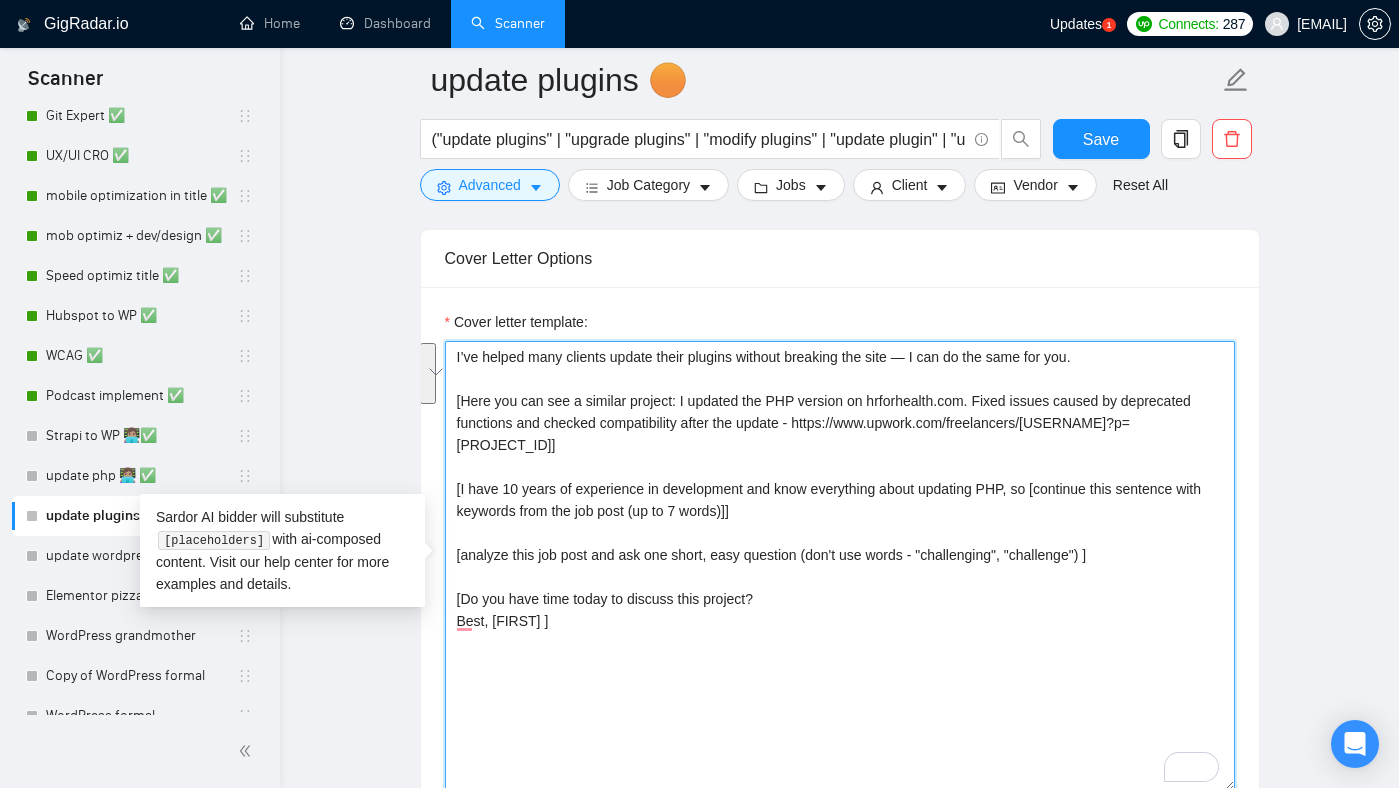 paste on "Updated all plugins on hrforhealth.com. Tested functionality post-update and fixed broken styles. -" 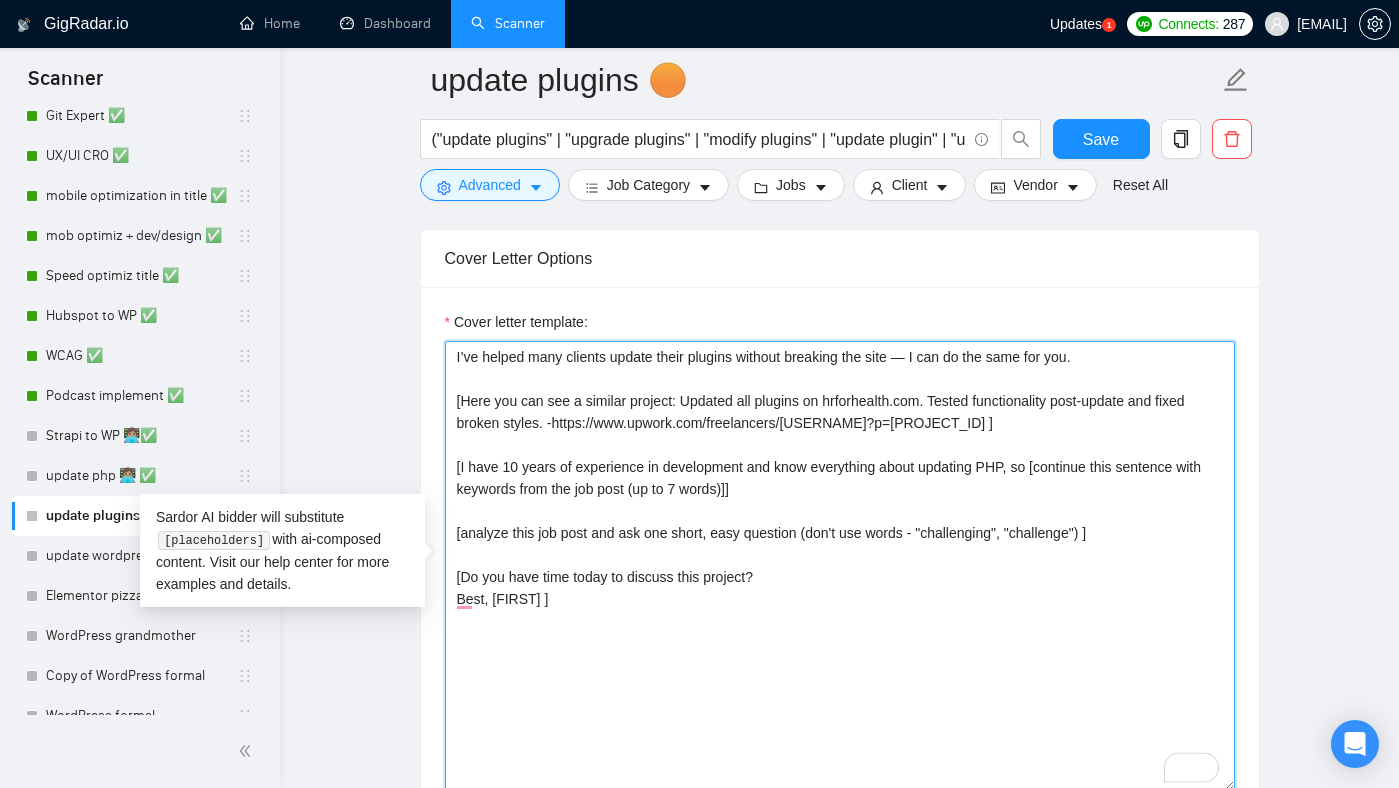 click on "I’ve helped many clients update their plugins without breaking the site — I can do the same for you.
[Here you can see a similar project: Updated all plugins on hrforhealth.com. Tested functionality post-update and fixed broken styles. -https://www.upwork.com/freelancers/alexonpoint?p=1943606831567892480 ]
[I have 10 years of experience in development and know everything about updating PHP, so [continue this sentence with keywords from the job post (up to 7 words)]]
[analyze this job post and ask one short, easy question (don't use words - "challenging", "challenge") ]
[Do you have time today to discuss this project?
Best, Alex ]" at bounding box center [840, 566] 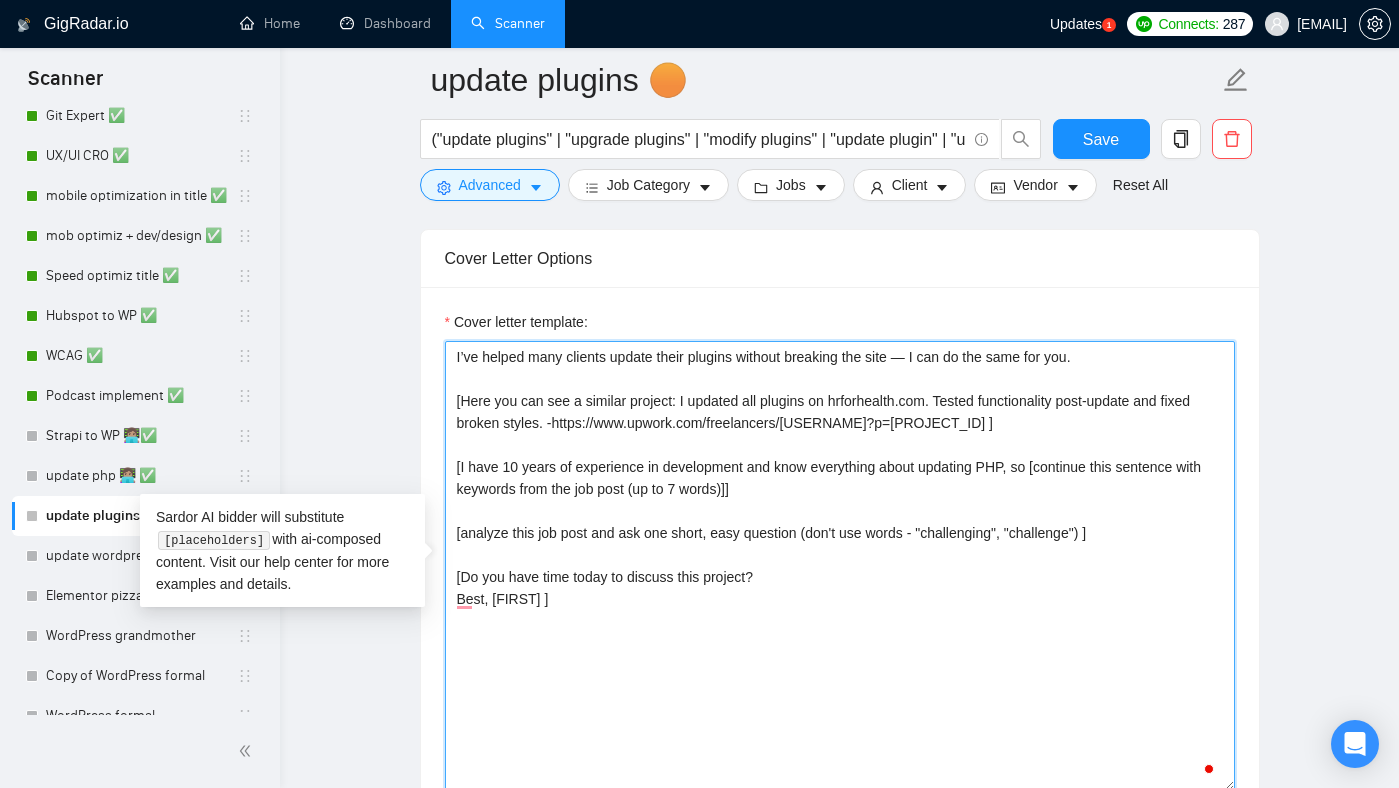 click on "I’ve helped many clients update their plugins without breaking the site — I can do the same for you.
[Here you can see a similar project: I updated all plugins on hrforhealth.com. Tested functionality post-update and fixed broken styles. -https://www.upwork.com/freelancers/alexonpoint?p=1943606831567892480 ]
[I have 10 years of experience in development and know everything about updating PHP, so [continue this sentence with keywords from the job post (up to 7 words)]]
[analyze this job post and ask one short, easy question (don't use words - "challenging", "challenge") ]
[Do you have time today to discuss this project?
Best, Alex ]" at bounding box center [840, 566] 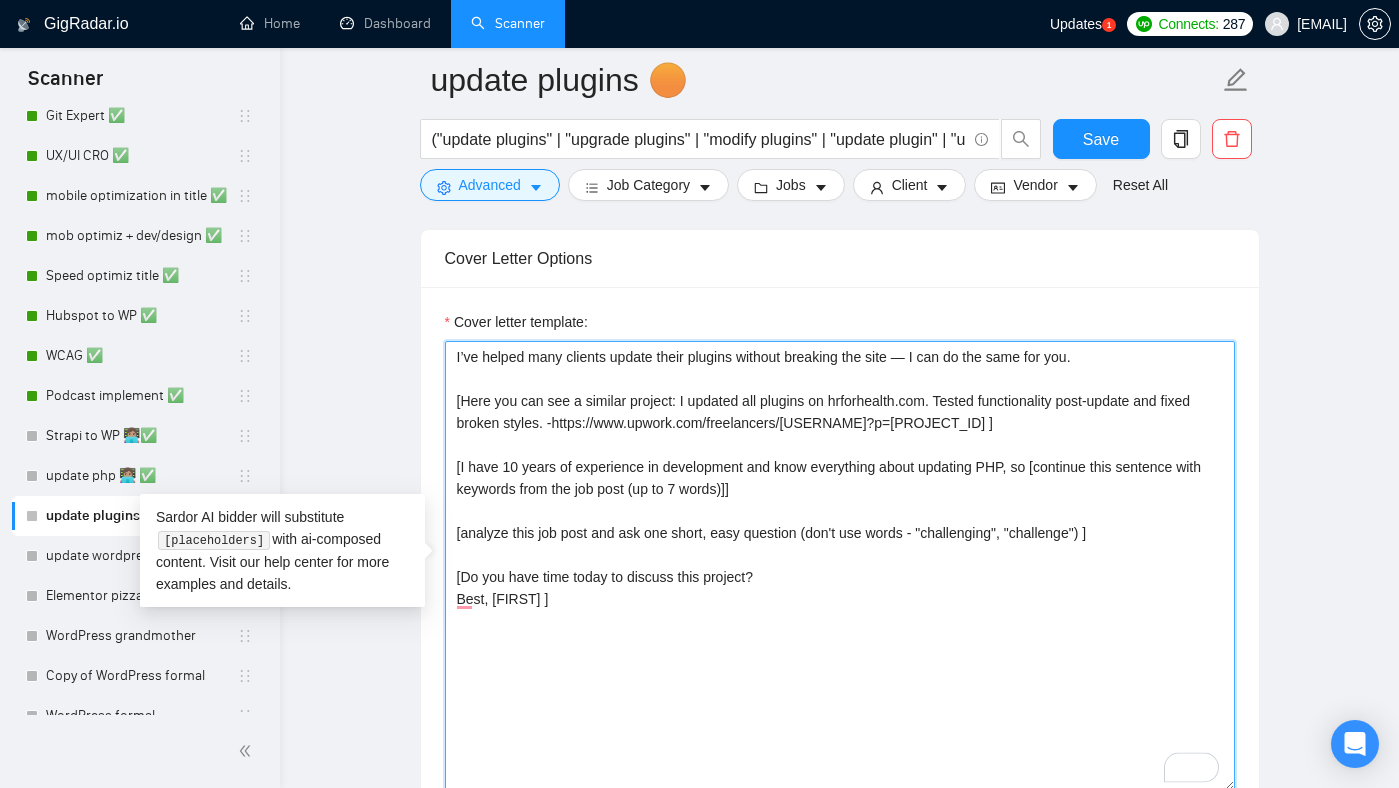 click on "I’ve helped many clients update their plugins without breaking the site — I can do the same for you.
[Here you can see a similar project: I updated all plugins on hrforhealth.com. Tested functionality post-update and fixed broken styles. -https://www.upwork.com/freelancers/alexonpoint?p=1943606831567892480 ]
[I have 10 years of experience in development and know everything about updating PHP, so [continue this sentence with keywords from the job post (up to 7 words)]]
[analyze this job post and ask one short, easy question (don't use words - "challenging", "challenge") ]
[Do you have time today to discuss this project?
Best, Alex ]" at bounding box center (840, 566) 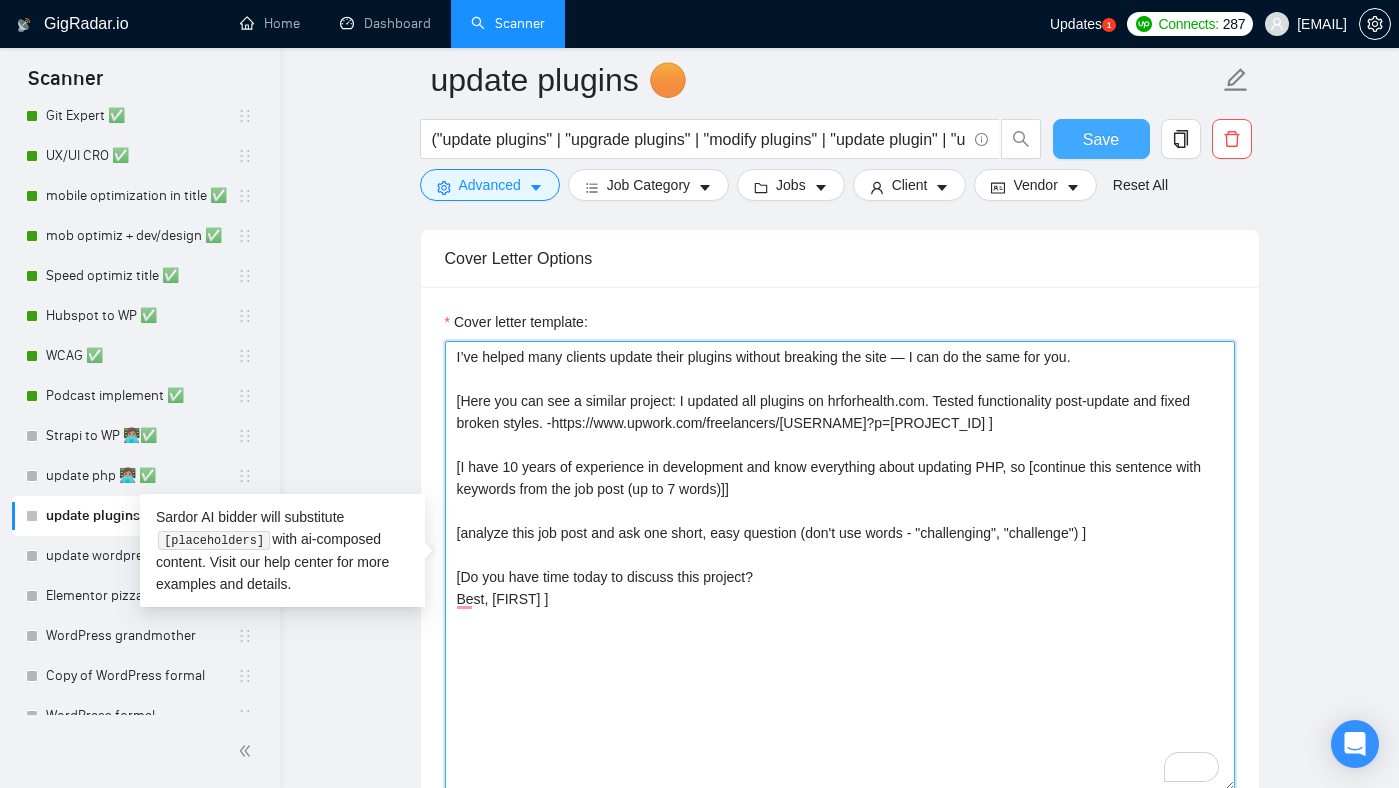type on "I’ve helped many clients update their plugins without breaking the site — I can do the same for you.
[Here you can see a similar project: I updated all plugins on hrforhealth.com. Tested functionality post-update and fixed broken styles. -https://www.upwork.com/freelancers/alexonpoint?p=1943606831567892480 ]
[I have 10 years of experience in development and know everything about updating PHP, so [continue this sentence with keywords from the job post (up to 7 words)]]
[analyze this job post and ask one short, easy question (don't use words - "challenging", "challenge") ]
[Do you have time today to discuss this project?
Best, Alex ]" 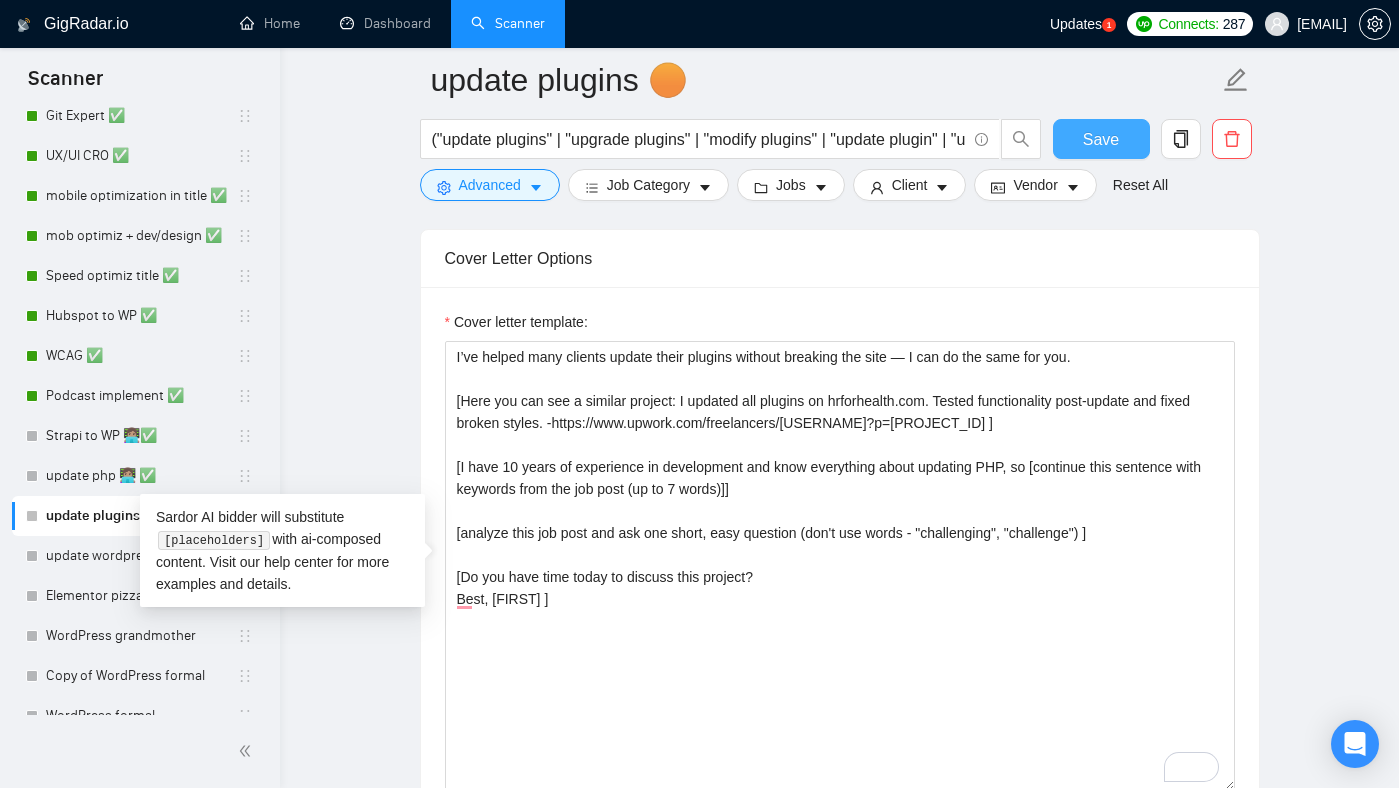 click on "Save" at bounding box center [1101, 139] 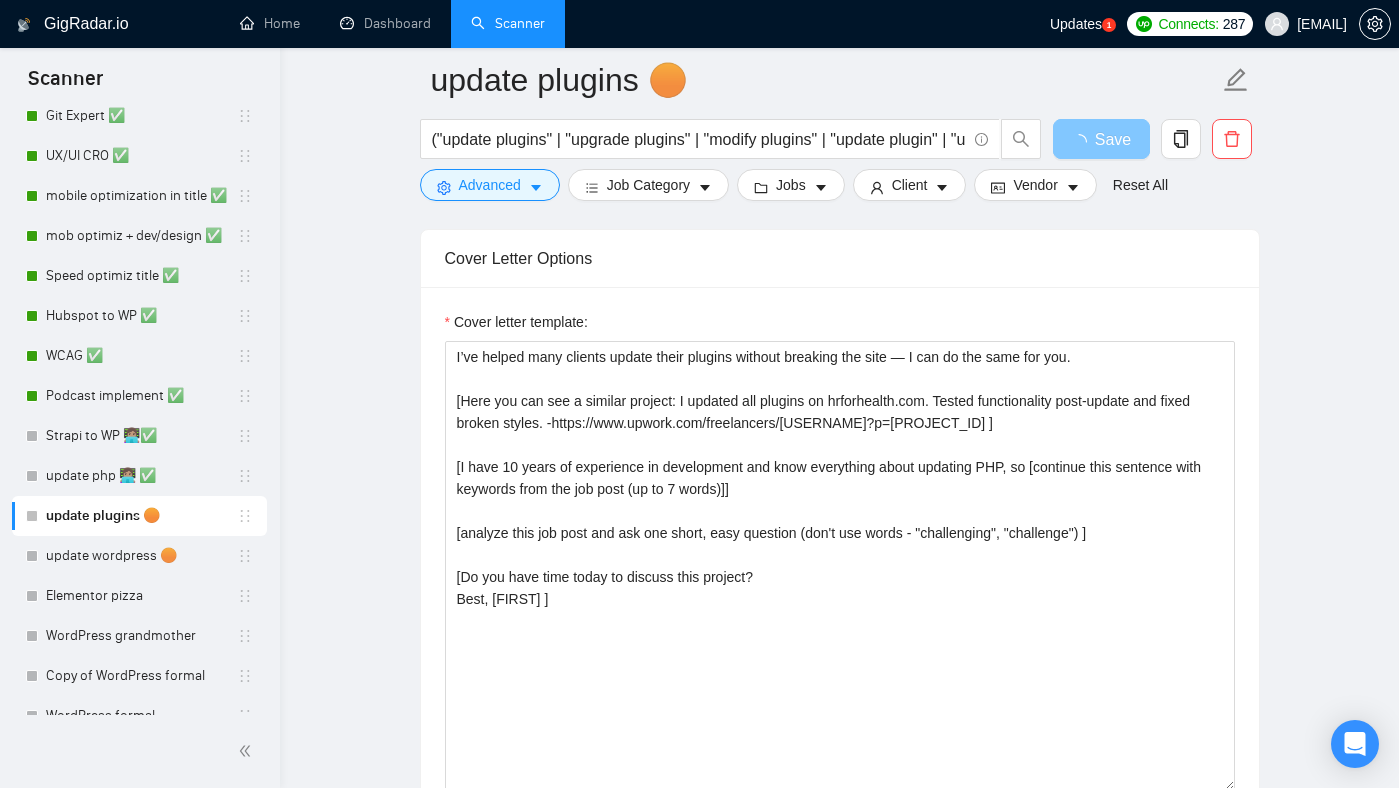 type 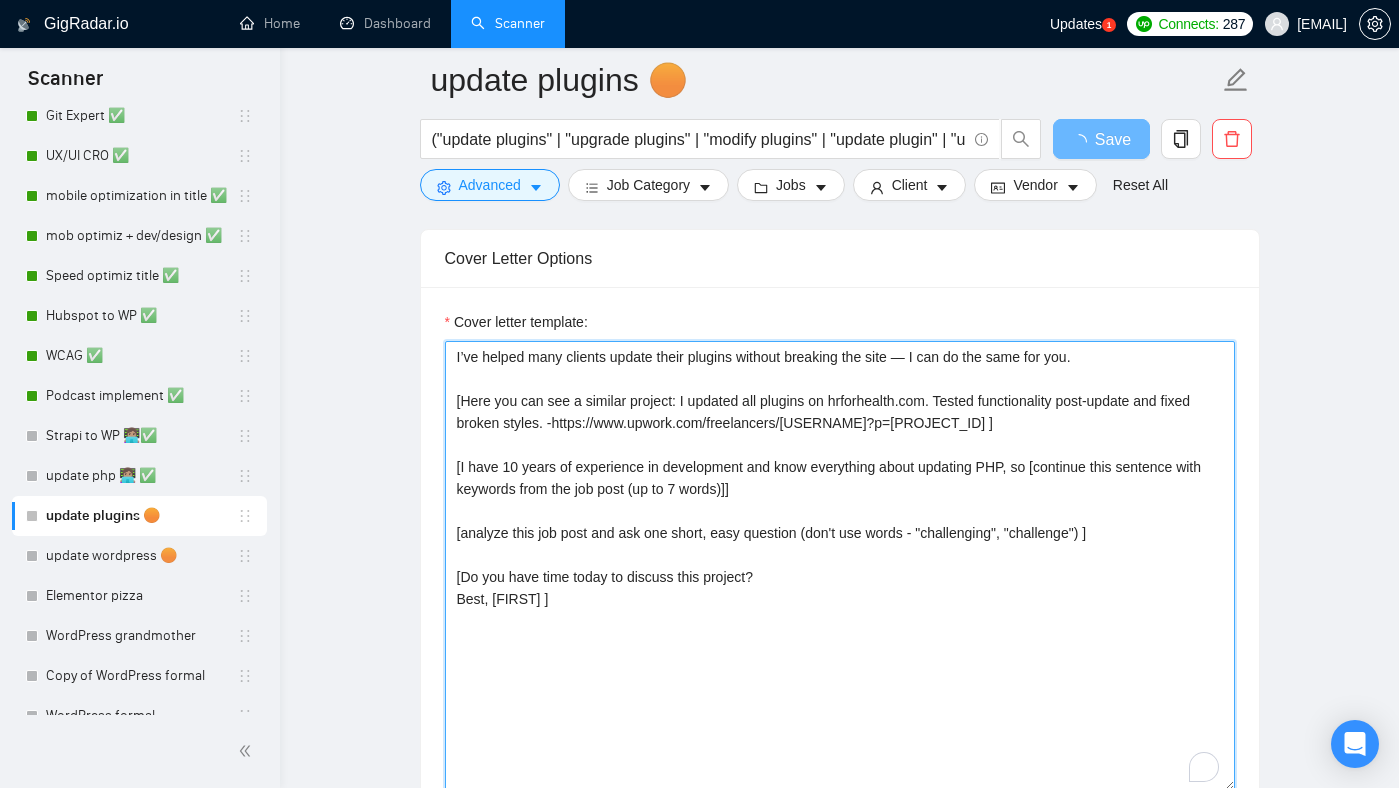 click on "I’ve helped many clients update their plugins without breaking the site — I can do the same for you.
[Here you can see a similar project: I updated all plugins on hrforhealth.com. Tested functionality post-update and fixed broken styles. -https://www.upwork.com/freelancers/alexonpoint?p=1943606831567892480 ]
[I have 10 years of experience in development and know everything about updating PHP, so [continue this sentence with keywords from the job post (up to 7 words)]]
[analyze this job post and ask one short, easy question (don't use words - "challenging", "challenge") ]
[Do you have time today to discuss this project?
Best, Alex ]" at bounding box center (840, 566) 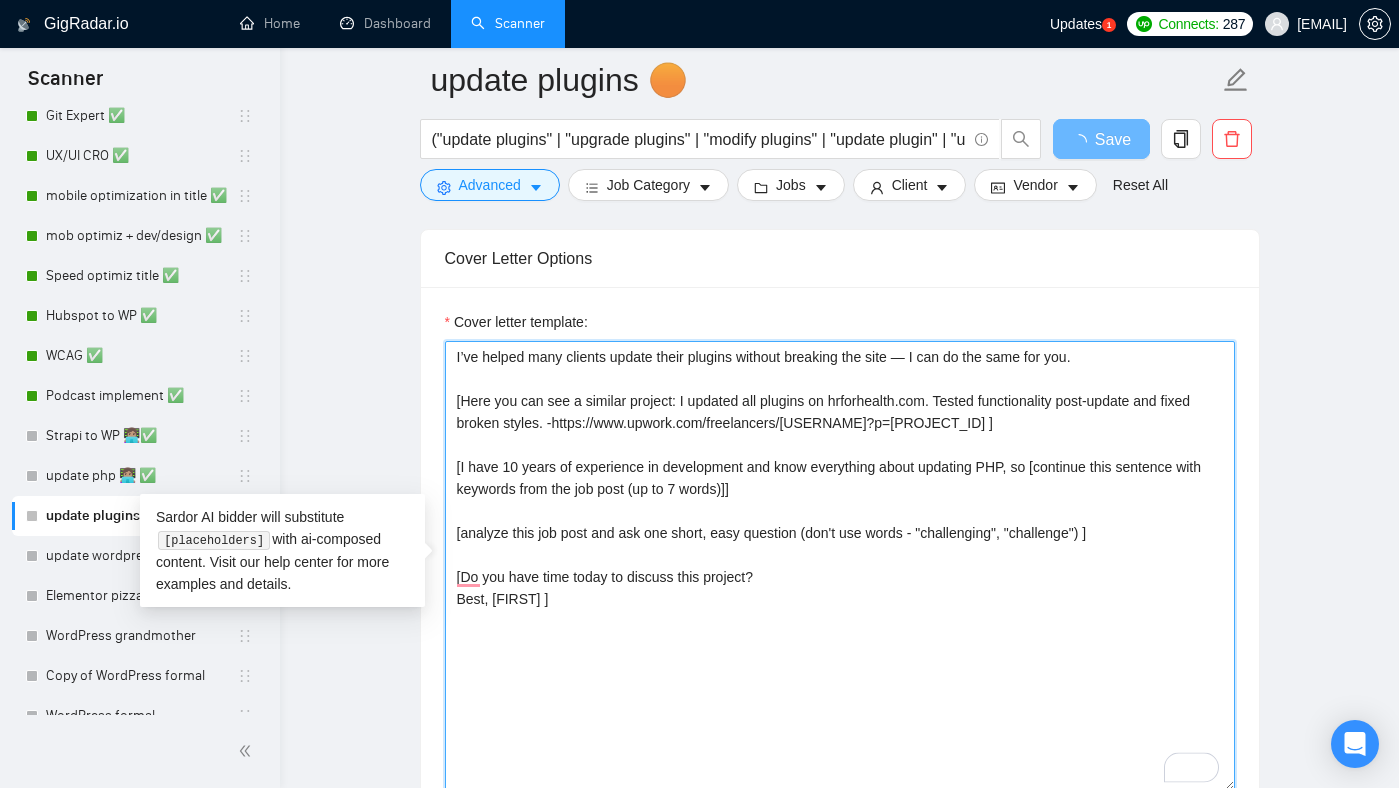 type on "[I’ve helped many clients update their plugins without breaking the site — I can do the same for you.
[Here you can see a similar project: I updated all plugins on hrforhealth.com. Tested functionality post-update and fixed broken styles. -https://www.upwork.com/freelancers/alexonpoint?p=1943606831567892480 ]
[I have 10 years of experience in development and know everything about updating PHP, so [continue this sentence with keywords from the job post (up to 7 words)]]
[analyze this job post and ask one short, easy question (don't use words - "challenging", "challenge") ]
[Do you have time today to discuss this project?
Best, Alex ]" 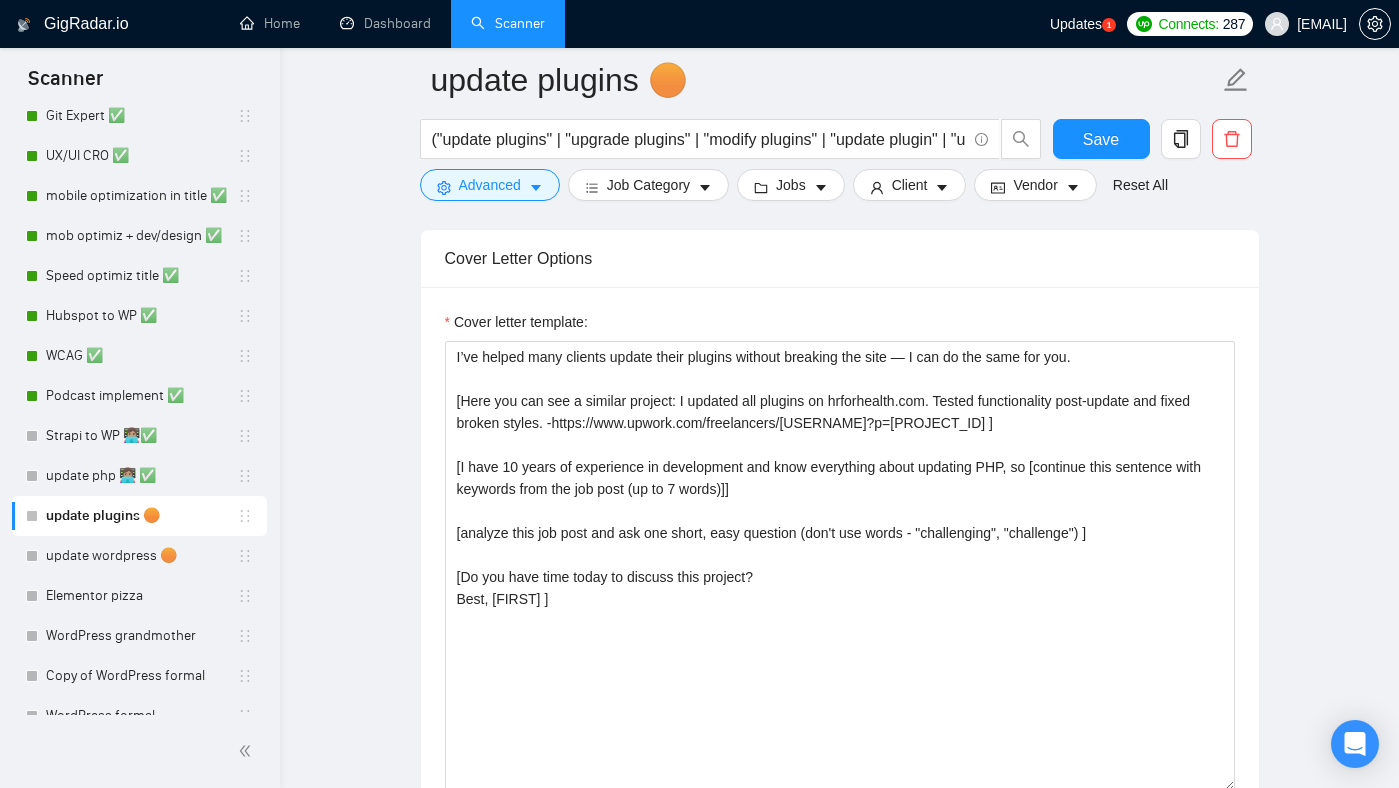 type 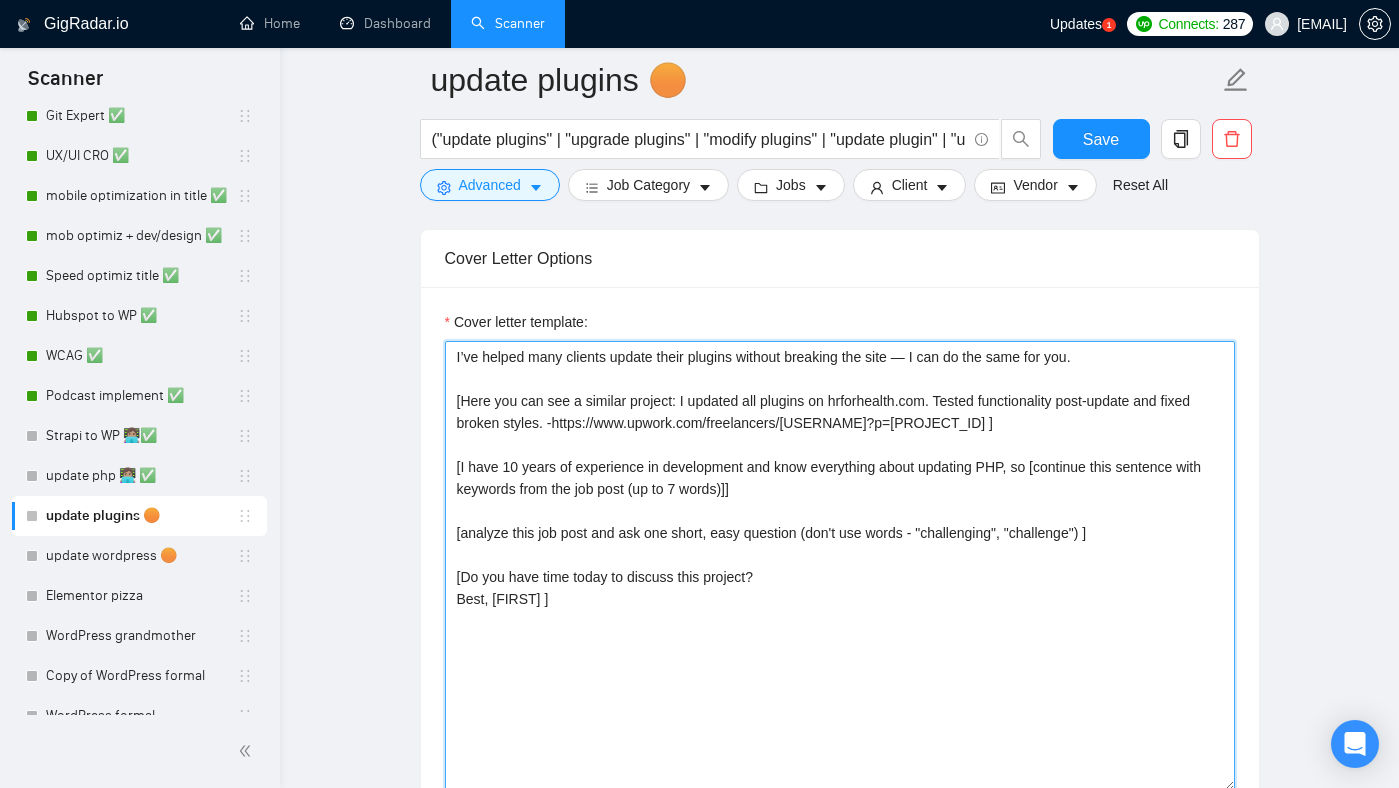 click on "I’ve helped many clients update their plugins without breaking the site — I can do the same for you.
[Here you can see a similar project: I updated all plugins on hrforhealth.com. Tested functionality post-update and fixed broken styles. -https://www.upwork.com/freelancers/alexonpoint?p=1943606831567892480 ]
[I have 10 years of experience in development and know everything about updating PHP, so [continue this sentence with keywords from the job post (up to 7 words)]]
[analyze this job post and ask one short, easy question (don't use words - "challenging", "challenge") ]
[Do you have time today to discuss this project?
Best, Alex ]" at bounding box center (840, 566) 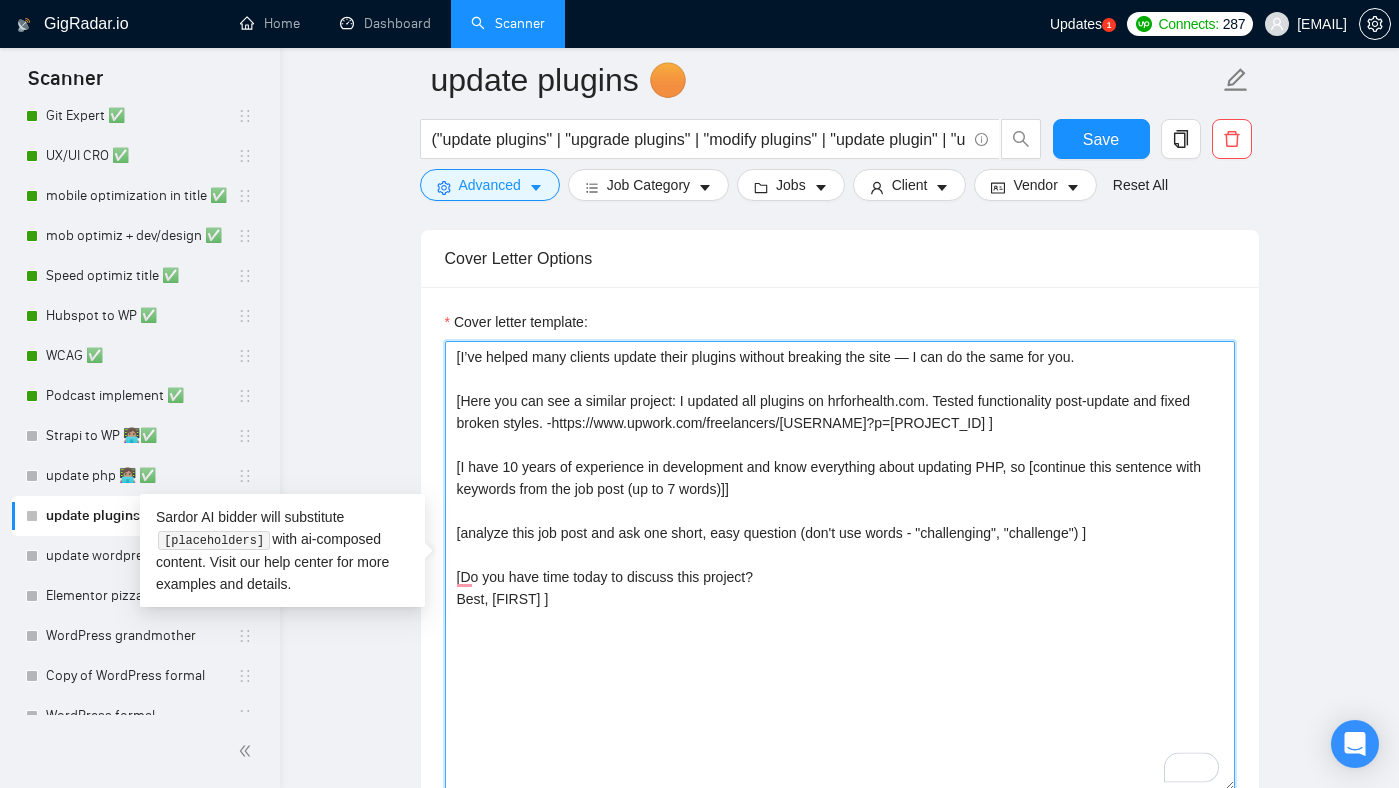click on "[I’ve helped many clients update their plugins without breaking the site — I can do the same for you.
[Here you can see a similar project: I updated all plugins on hrforhealth.com. Tested functionality post-update and fixed broken styles. -https://www.upwork.com/freelancers/alexonpoint?p=1943606831567892480 ]
[I have 10 years of experience in development and know everything about updating PHP, so [continue this sentence with keywords from the job post (up to 7 words)]]
[analyze this job post and ask one short, easy question (don't use words - "challenging", "challenge") ]
[Do you have time today to discuss this project?
Best, Alex ]" at bounding box center [840, 566] 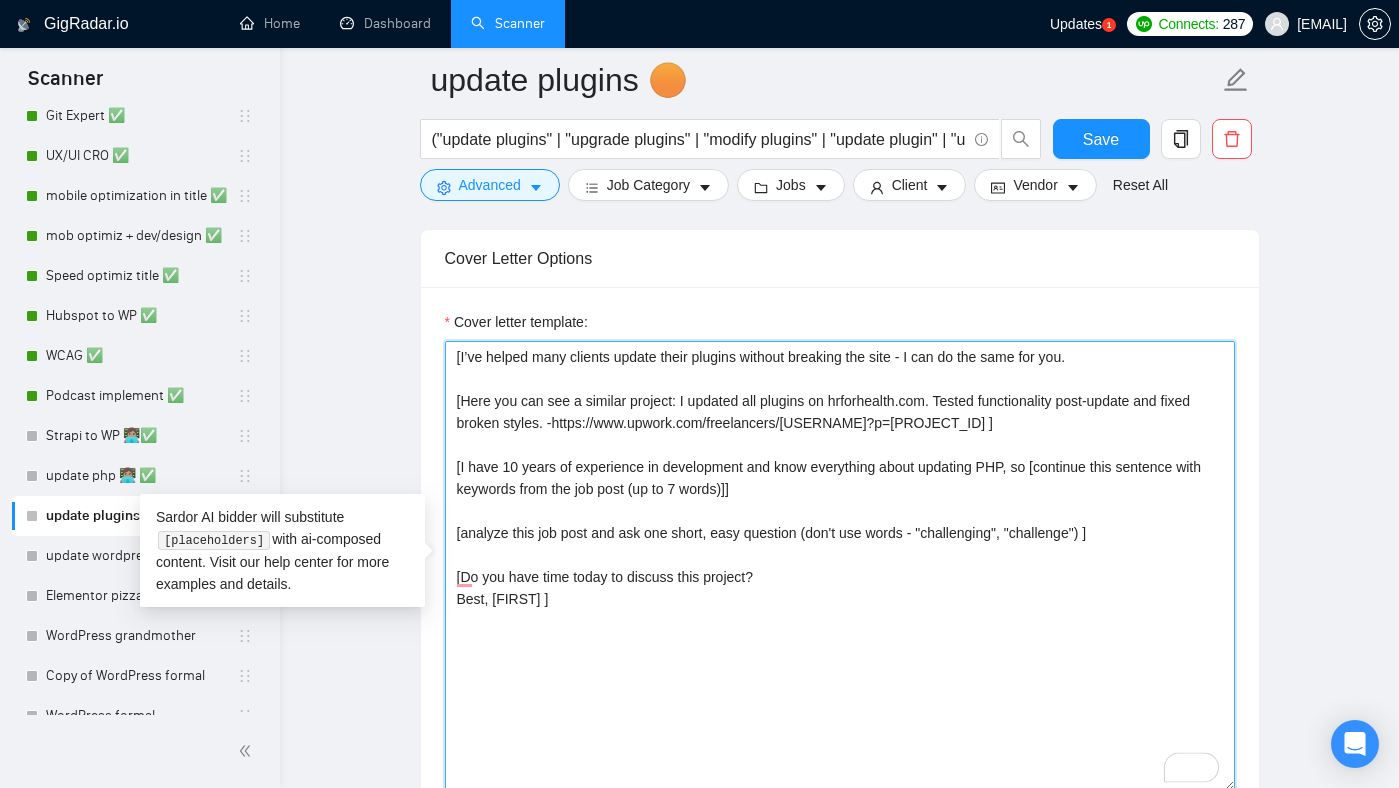 click on "[I’ve helped many clients update their plugins without breaking the site - I can do the same for you.
[Here you can see a similar project: I updated all plugins on hrforhealth.com. Tested functionality post-update and fixed broken styles. -https://www.upwork.com/freelancers/alexonpoint?p=1943606831567892480 ]
[I have 10 years of experience in development and know everything about updating PHP, so [continue this sentence with keywords from the job post (up to 7 words)]]
[analyze this job post and ask one short, easy question (don't use words - "challenging", "challenge") ]
[Do you have time today to discuss this project?
Best, Alex ]" at bounding box center [840, 566] 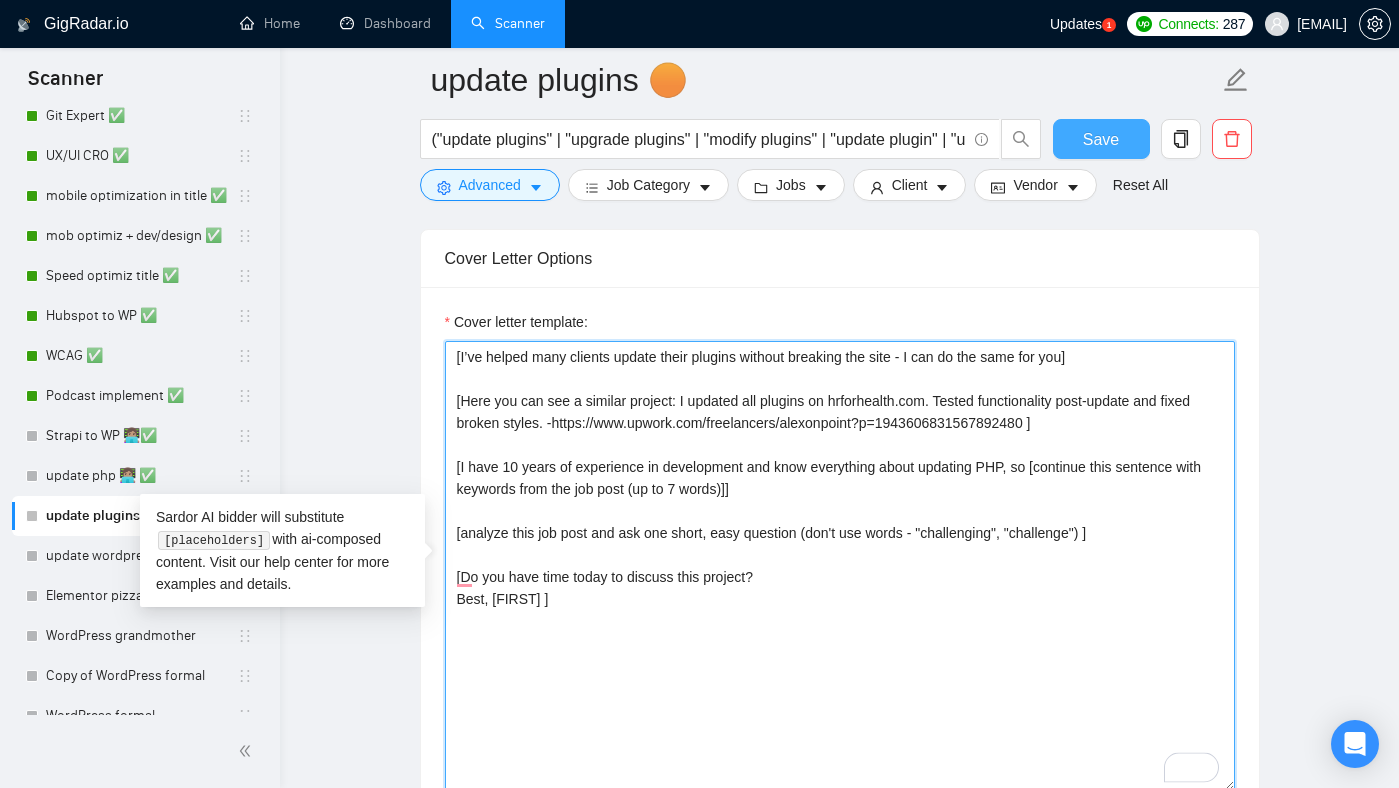 type on "[I’ve helped many clients update their plugins without breaking the site - I can do the same for you]
[Here you can see a similar project: I updated all plugins on hrforhealth.com. Tested functionality post-update and fixed broken styles. -https://www.upwork.com/freelancers/alexonpoint?p=1943606831567892480 ]
[I have 10 years of experience in development and know everything about updating PHP, so [continue this sentence with keywords from the job post (up to 7 words)]]
[analyze this job post and ask one short, easy question (don't use words - "challenging", "challenge") ]
[Do you have time today to discuss this project?
Best, Alex ]" 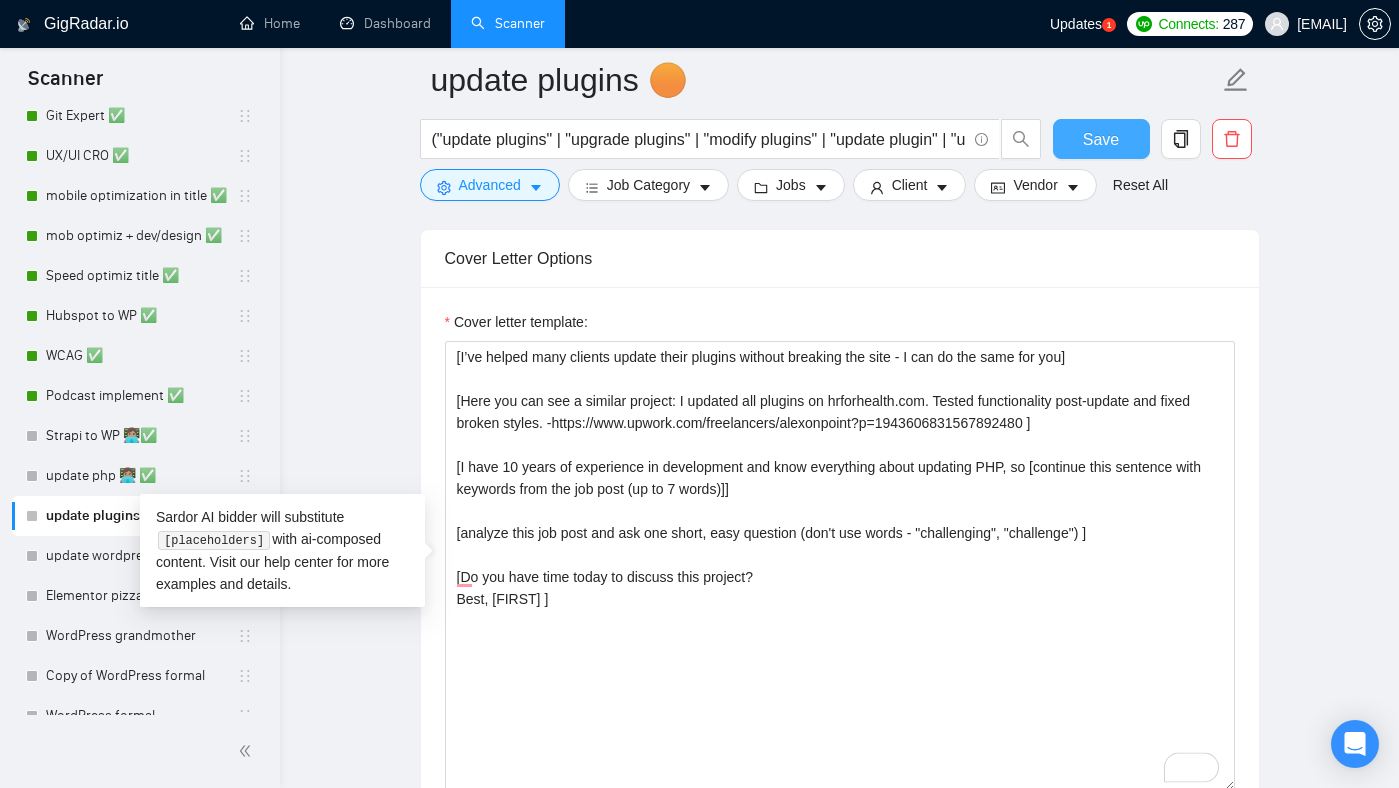 click on "Save" at bounding box center [1101, 139] 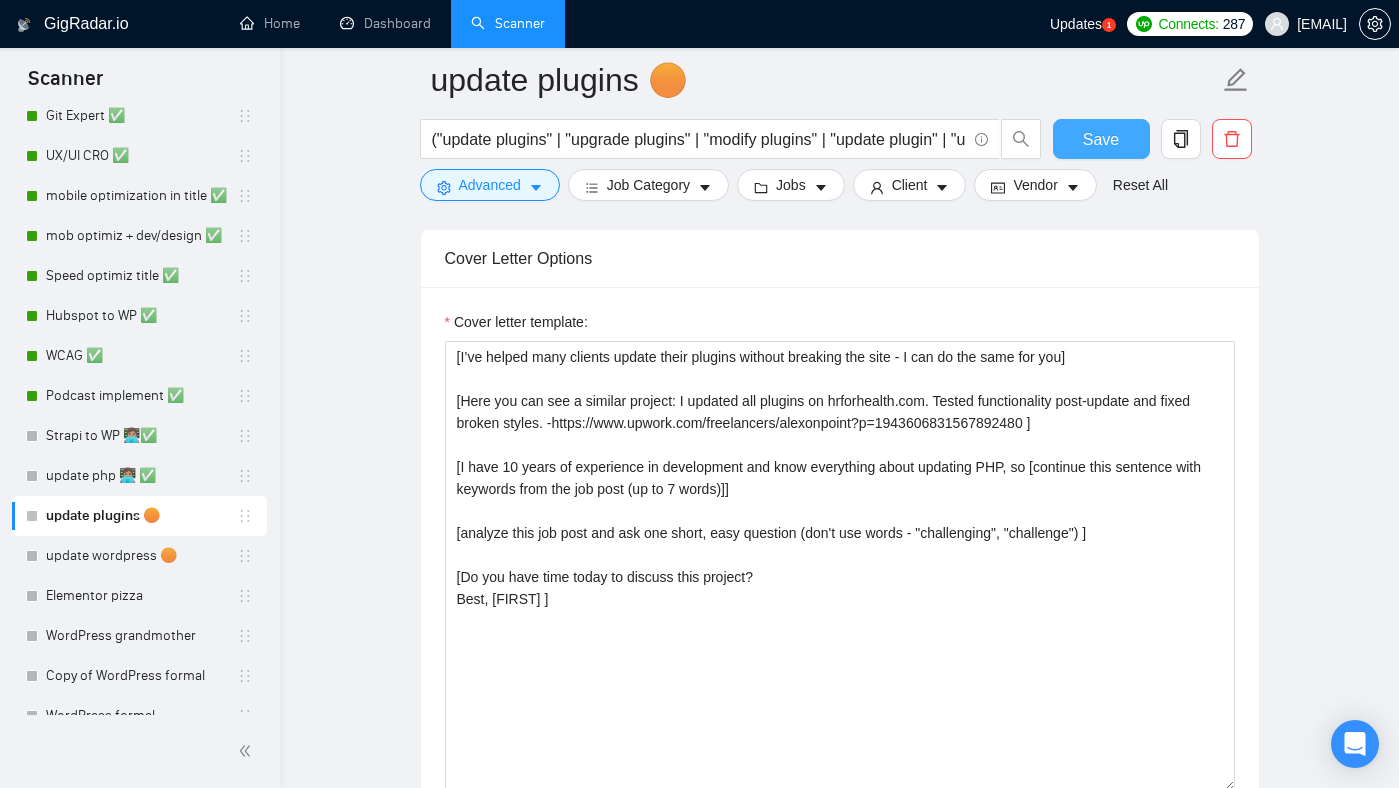 type 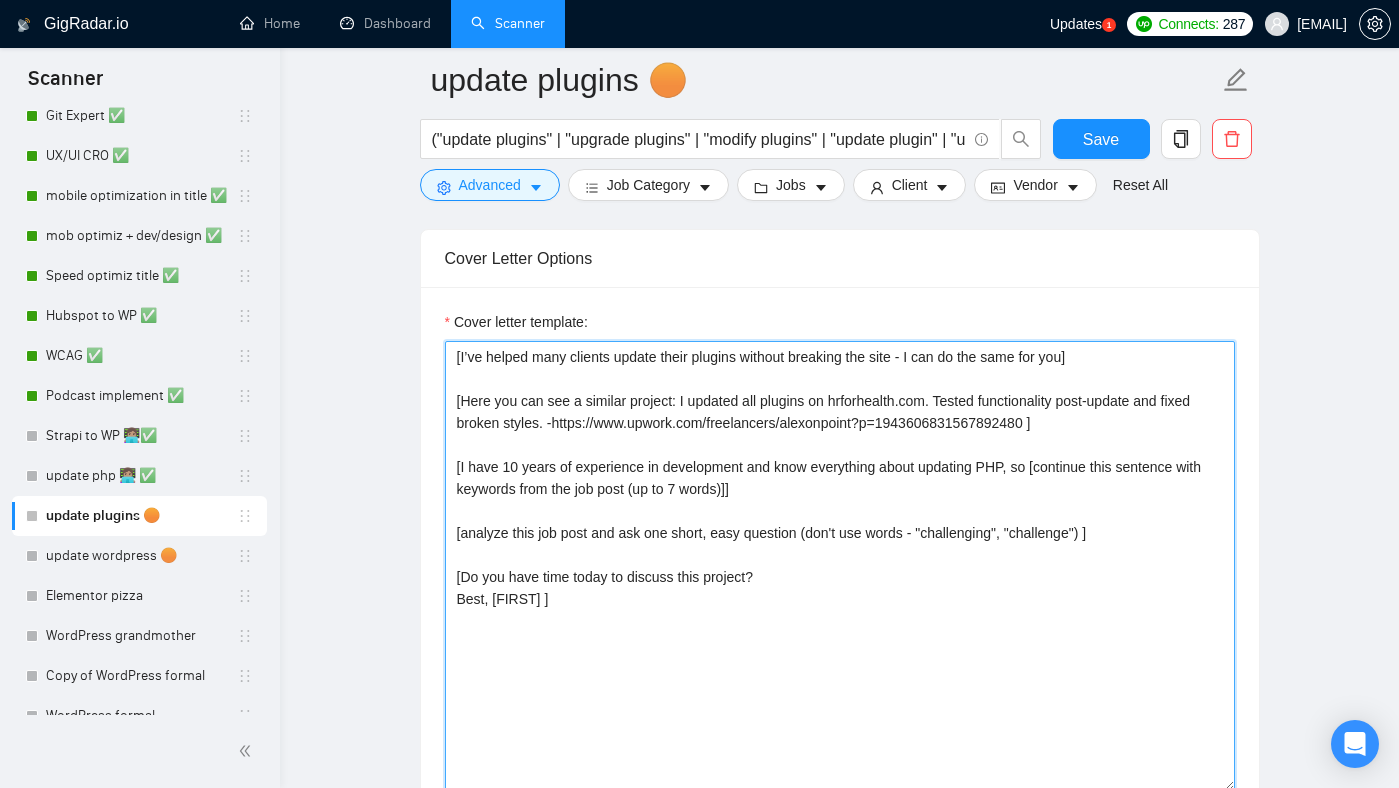 click on "[I’ve helped many clients update their plugins without breaking the site - I can do the same for you]
[Here you can see a similar project: I updated all plugins on hrforhealth.com. Tested functionality post-update and fixed broken styles. -https://www.upwork.com/freelancers/alexonpoint?p=1943606831567892480 ]
[I have 10 years of experience in development and know everything about updating PHP, so [continue this sentence with keywords from the job post (up to 7 words)]]
[analyze this job post and ask one short, easy question (don't use words - "challenging", "challenge") ]
[Do you have time today to discuss this project?
Best, Alex ]" at bounding box center [840, 566] 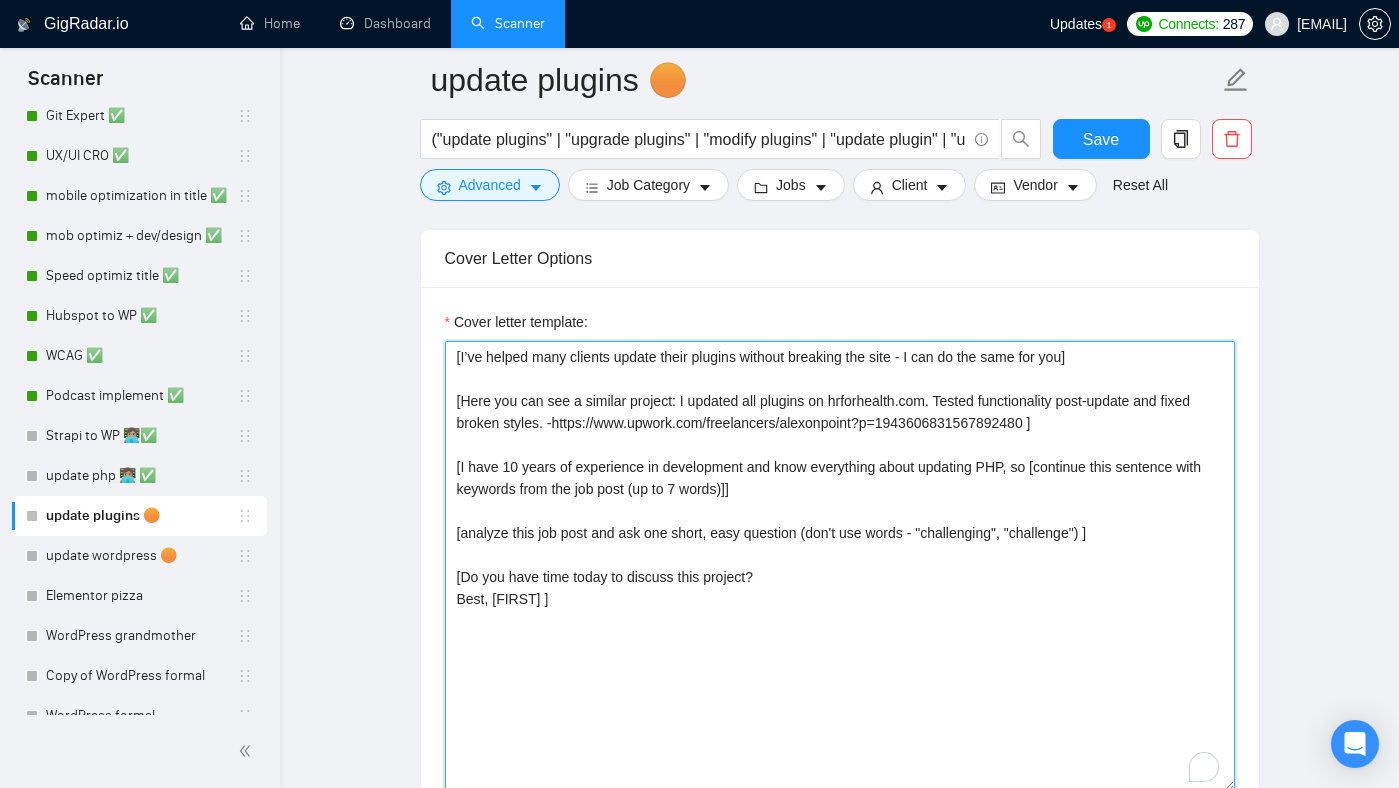click on "[I’ve helped many clients update their plugins without breaking the site - I can do the same for you]
[Here you can see a similar project: I updated all plugins on hrforhealth.com. Tested functionality post-update and fixed broken styles. -https://www.upwork.com/freelancers/alexonpoint?p=1943606831567892480 ]
[I have 10 years of experience in development and know everything about updating PHP, so [continue this sentence with keywords from the job post (up to 7 words)]]
[analyze this job post and ask one short, easy question (don't use words - "challenging", "challenge") ]
[Do you have time today to discuss this project?
Best, Alex ]" at bounding box center [840, 566] 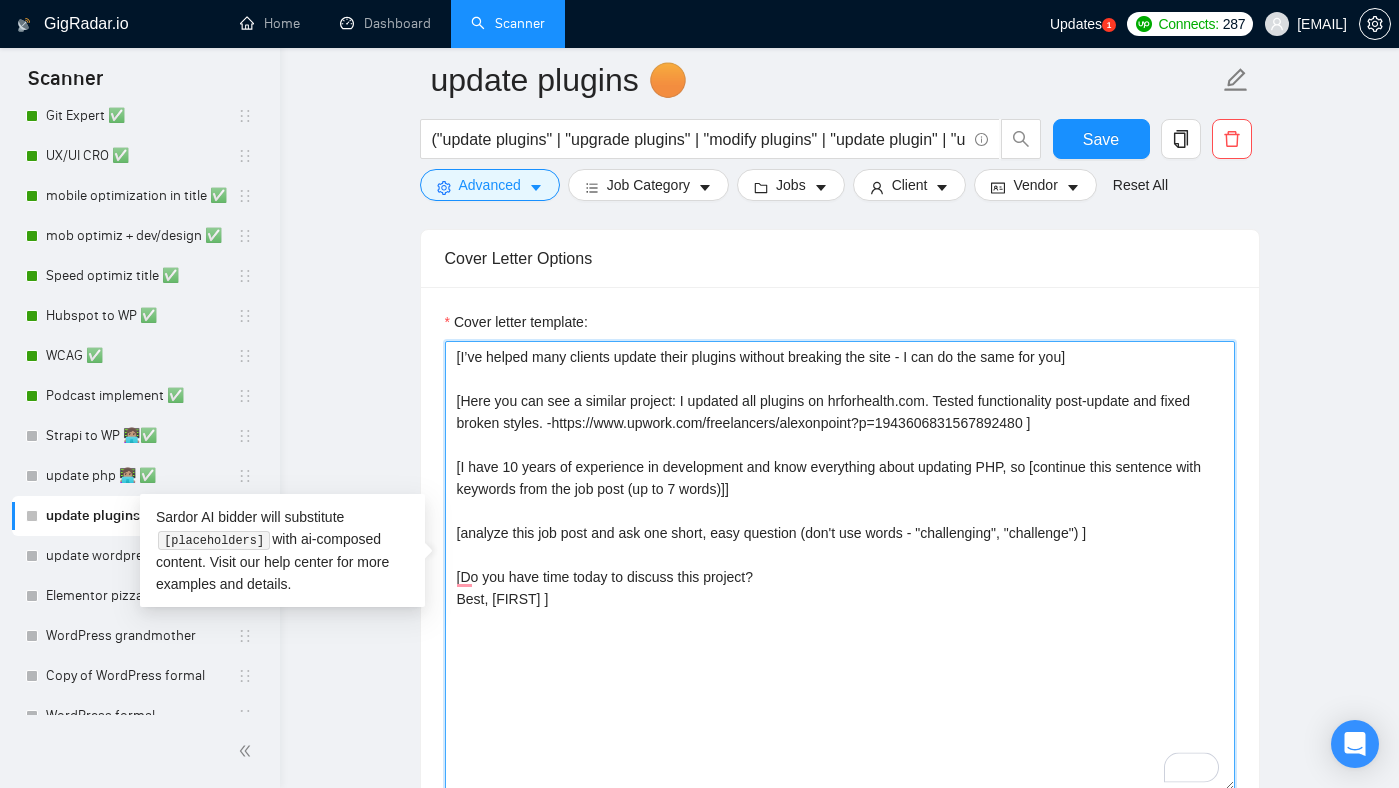 click on "[I’ve helped many clients update their plugins without breaking the site - I can do the same for you]
[Here you can see a similar project: I updated all plugins on hrforhealth.com. Tested functionality post-update and fixed broken styles. -https://www.upwork.com/freelancers/alexonpoint?p=1943606831567892480 ]
[I have 10 years of experience in development and know everything about updating PHP, so [continue this sentence with keywords from the job post (up to 7 words)]]
[analyze this job post and ask one short, easy question (don't use words - "challenging", "challenge") ]
[Do you have time today to discuss this project?
Best, Alex ]" at bounding box center [840, 566] 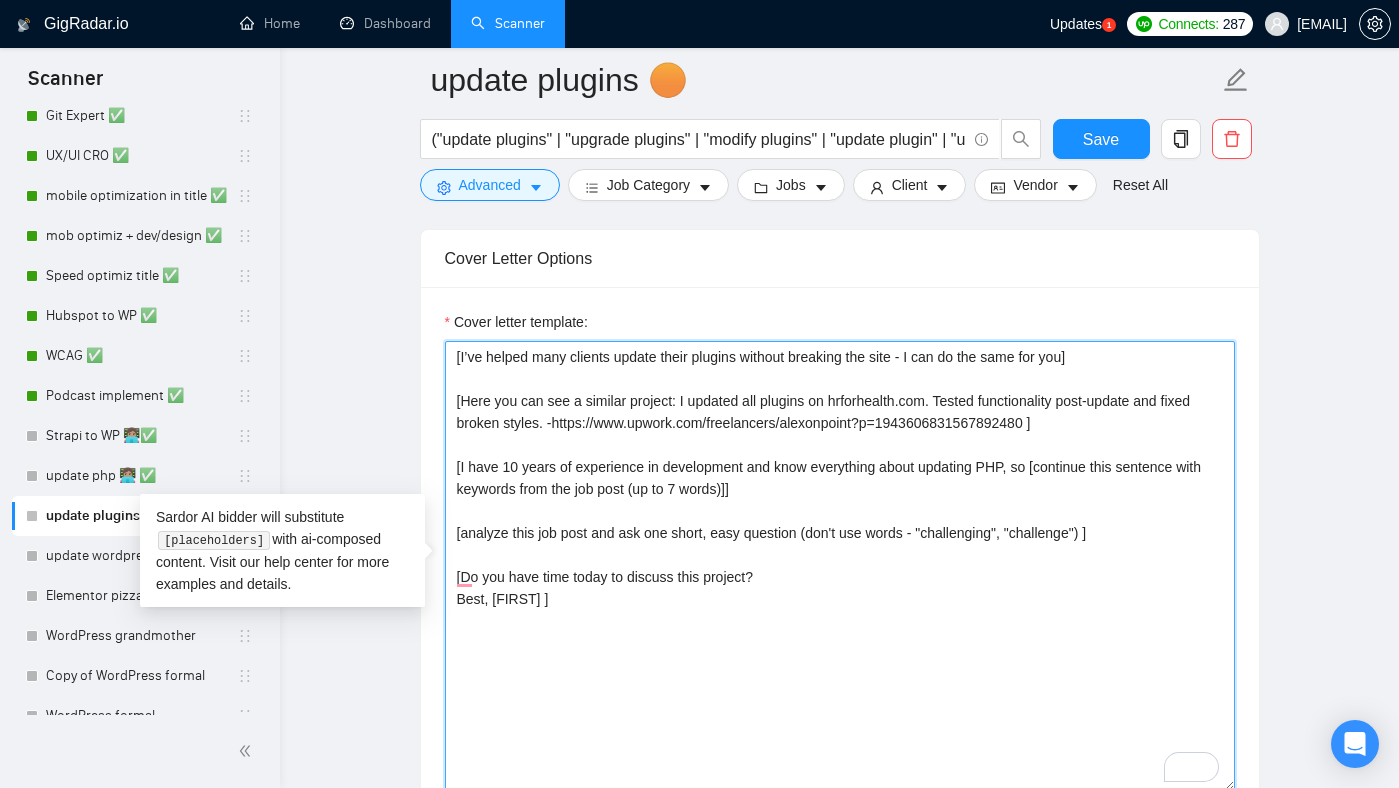 paste on "plugins" 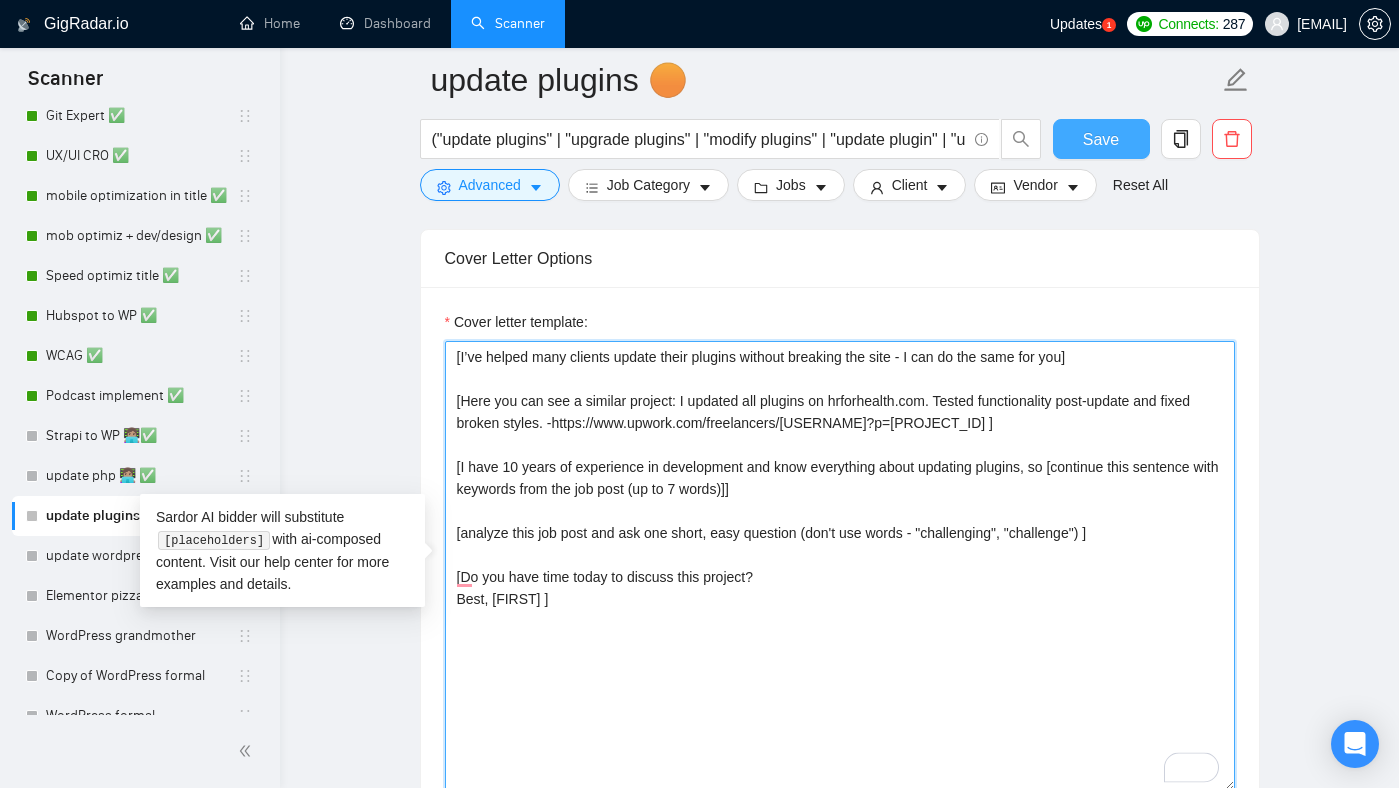 type on "[I’ve helped many clients update their plugins without breaking the site - I can do the same for you]
[Here you can see a similar project: I updated all plugins on hrforhealth.com. Tested functionality post-update and fixed broken styles. -https://www.upwork.com/freelancers/[USERNAME]/[ID] ]
[I have 10 years of experience in development and know everything about updating plugins, so [continue this sentence with keywords from the job post (up to 7 words)]]
[analyze this job post and ask one short, easy question (don't use words - "challenging", "challenge") ]
[Do you have time today to discuss this project?
Best, [FIRST] ]" 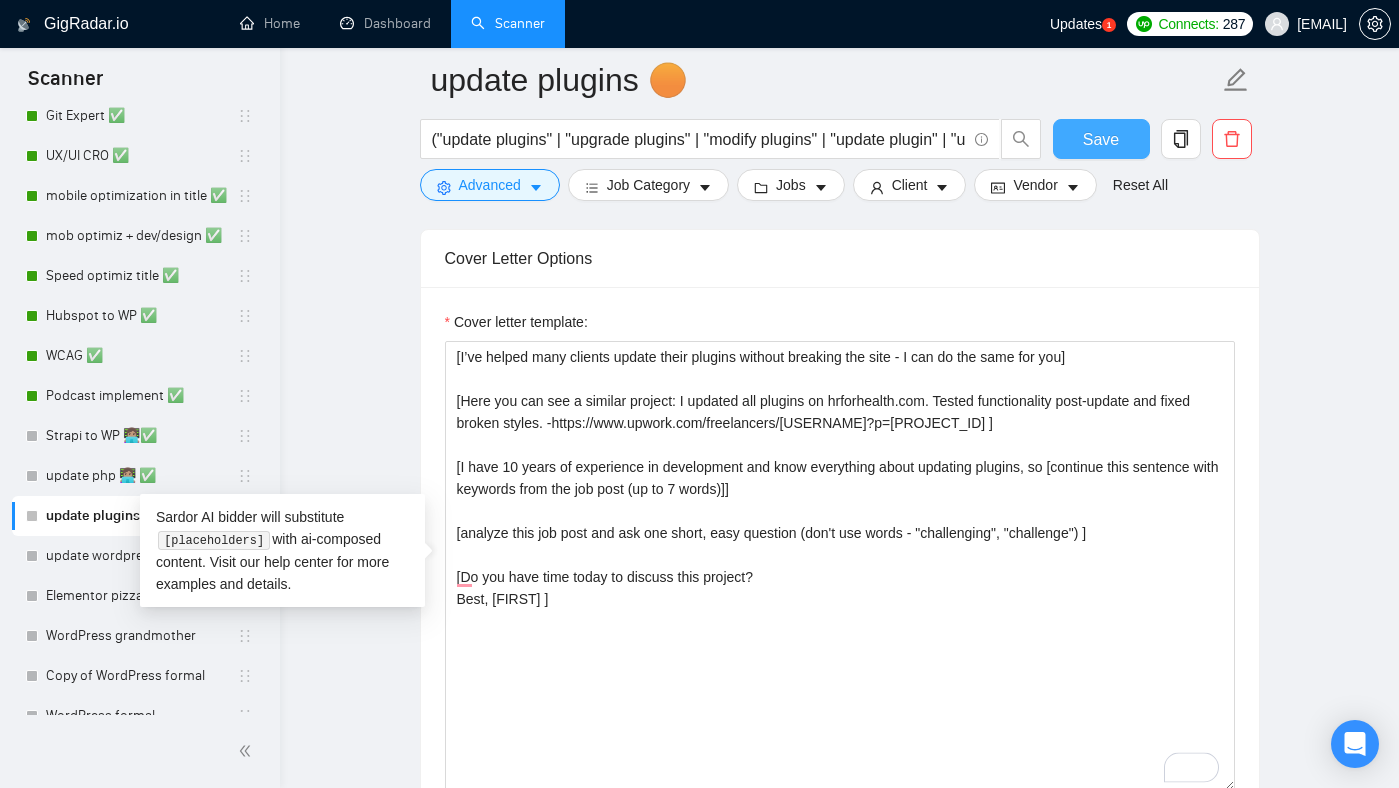 click on "Save" at bounding box center [1101, 139] 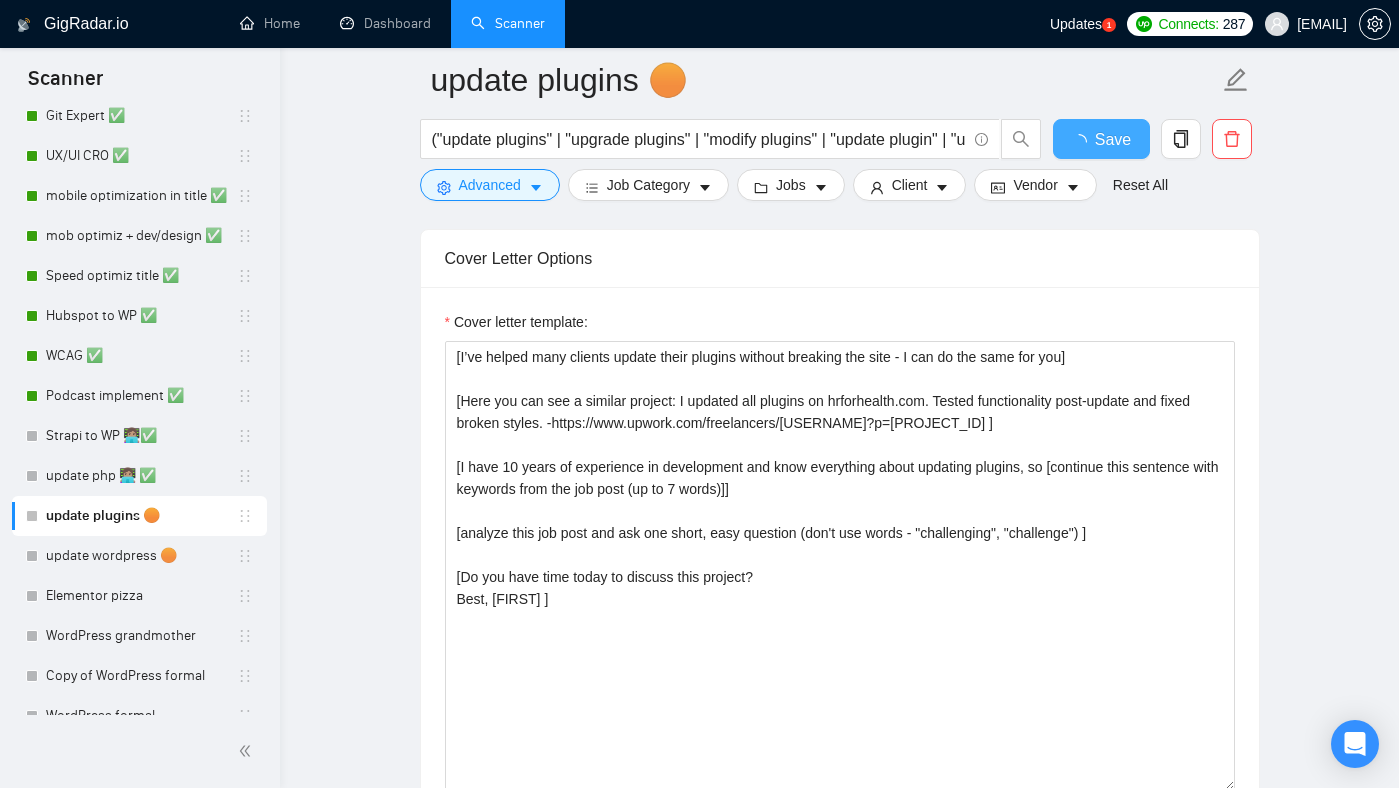 type 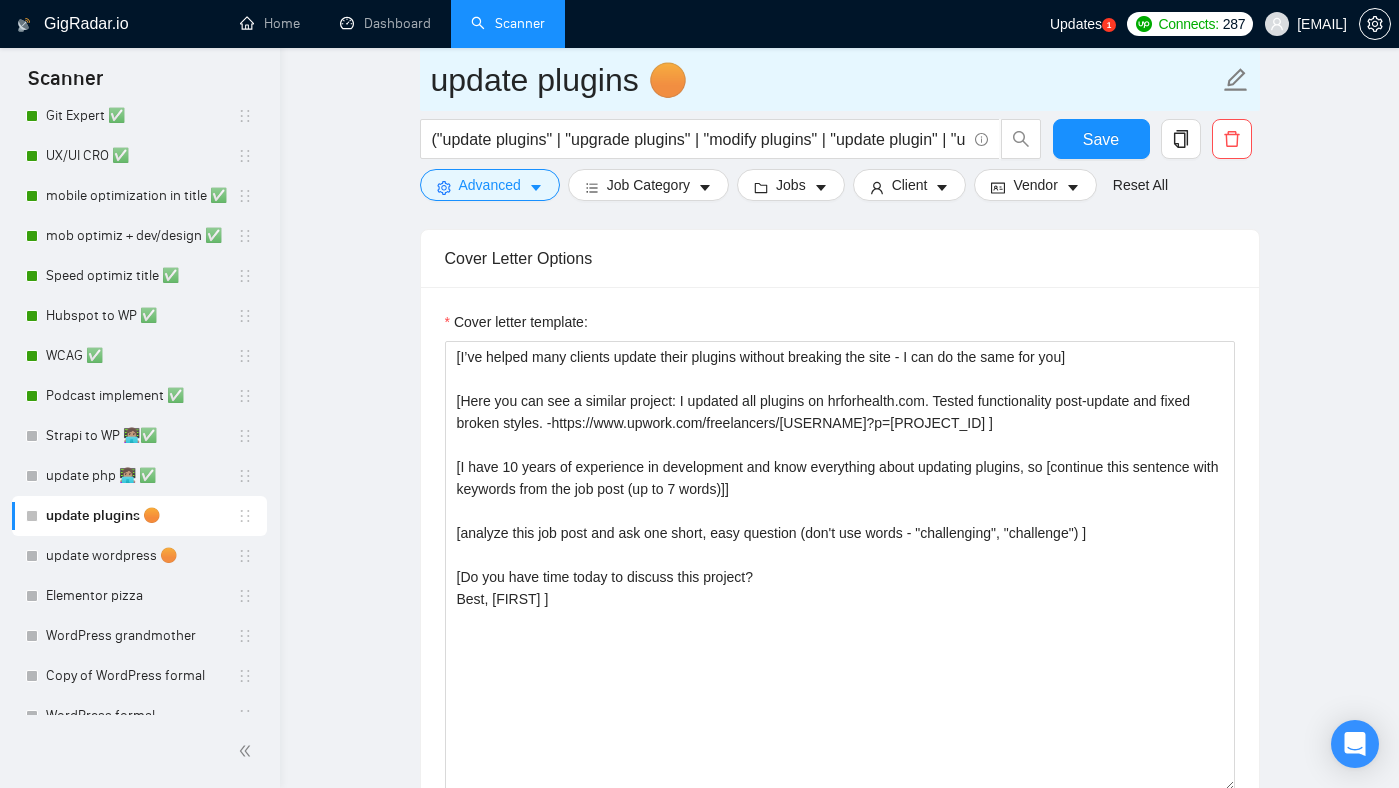 drag, startPoint x: 654, startPoint y: 85, endPoint x: 709, endPoint y: 85, distance: 55 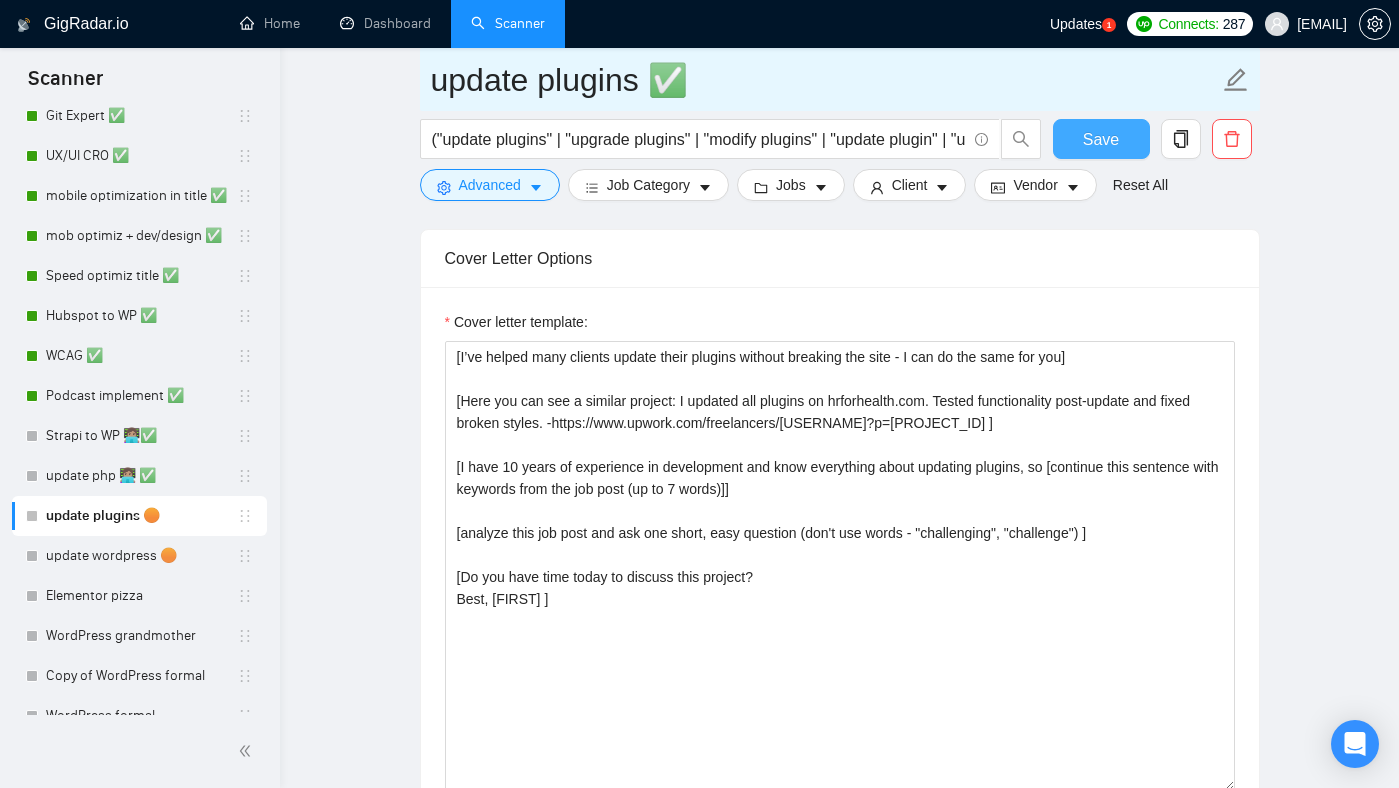 type on "update plugins ✅" 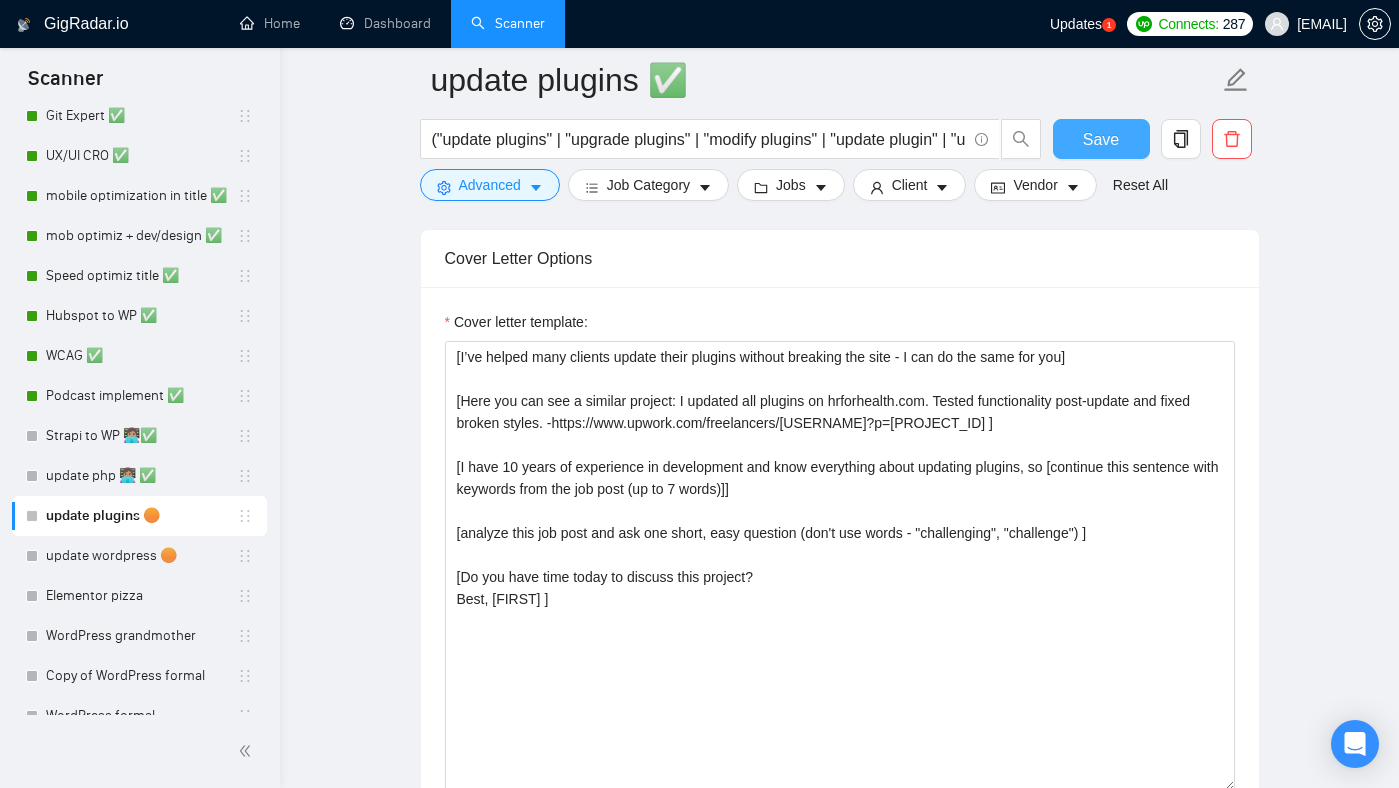 click on "Save" at bounding box center (1101, 139) 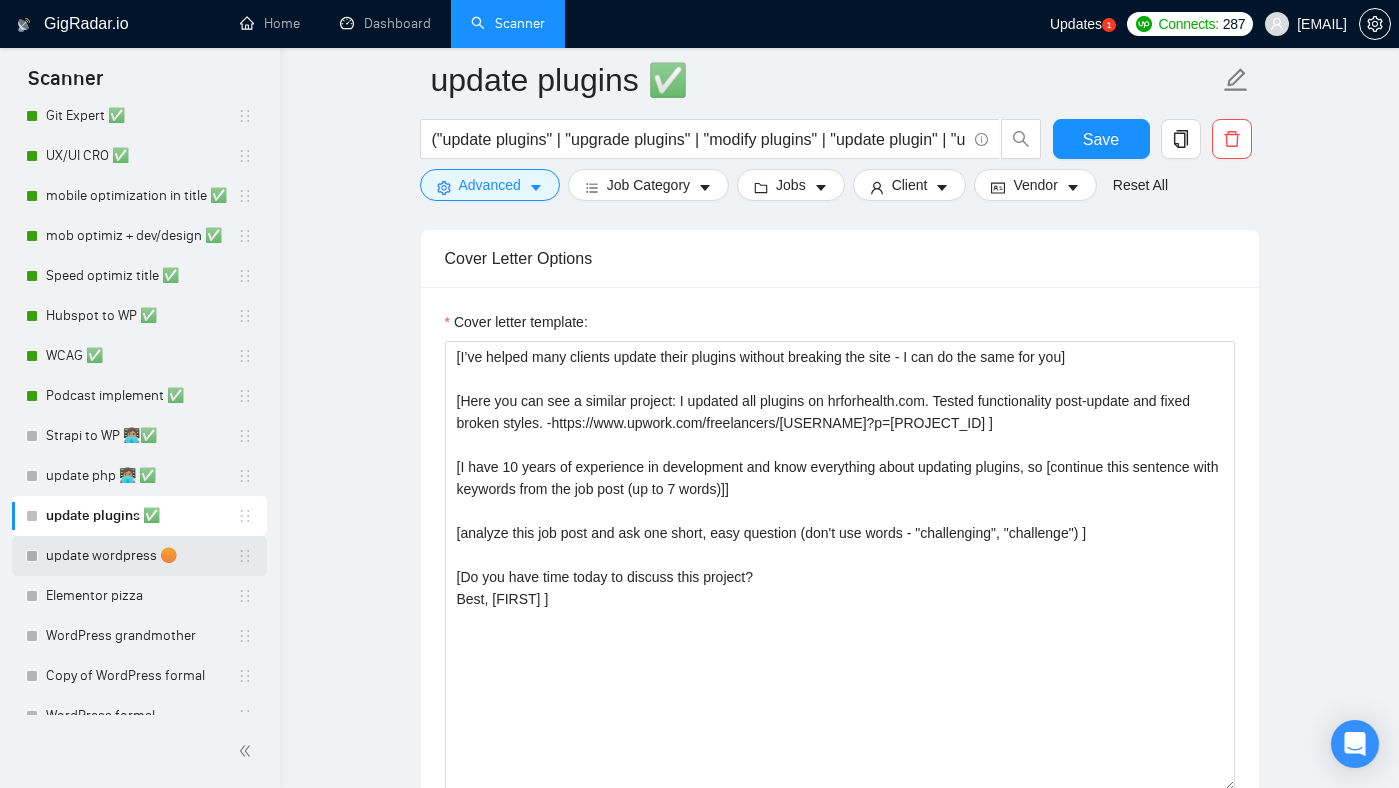 click on "update wordpress 🟠" at bounding box center (141, 556) 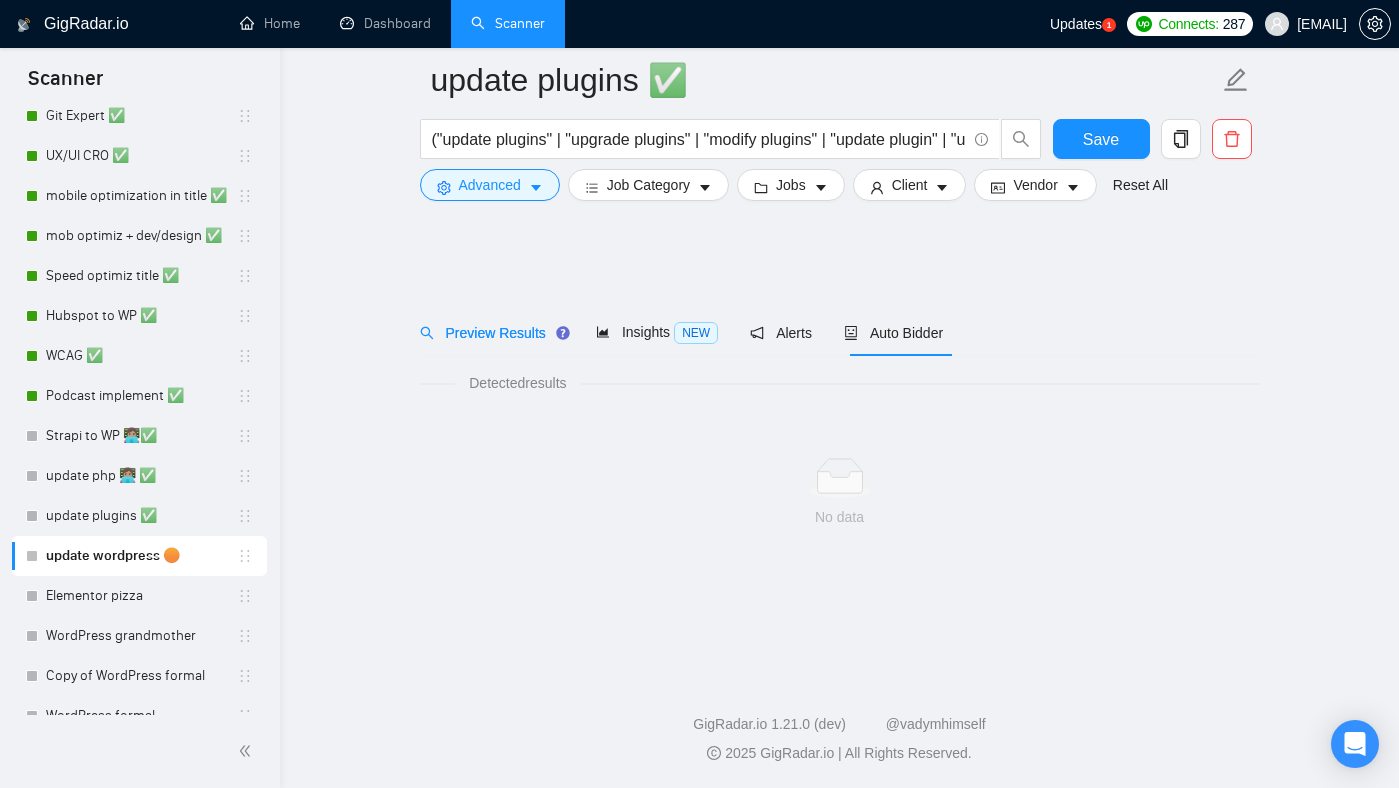 scroll, scrollTop: 0, scrollLeft: 0, axis: both 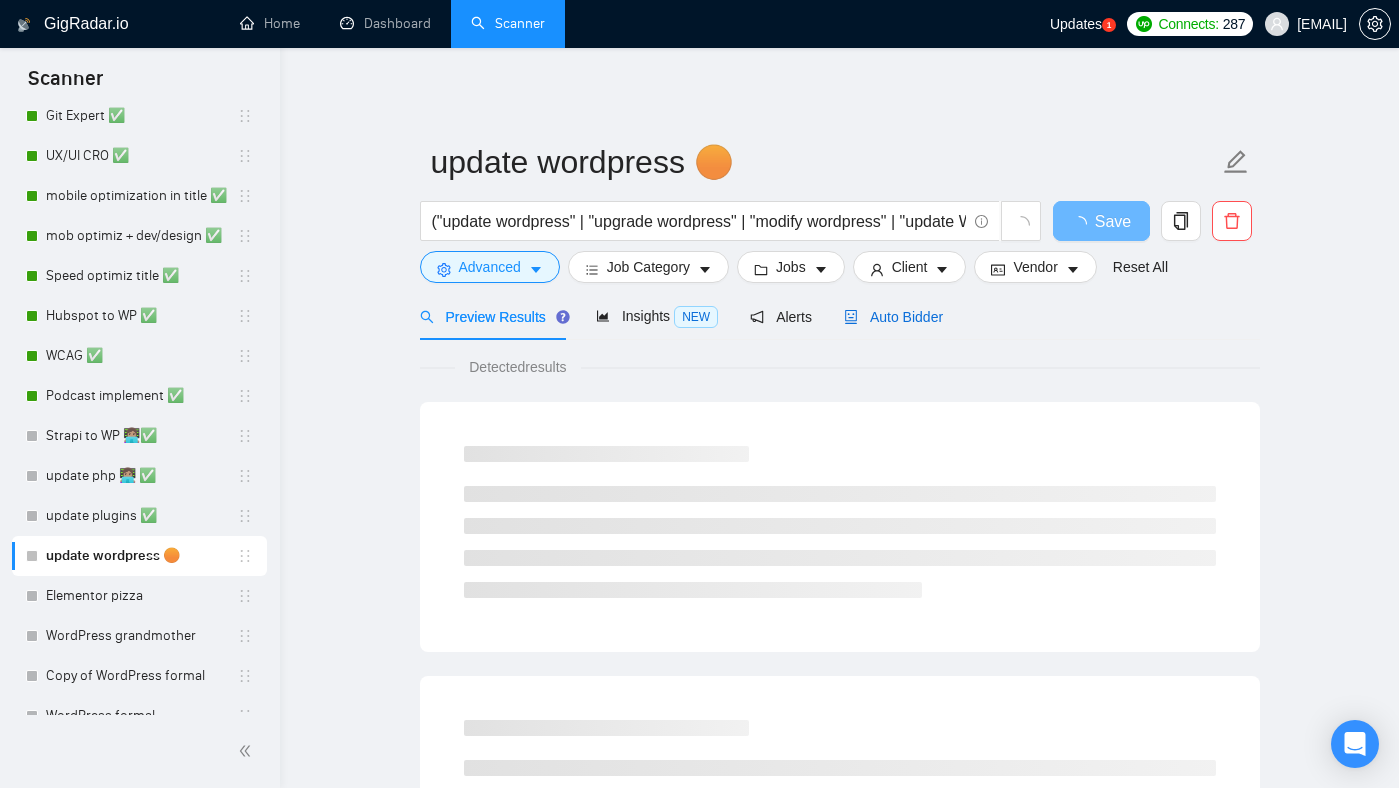 click 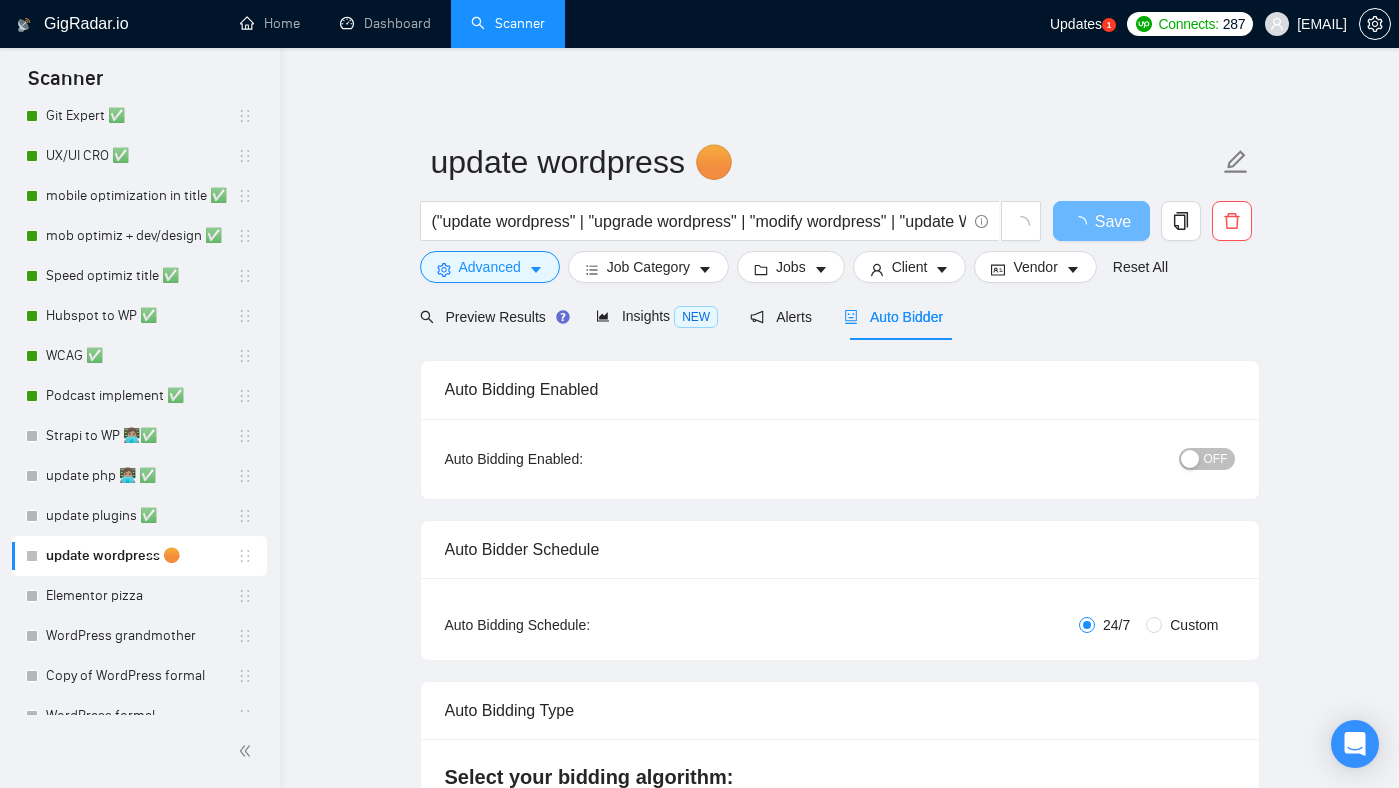 type 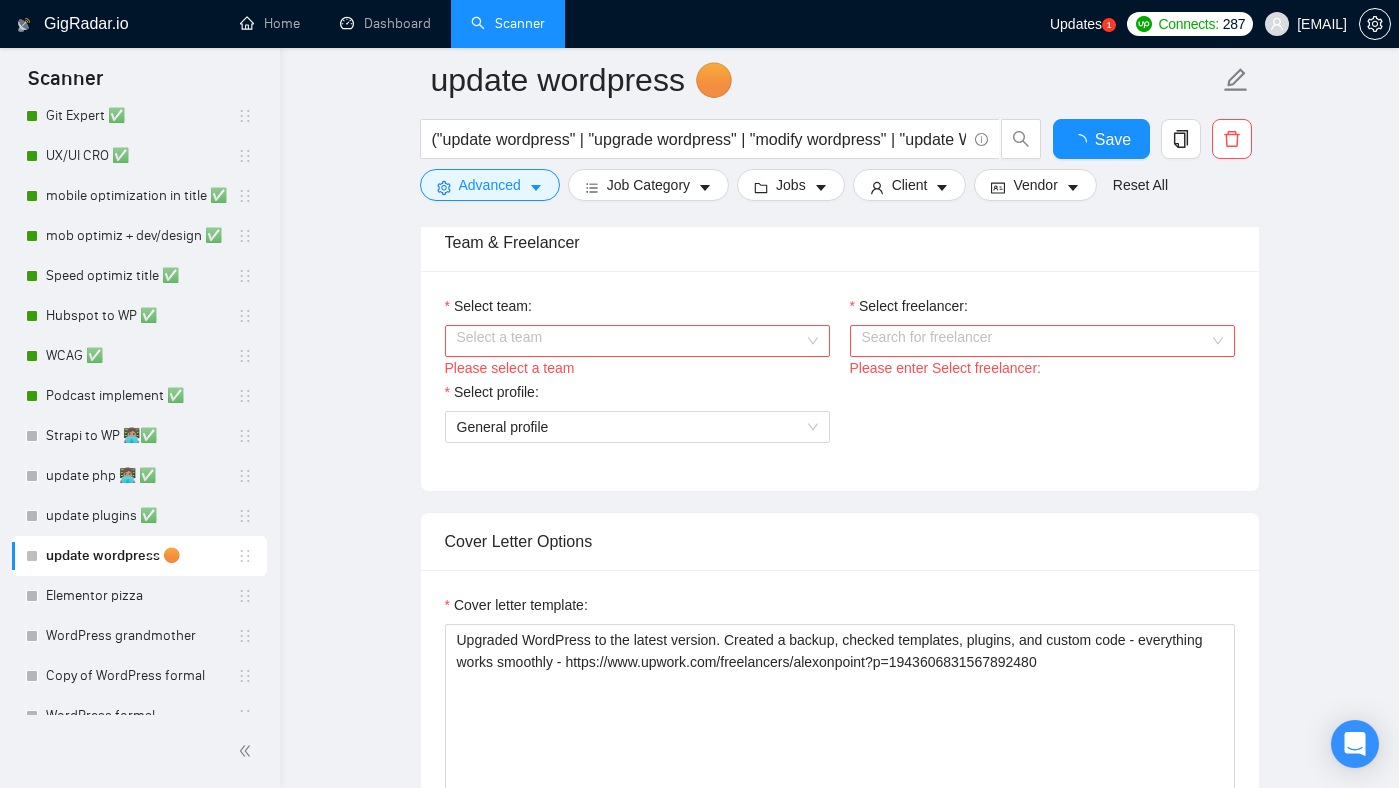 scroll, scrollTop: 1057, scrollLeft: 0, axis: vertical 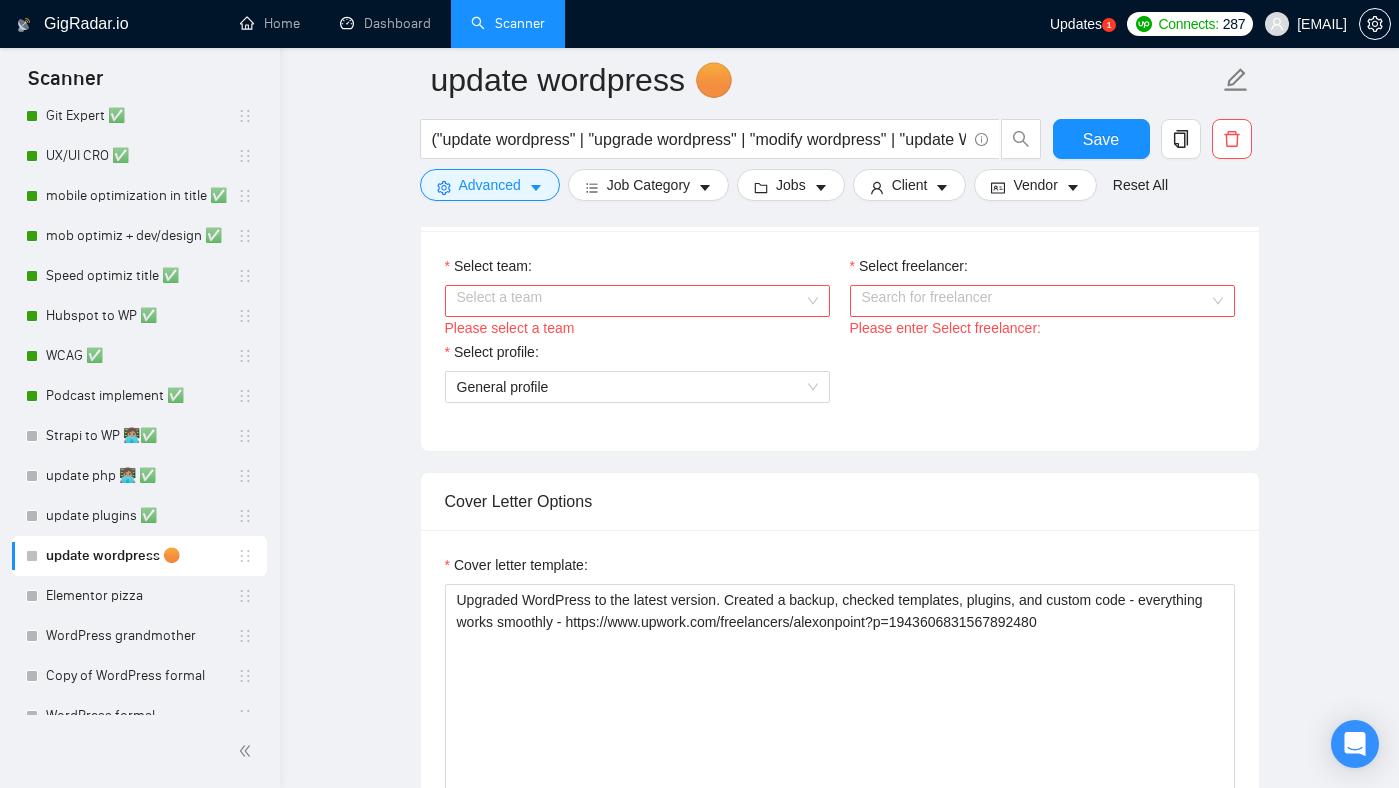 click on "Select team:" at bounding box center (637, 270) 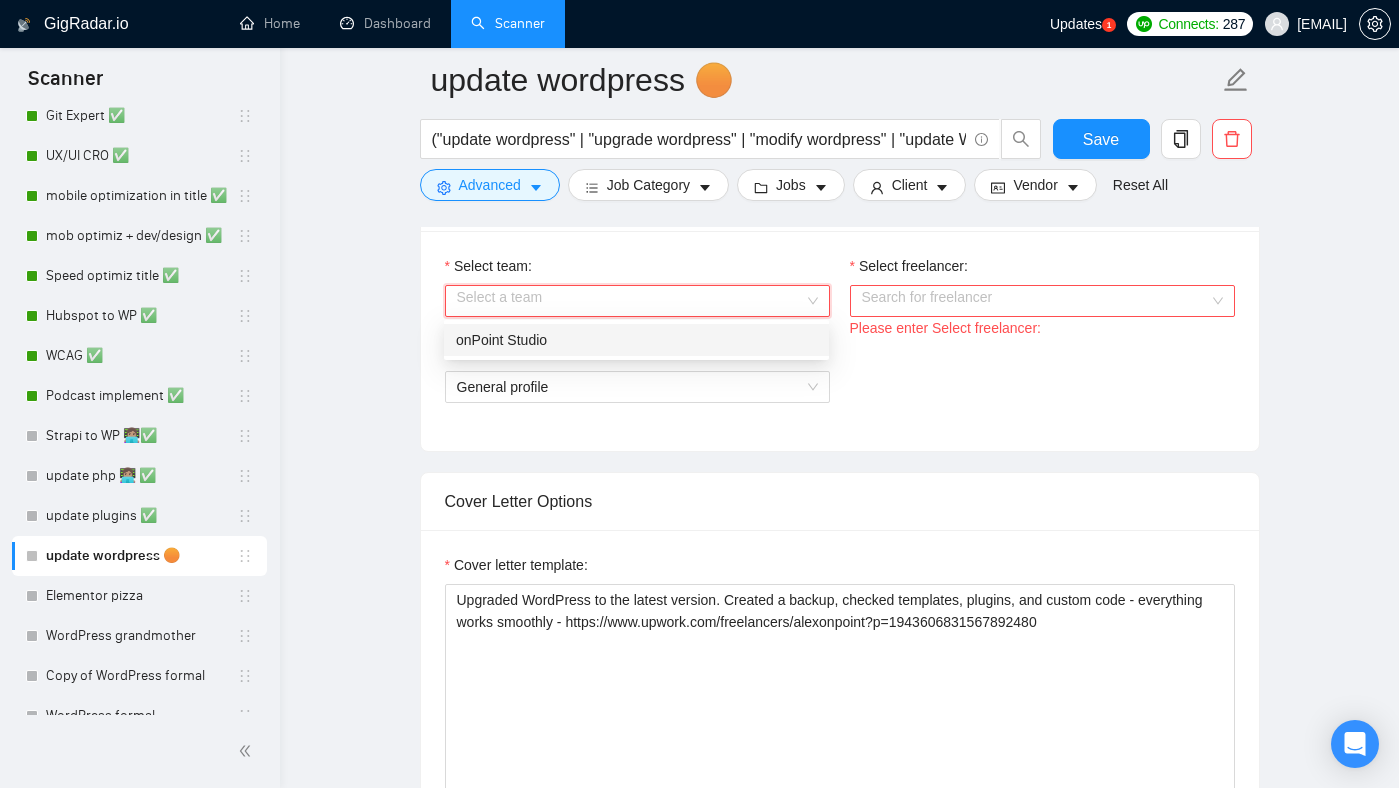 click on "onPoint Studio" at bounding box center [636, 340] 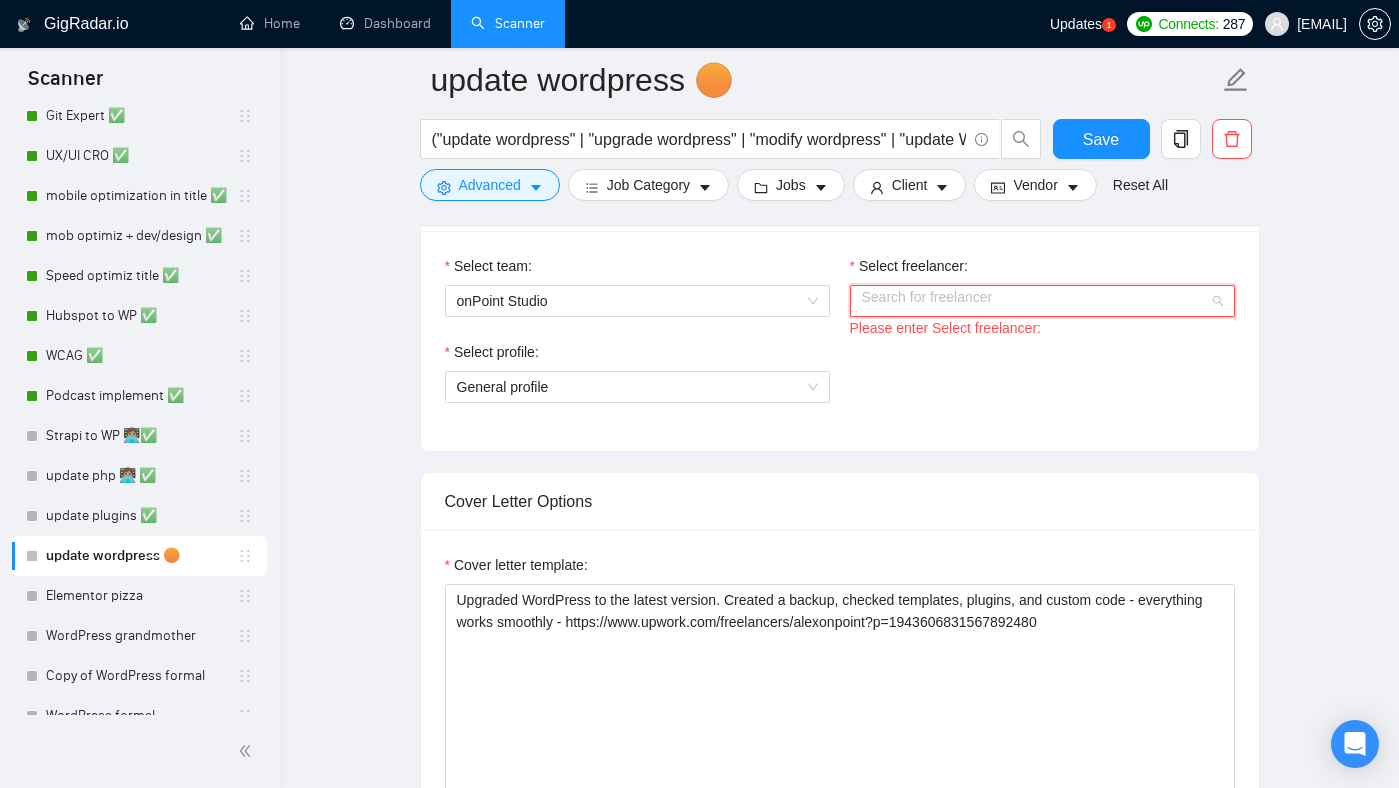 click on "Select freelancer:" at bounding box center (1035, 301) 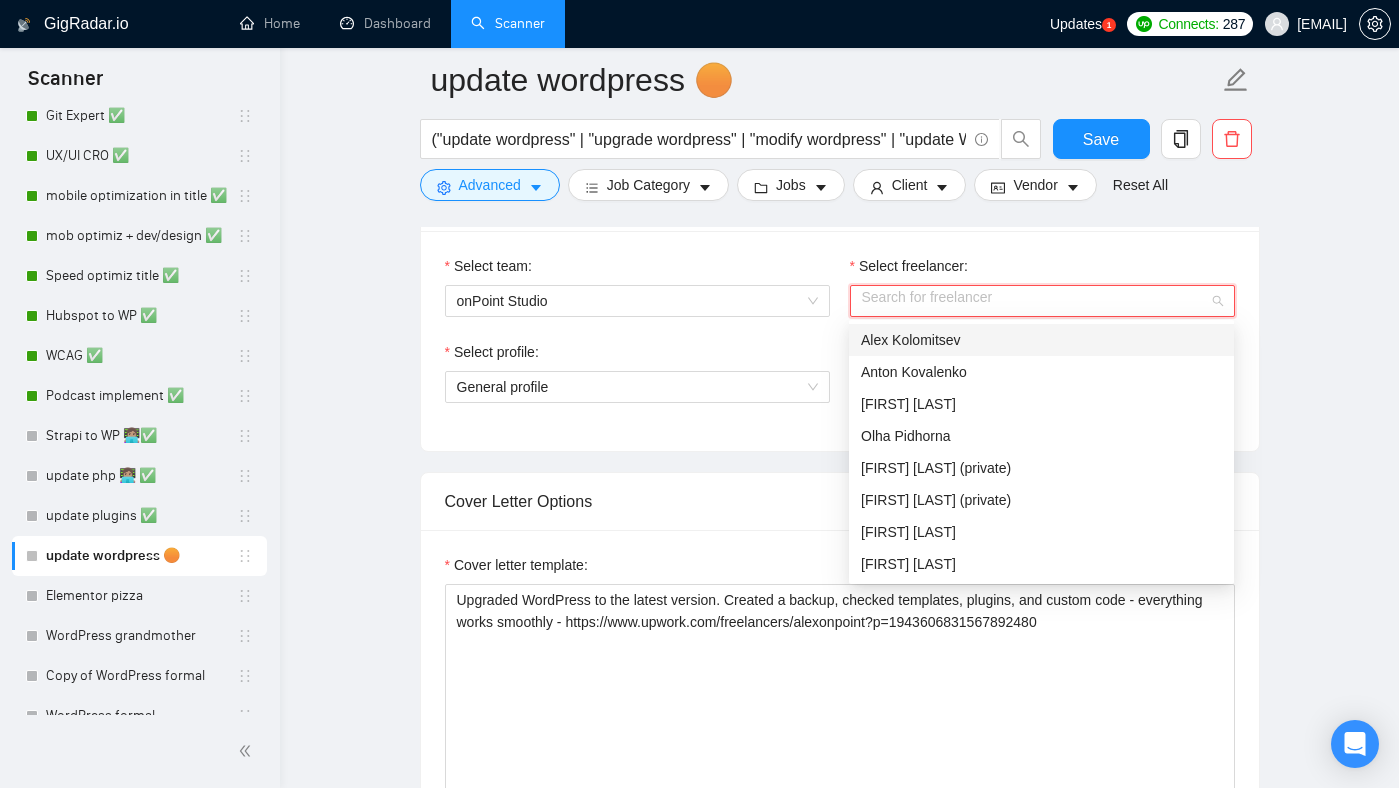 click on "Alex Kolomitsev" at bounding box center (911, 340) 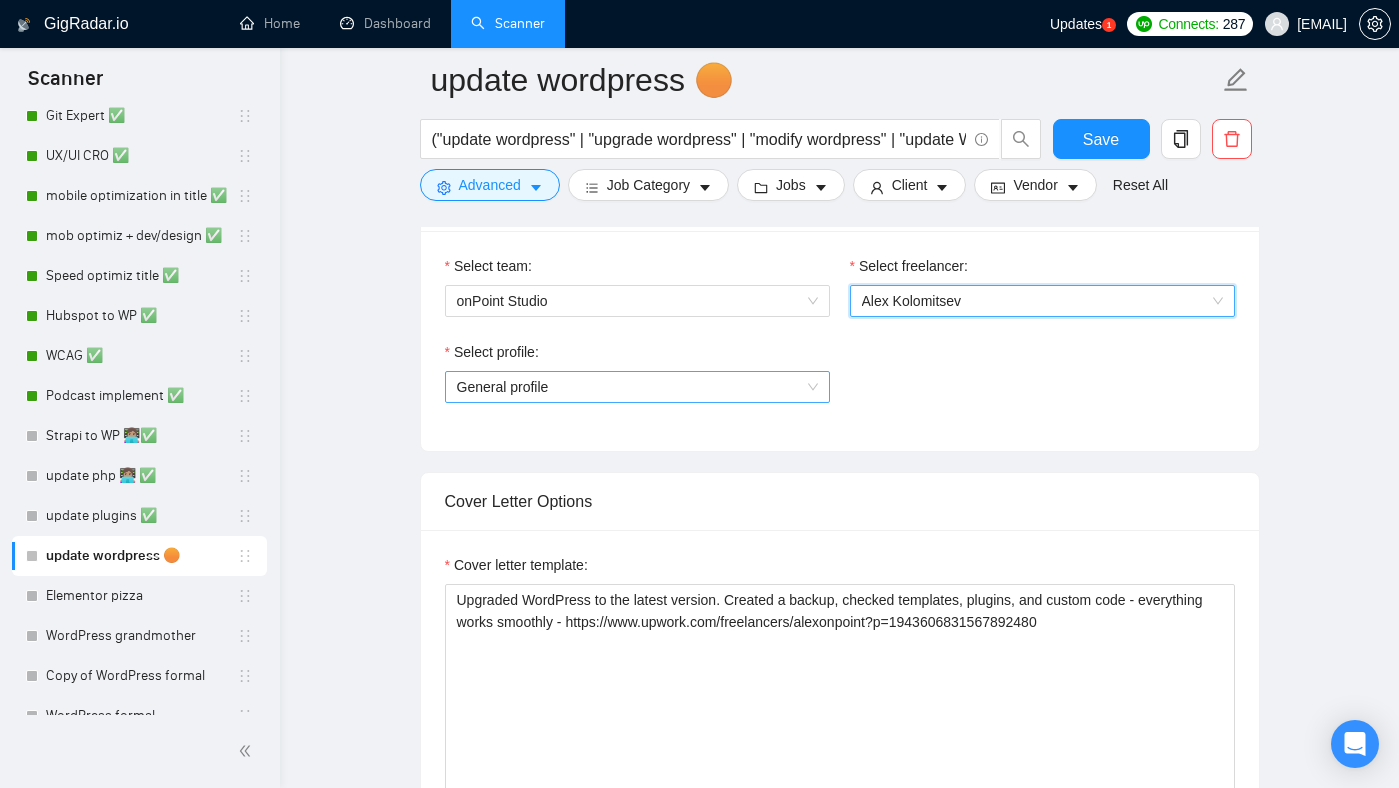 click on "General profile" at bounding box center (637, 387) 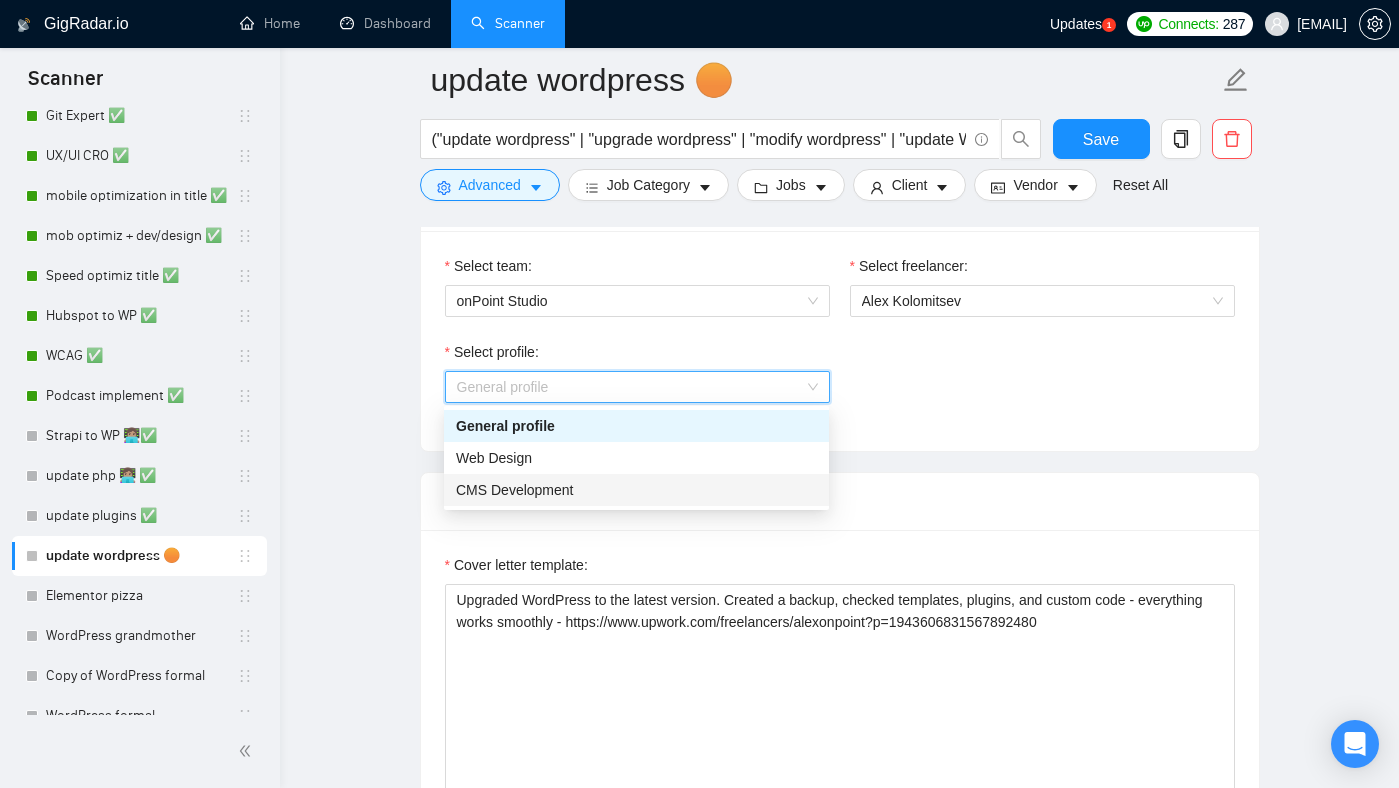 click on "CMS Development" at bounding box center [636, 490] 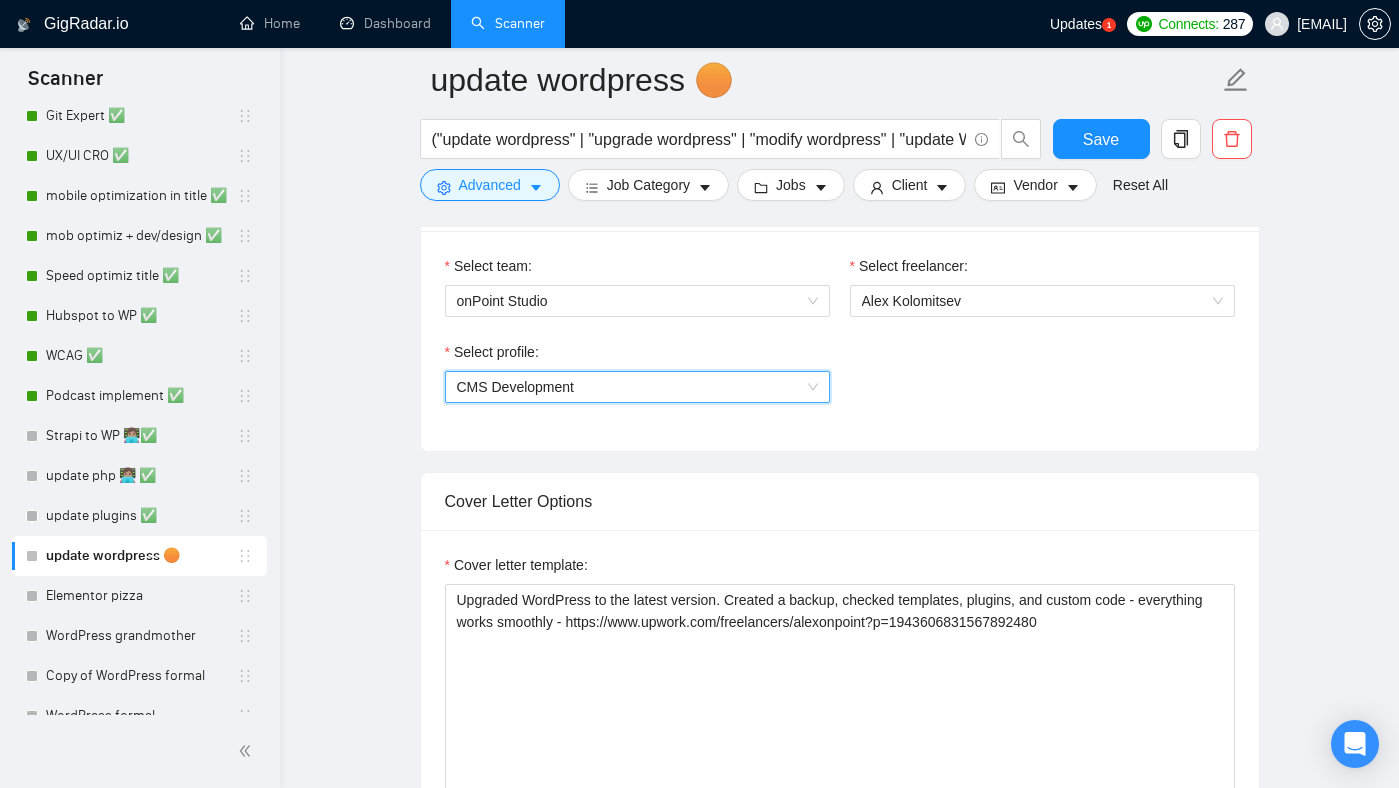 scroll, scrollTop: 1128, scrollLeft: 0, axis: vertical 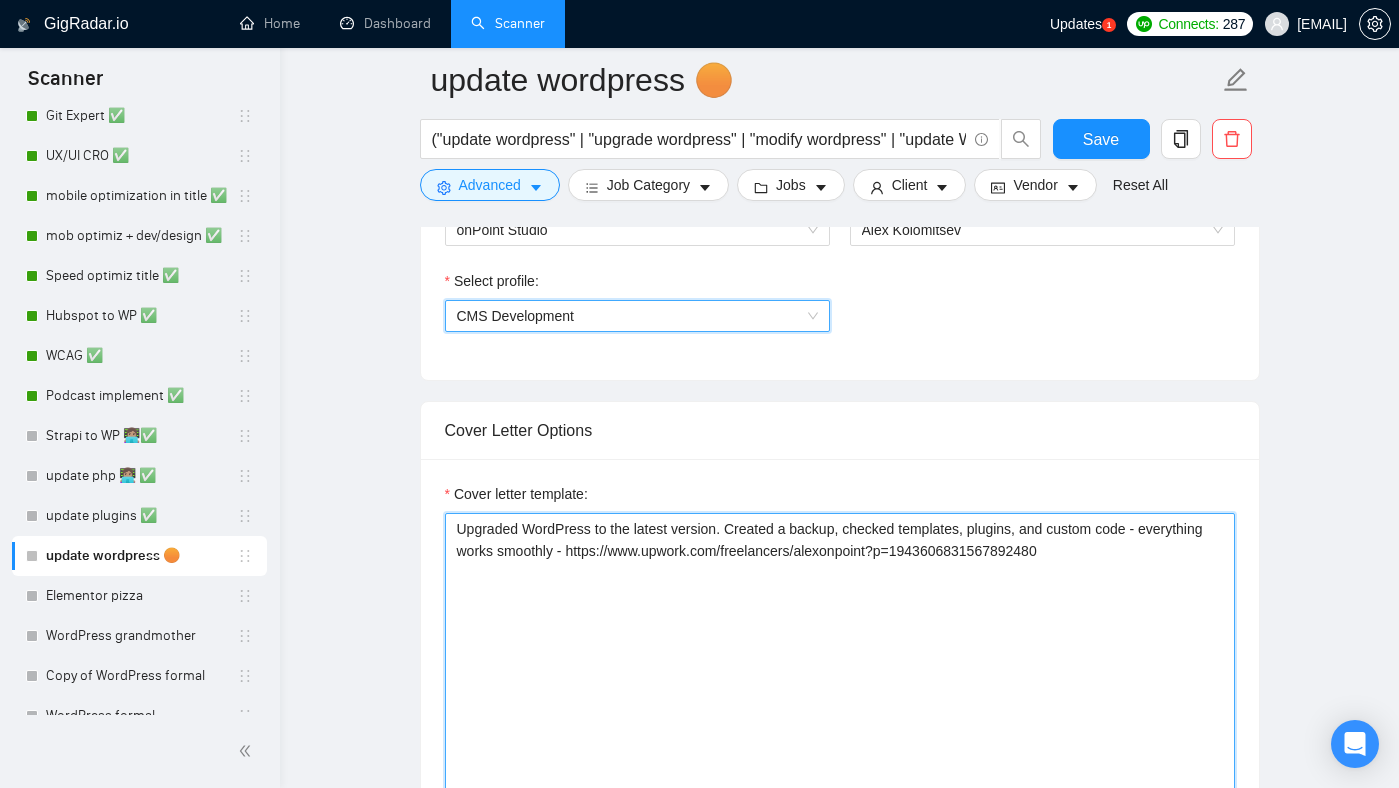 click on "Upgraded WordPress to the latest version. Created a backup, checked templates, plugins, and custom code - everything works smoothly - https://www.upwork.com/freelancers/alexonpoint?p=1943606831567892480" at bounding box center (840, 738) 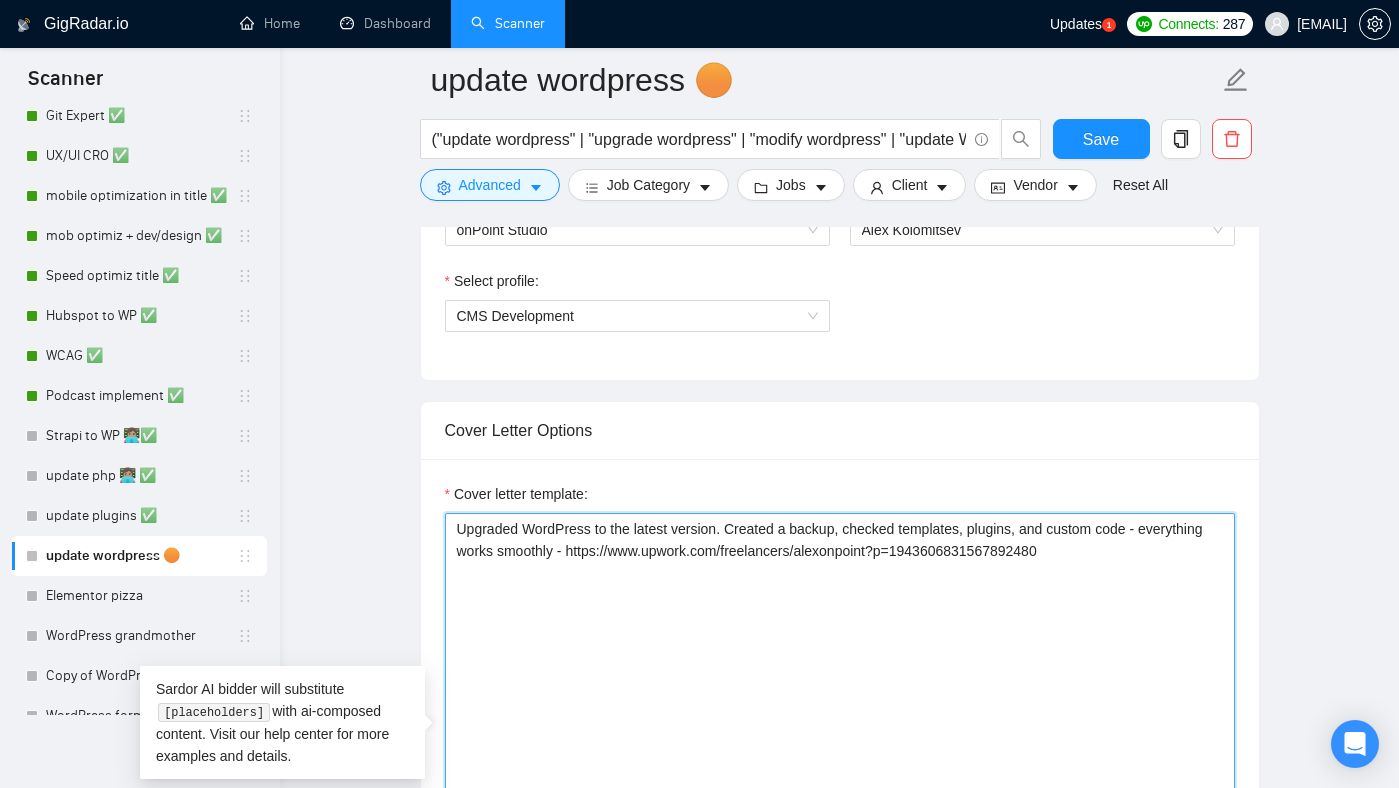 paste on "I’ve helped many clients update WordPress core without any issues — I can do the same for you." 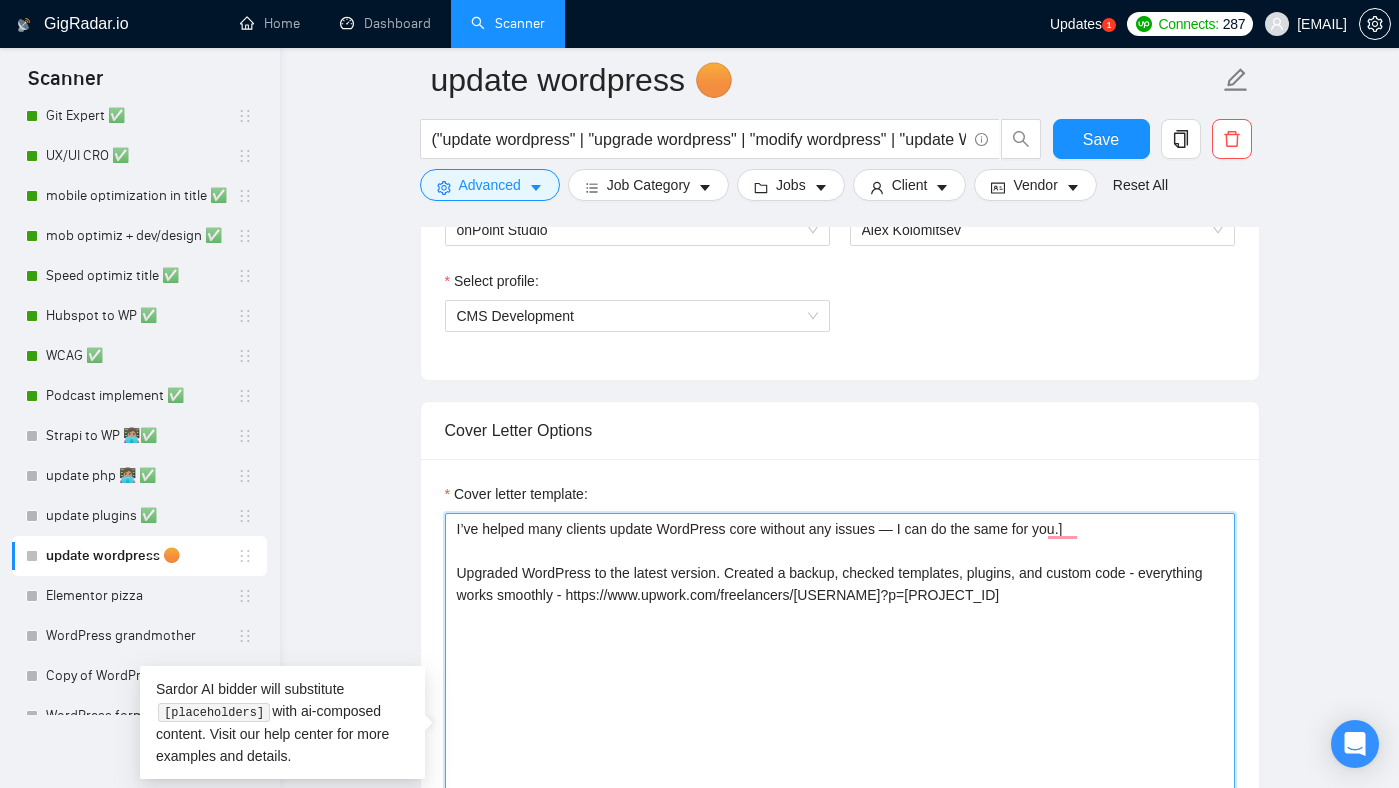 click on "I’ve helped many clients update WordPress core without any issues — I can do the same for you]
Upgraded WordPress to the latest version. Created a backup, checked templates, plugins, and custom code - everything works smoothly - https://www.upwork.com/freelancers/alexonpoint?p=1943606831567892480" at bounding box center (840, 738) 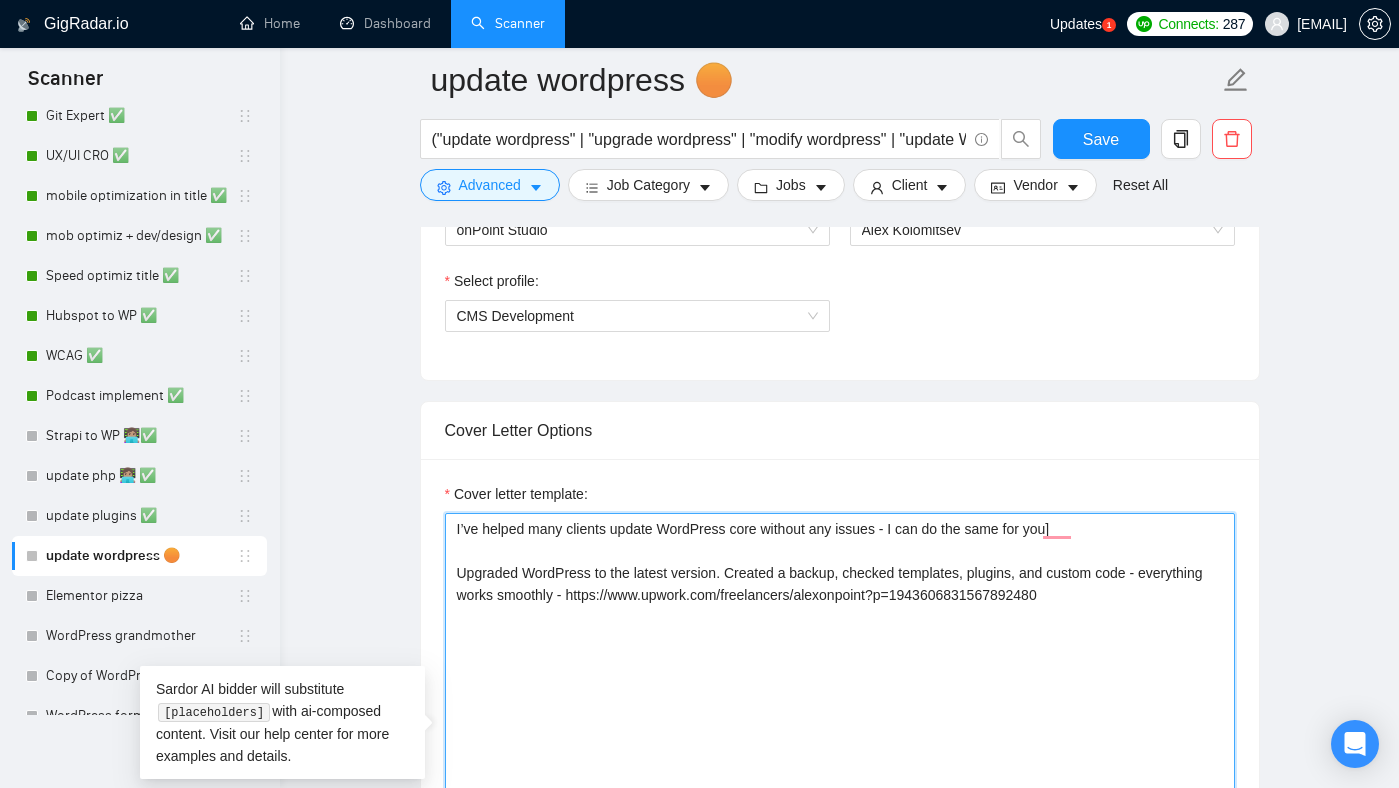 click on "I’ve helped many clients update WordPress core without any issues - I can do the same for you]
Upgraded WordPress to the latest version. Created a backup, checked templates, plugins, and custom code - everything works smoothly - https://www.upwork.com/freelancers/alexonpoint?p=1943606831567892480" at bounding box center [840, 738] 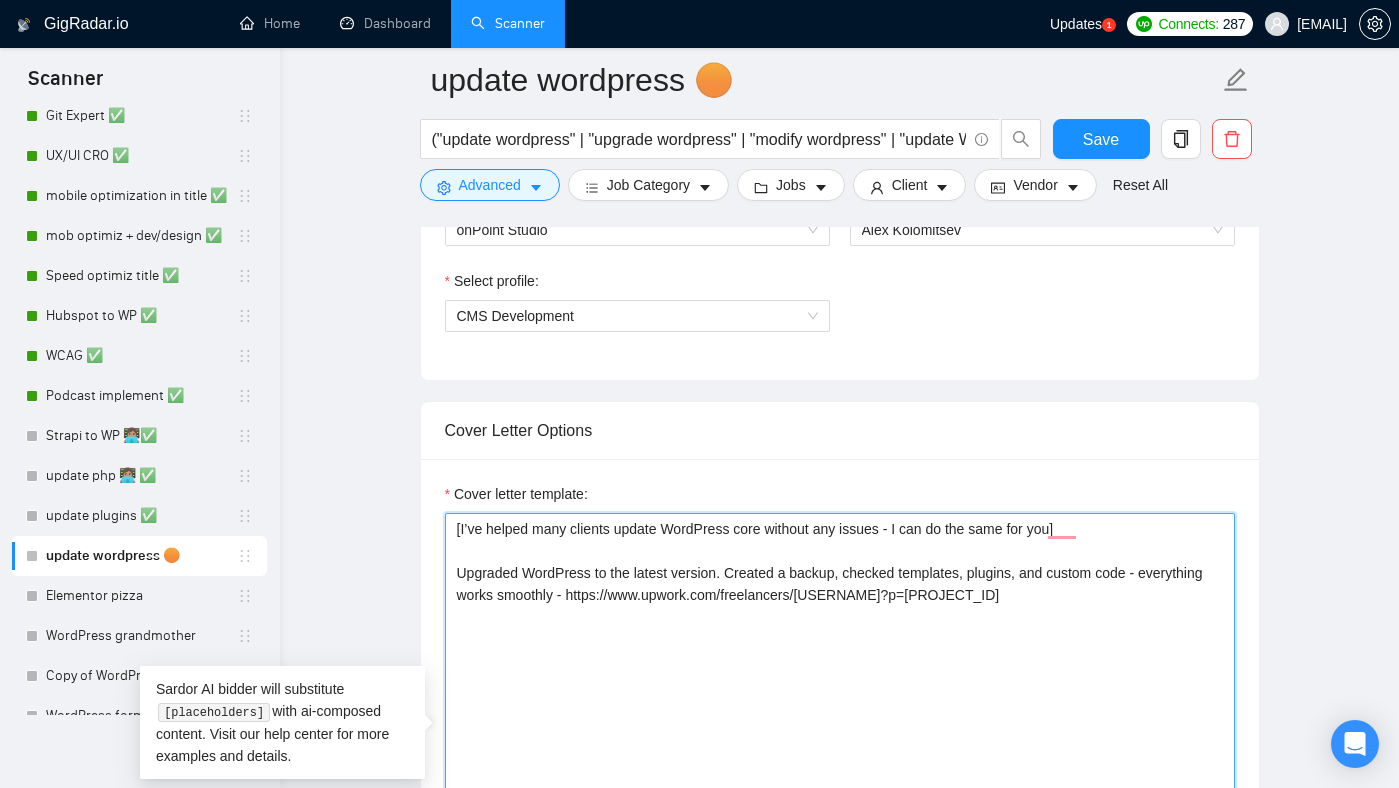 click on "[I’ve helped many clients update WordPress core without any issues - I can do the same for you]
Upgraded WordPress to the latest version. Created a backup, checked templates, plugins, and custom code - everything works smoothly - https://www.upwork.com/freelancers/alexonpoint?p=1943606831567892480" at bounding box center (840, 738) 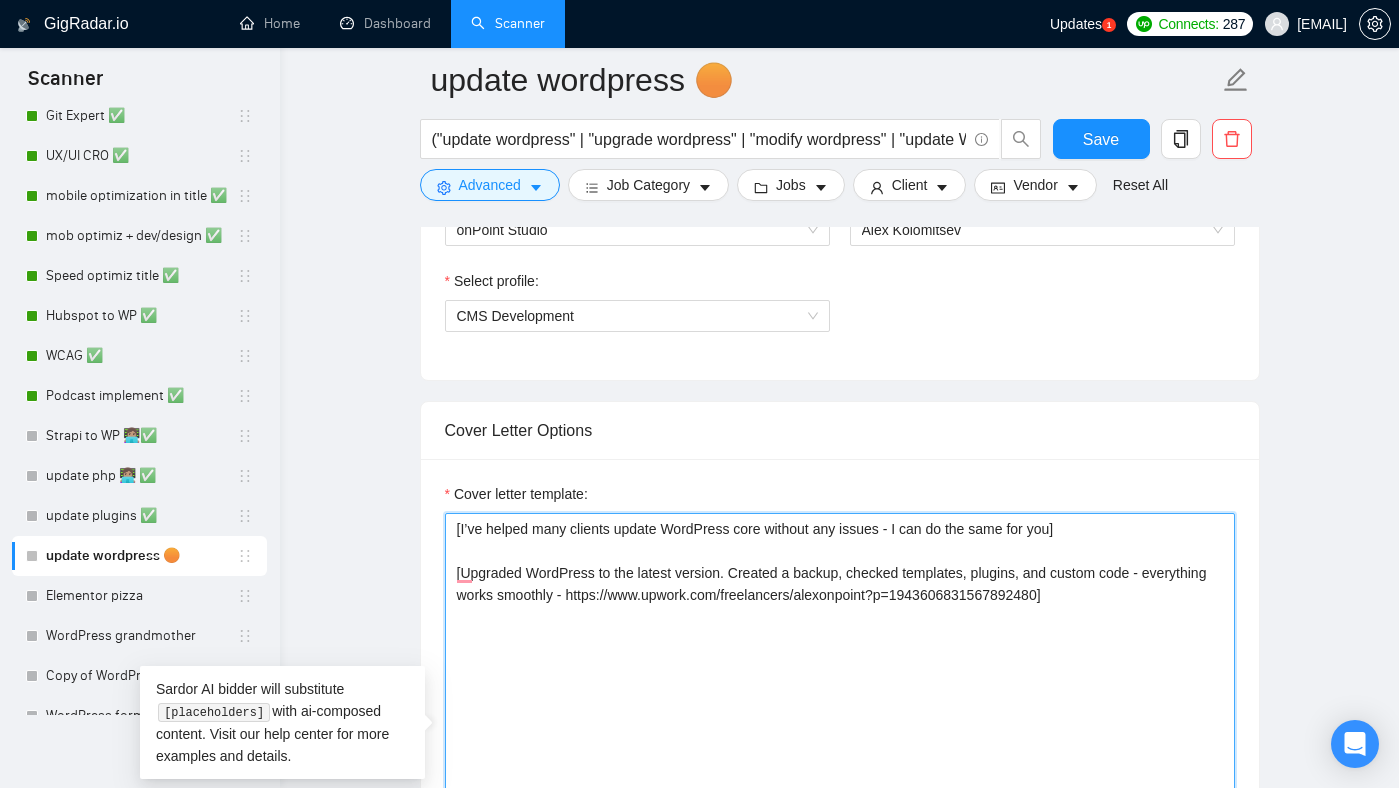 click on "[I’ve helped many clients update WordPress core without any issues - I can do the same for you]
[Upgraded WordPress to the latest version. Created a backup, checked templates, plugins, and custom code - everything works smoothly - https://www.upwork.com/freelancers/alexonpoint?p=1943606831567892480" at bounding box center (840, 738) 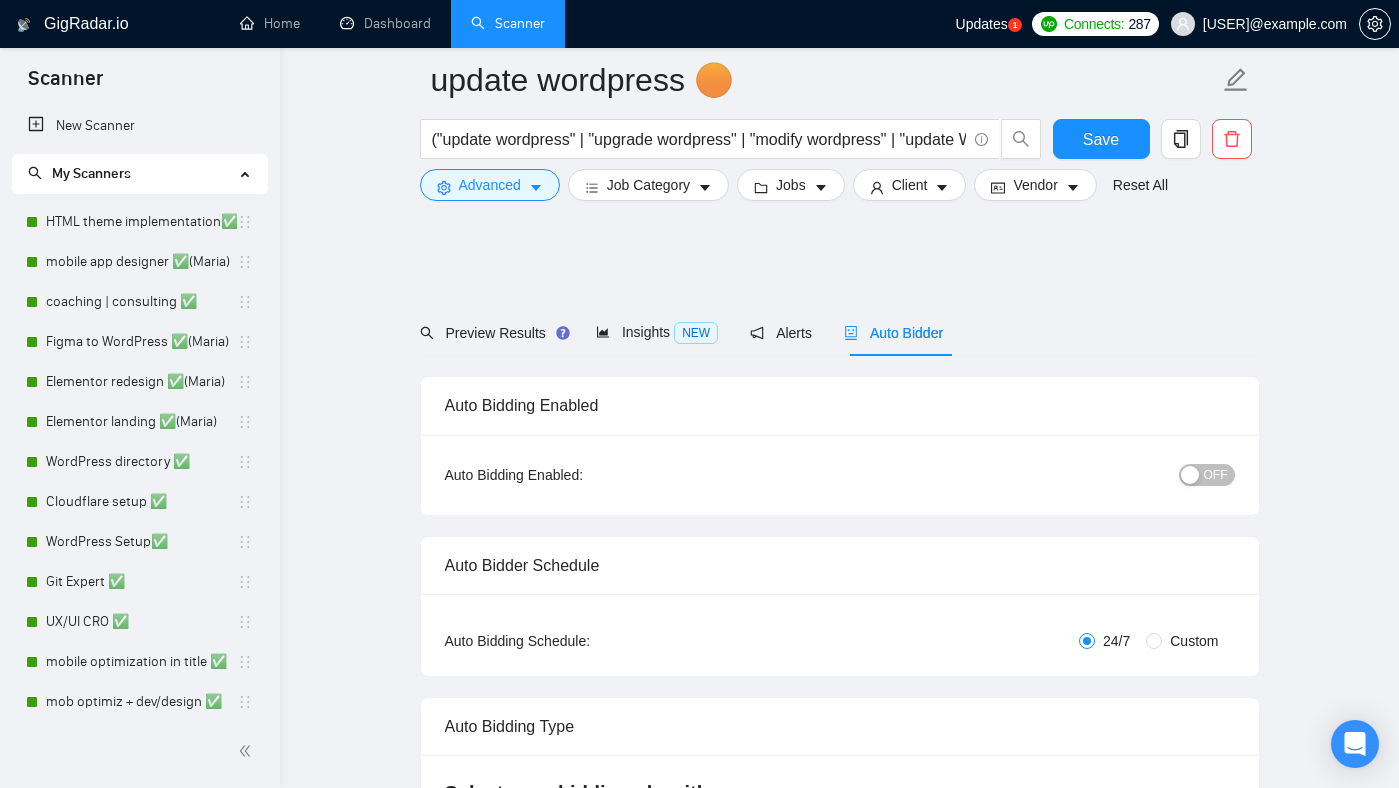 scroll, scrollTop: 1128, scrollLeft: 0, axis: vertical 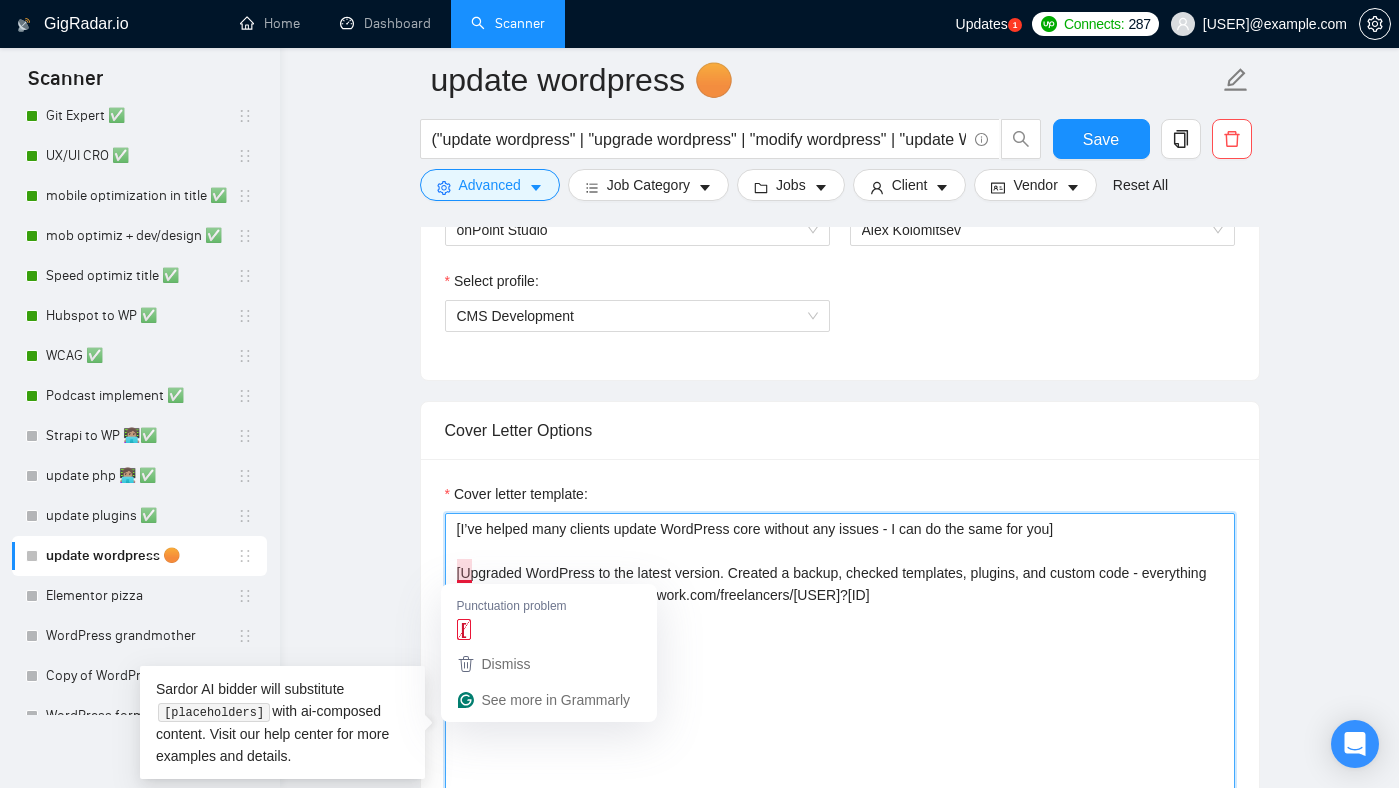 click on "[I’ve helped many clients update WordPress core without any issues - I can do the same for you]
[Upgraded WordPress to the latest version. Created a backup, checked templates, plugins, and custom code - everything works smoothly - https://www.upwork.com/freelancers/alexonpoint?p=1943606831567892480]" at bounding box center (840, 738) 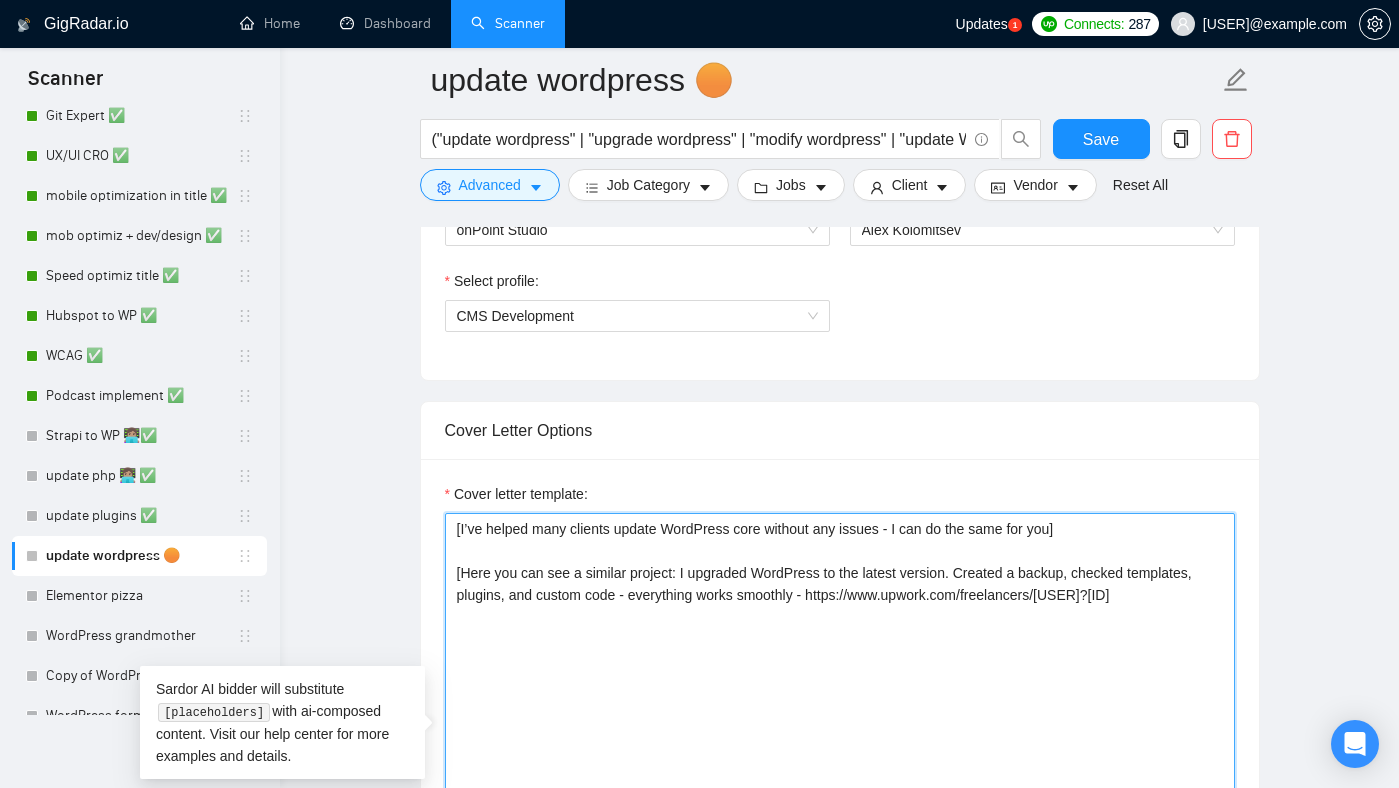 click on "[I’ve helped many clients update WordPress core without any issues - I can do the same for you]
[Here you can see a similar project: I upgraded WordPress to the latest version. Created a backup, checked templates, plugins, and custom code - everything works smoothly - https://www.upwork.com/freelancers/alexonpoint?p=1943606831567892480]" at bounding box center (840, 738) 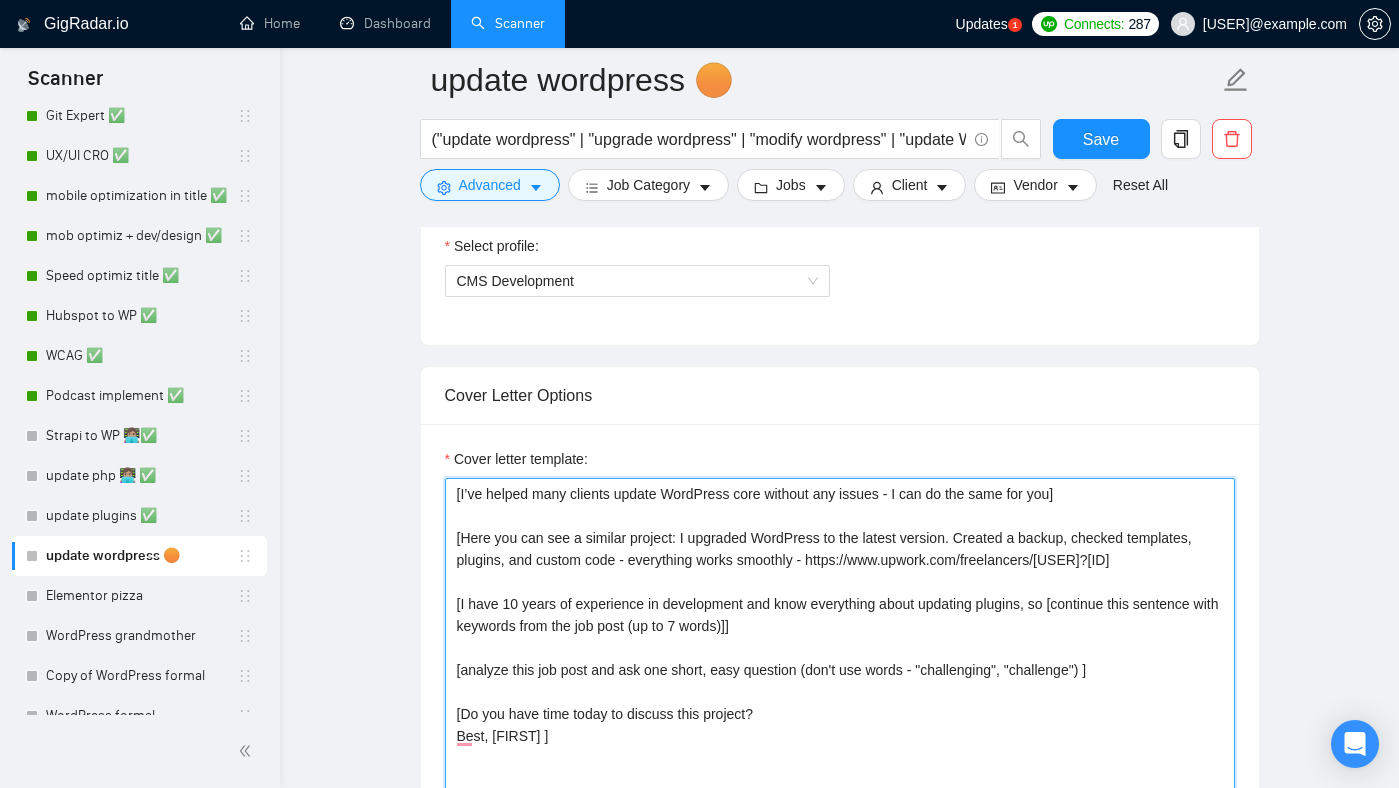 scroll, scrollTop: 1195, scrollLeft: 0, axis: vertical 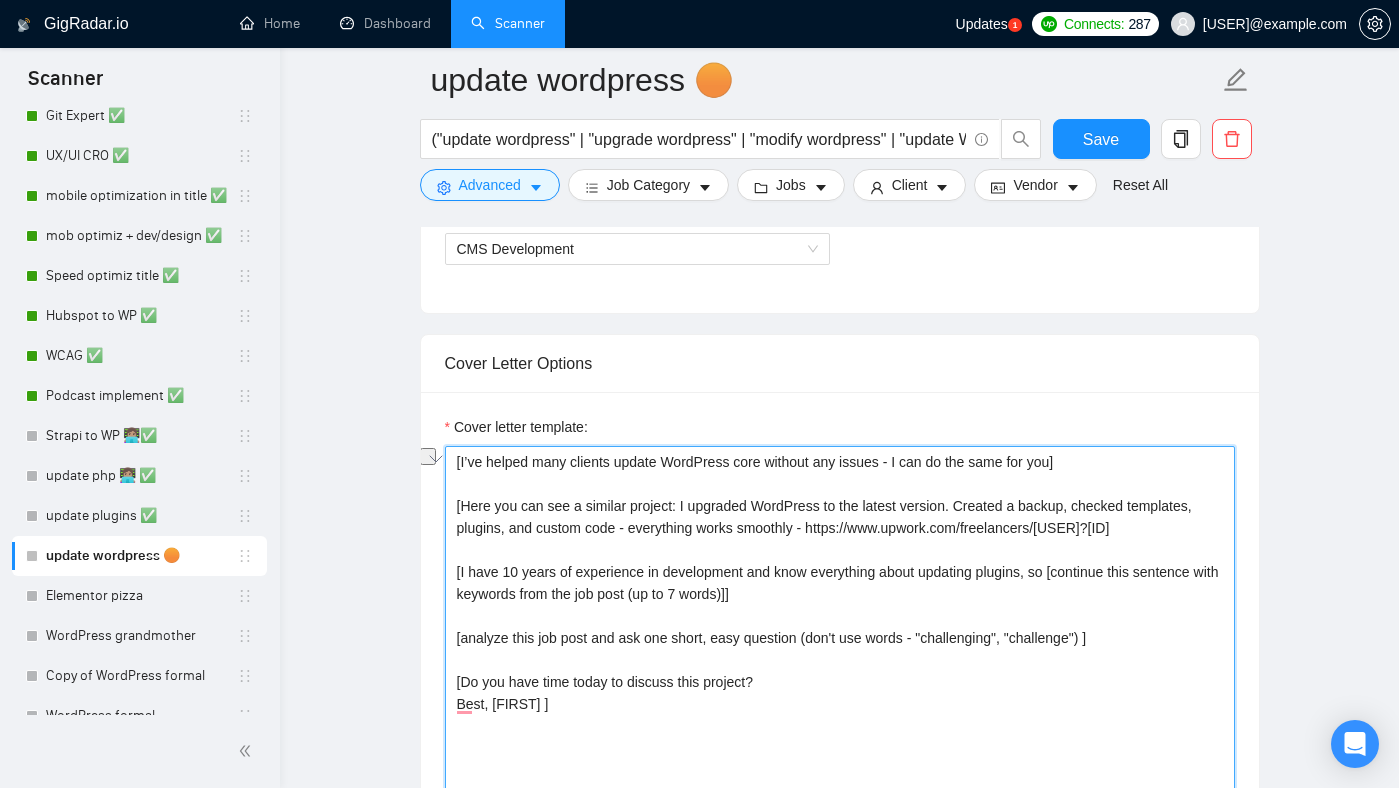 drag, startPoint x: 674, startPoint y: 463, endPoint x: 772, endPoint y: 463, distance: 98 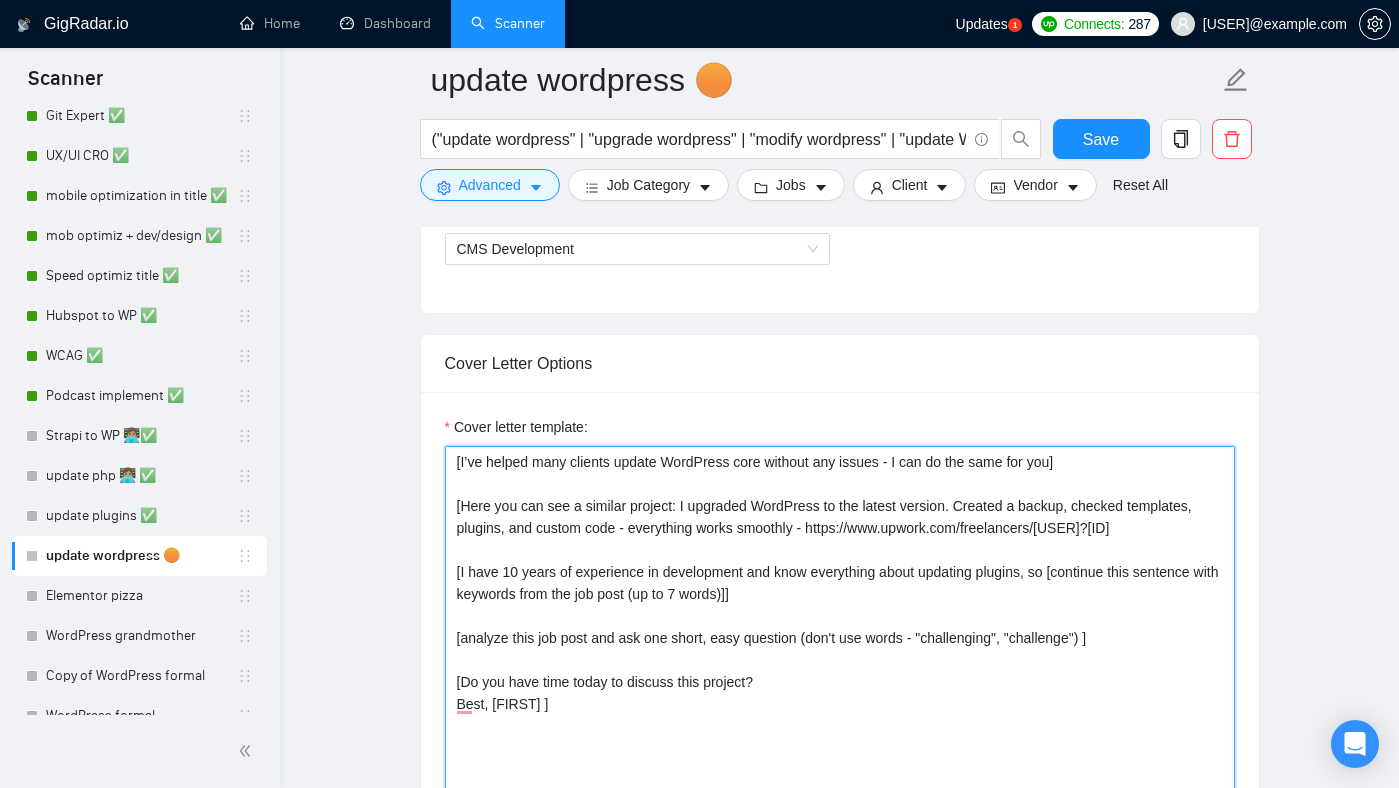 paste on "WordPress core" 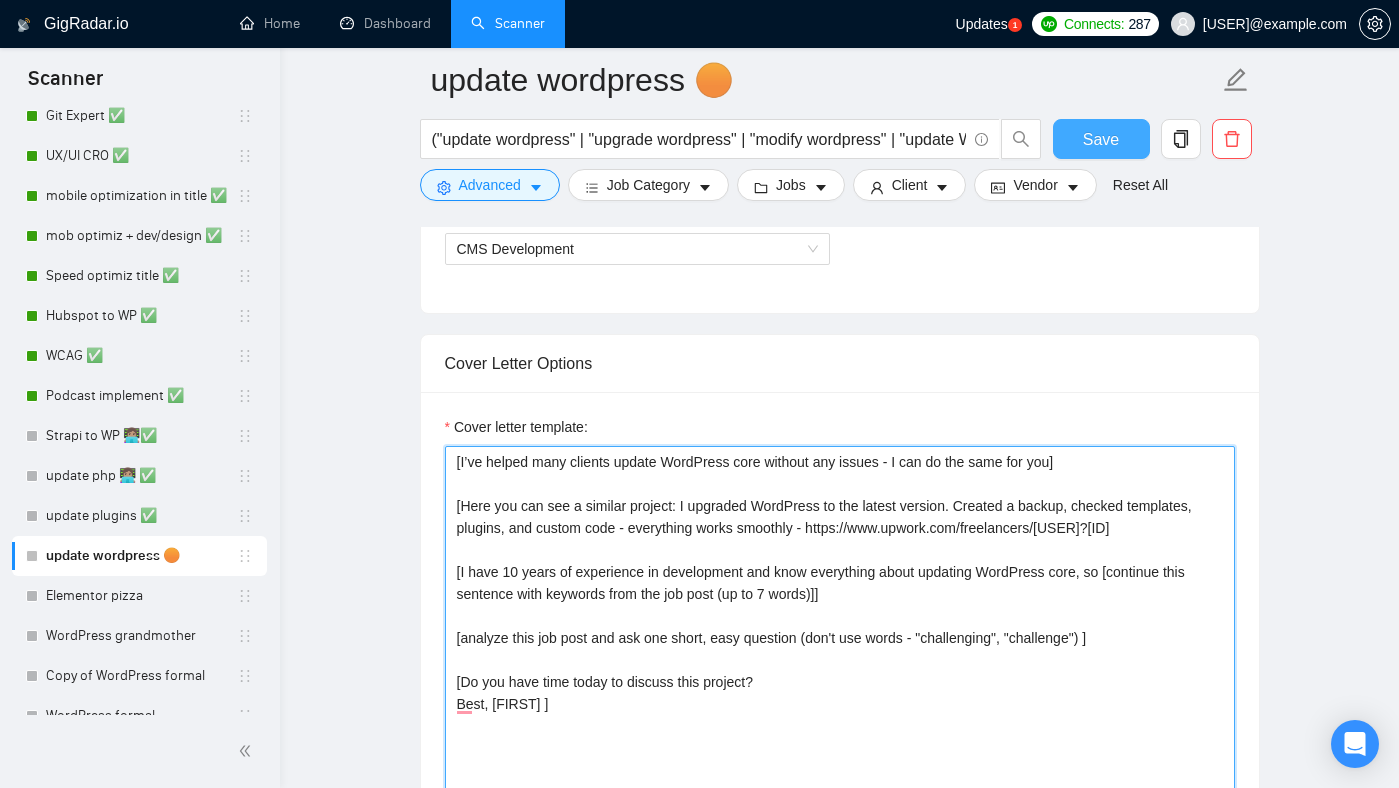 type on "[I’ve helped many clients update WordPress core without any issues - I can do the same for you]
[Here you can see a similar project: I upgraded WordPress to the latest version. Created a backup, checked templates, plugins, and custom code - everything works smoothly - https://www.upwork.com/freelancers/alexonpoint?p=1943606831567892480]
[I have 10 years of experience in development and know everything about updating WordPress core, so [continue this sentence with keywords from the job post (up to 7 words)]]
[analyze this job post and ask one short, easy question (don't use words - "challenging", "challenge") ]
[Do you have time today to discuss this project?
Best, Alex ]" 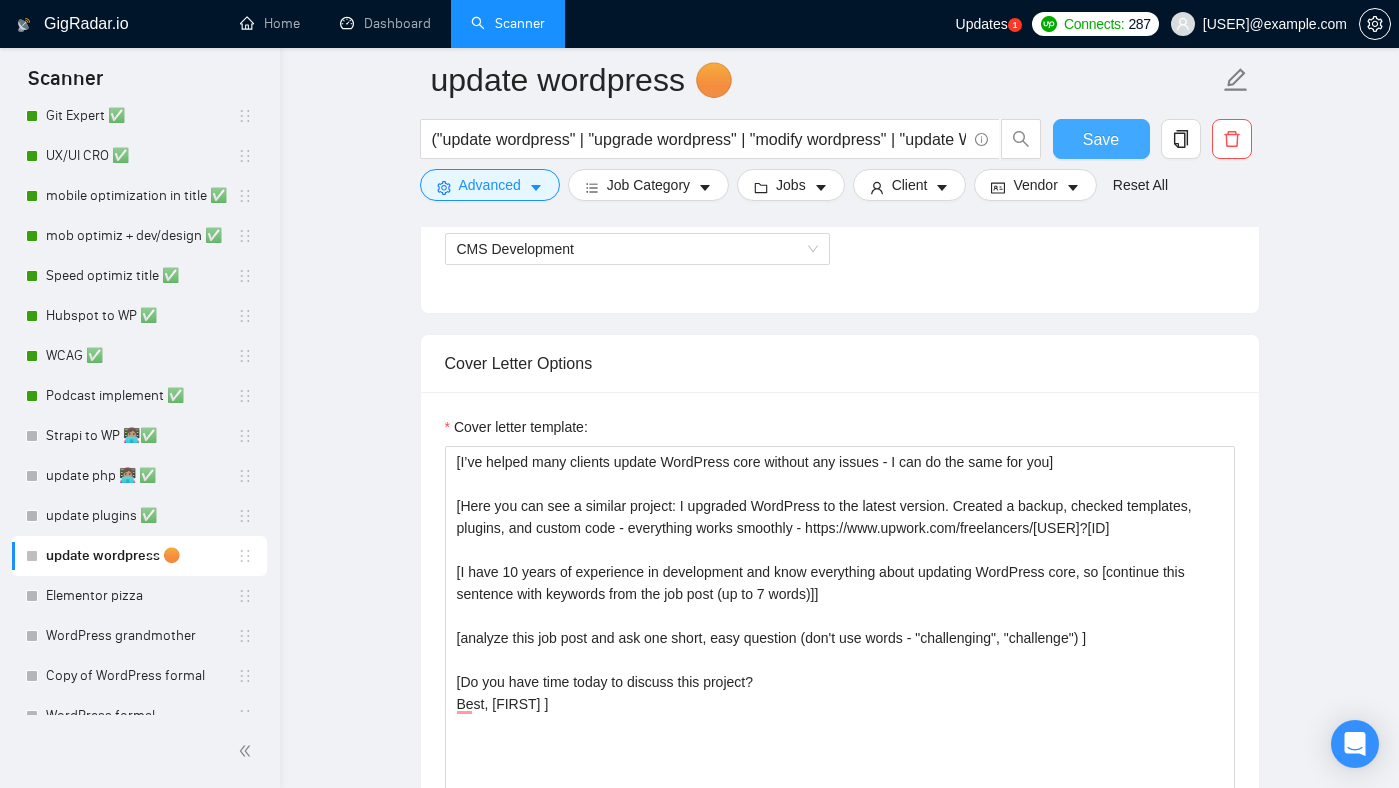 click on "Save" at bounding box center (1101, 139) 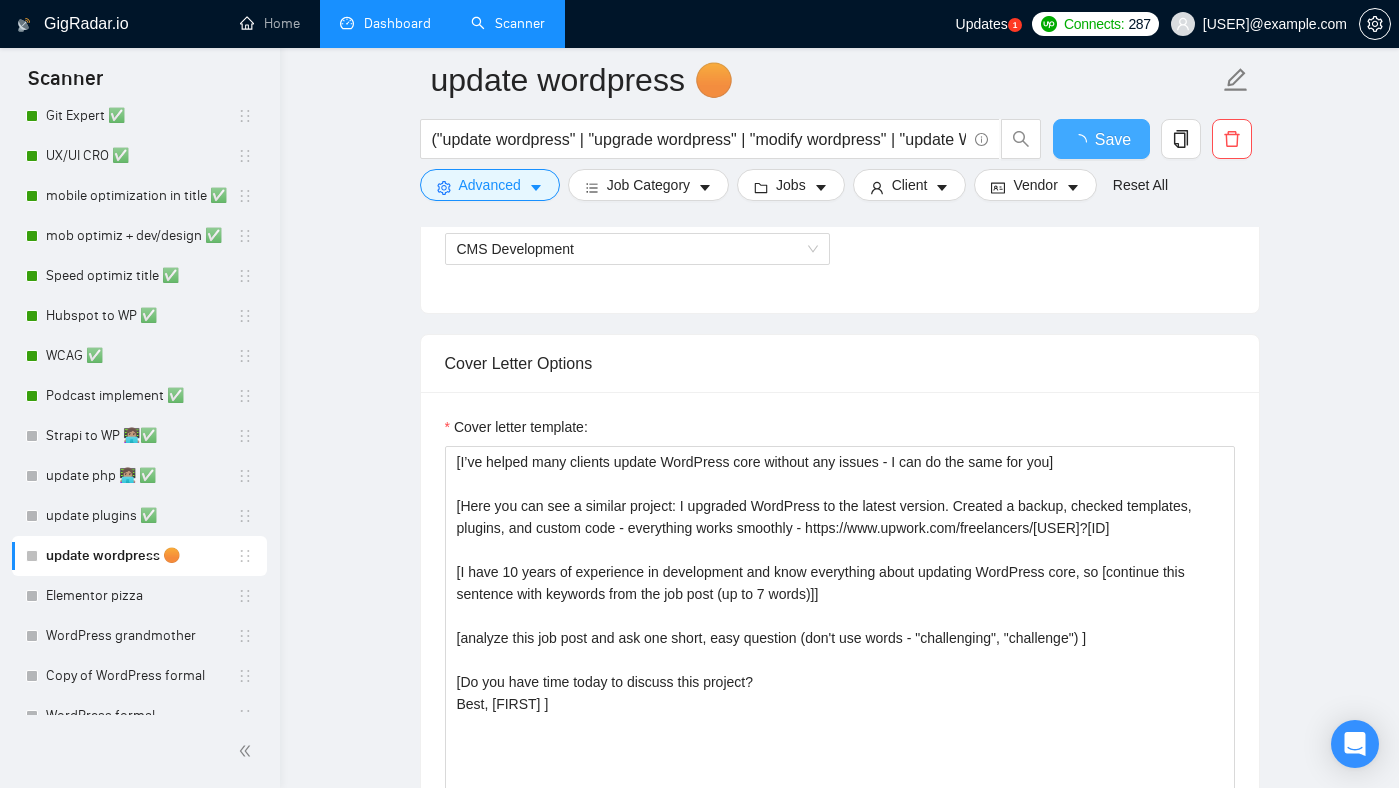 type 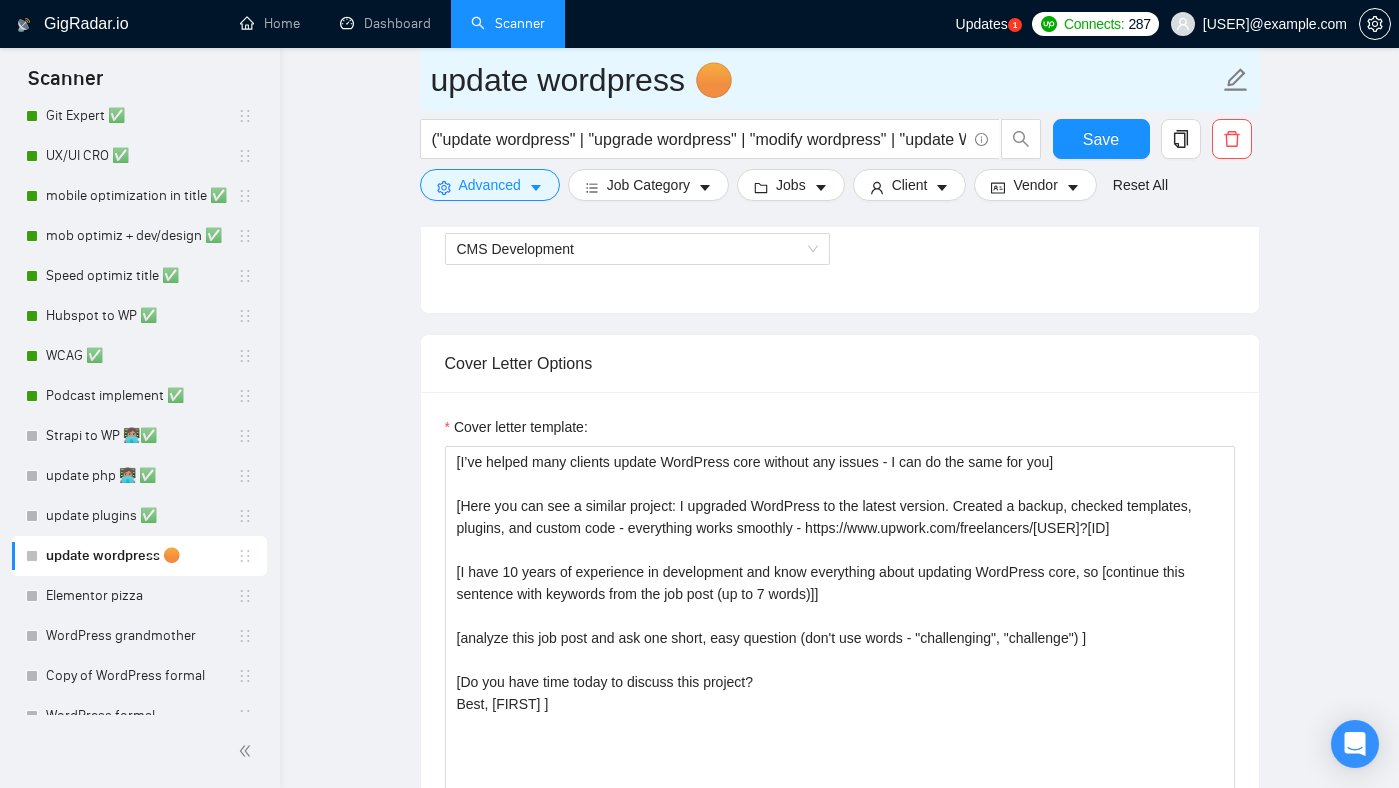 drag, startPoint x: 693, startPoint y: 82, endPoint x: 803, endPoint y: 82, distance: 110 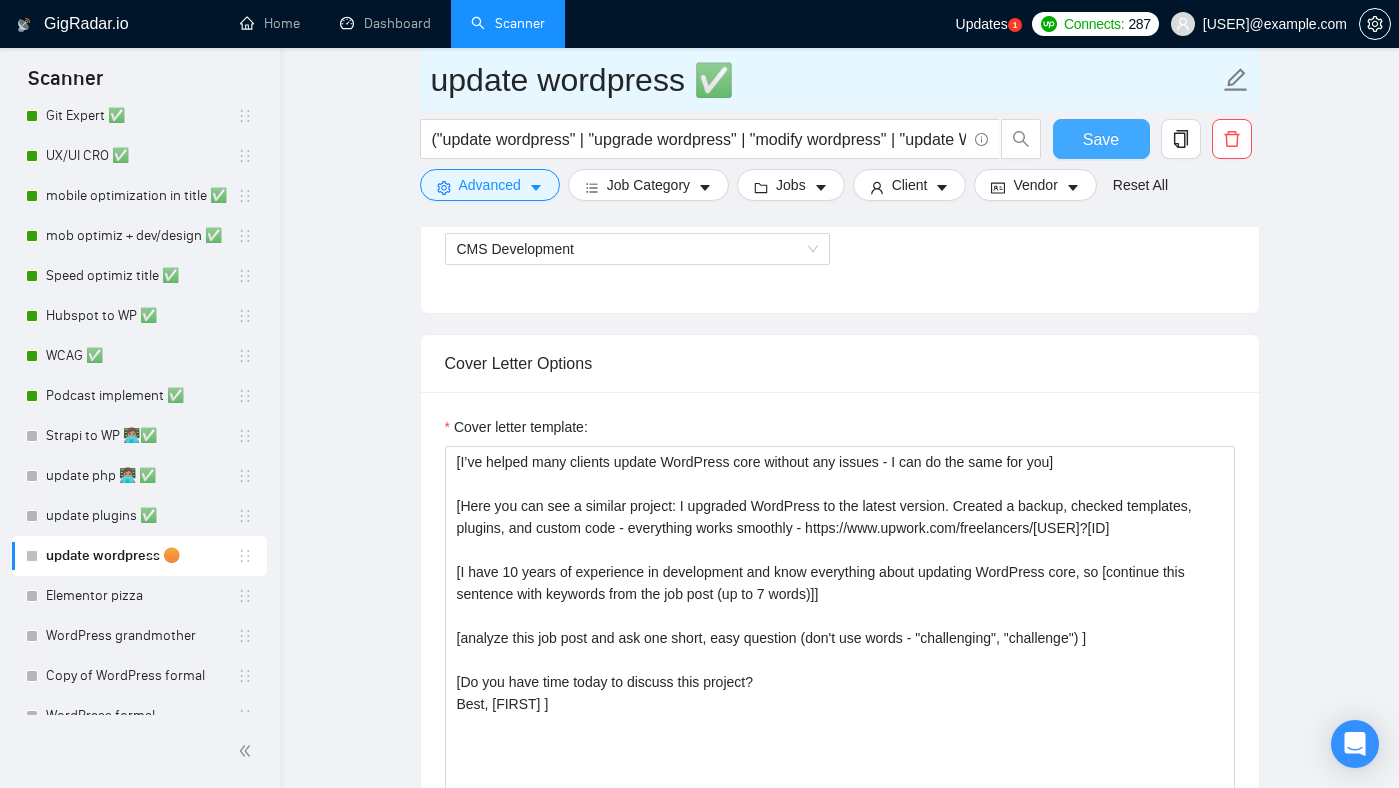 type on "update wordpress ✅" 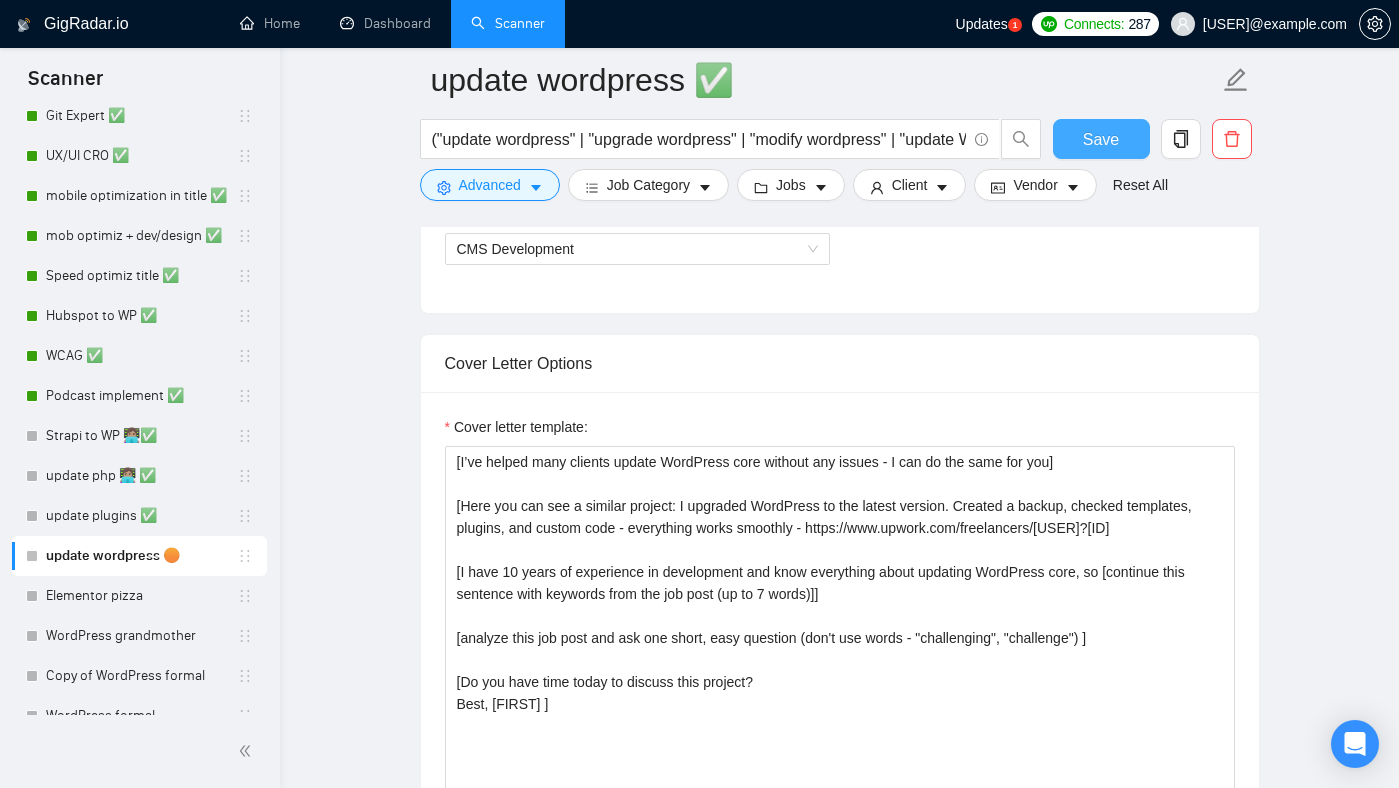click on "Save" at bounding box center (1101, 139) 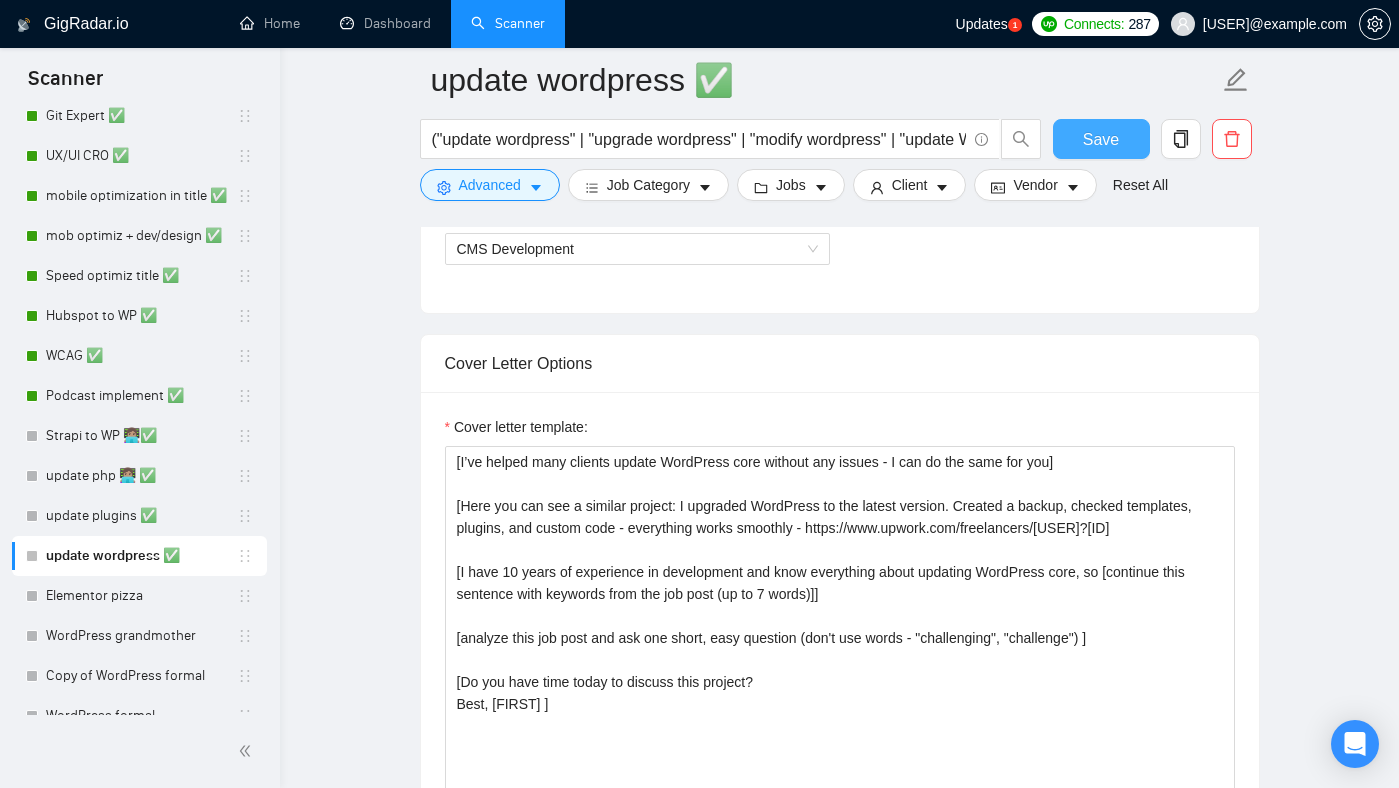 type 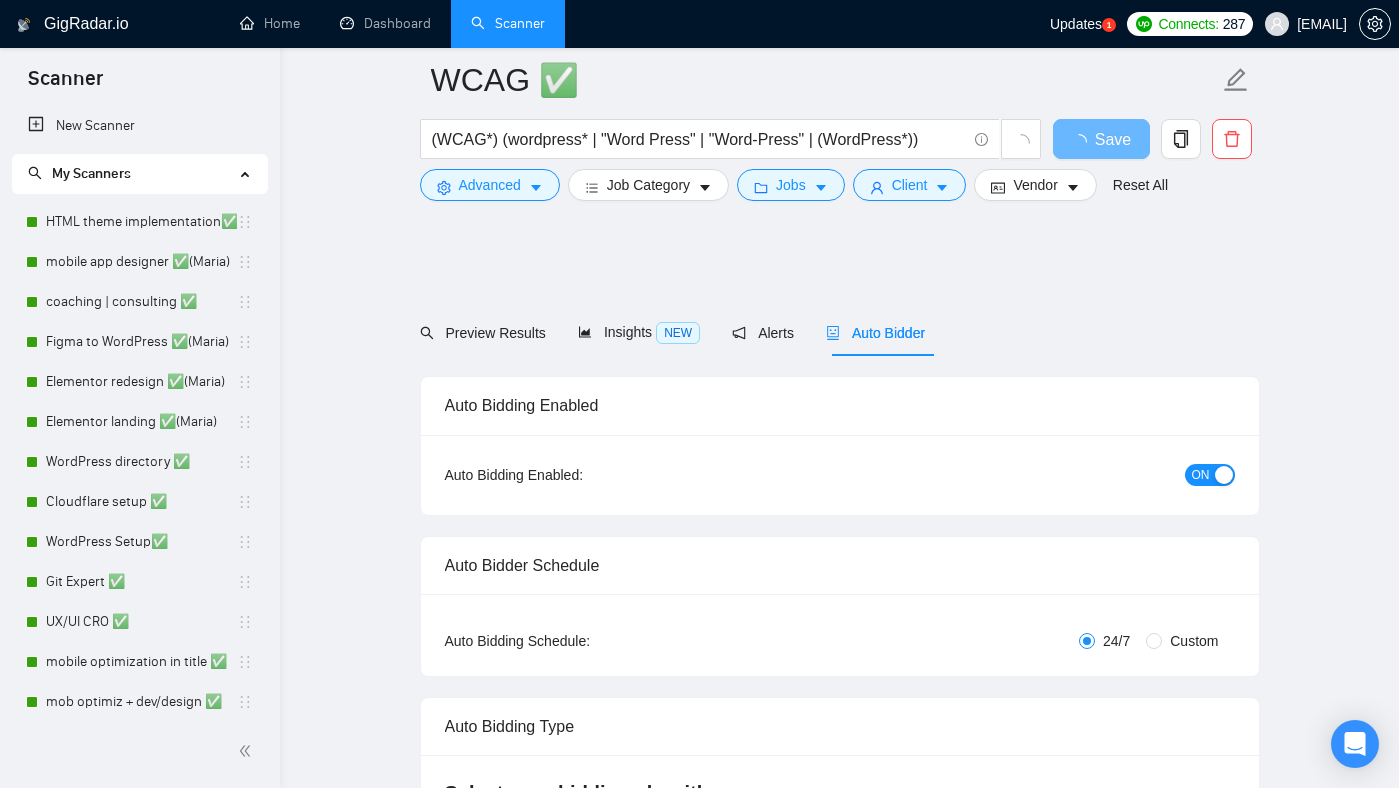 scroll, scrollTop: 3136, scrollLeft: 0, axis: vertical 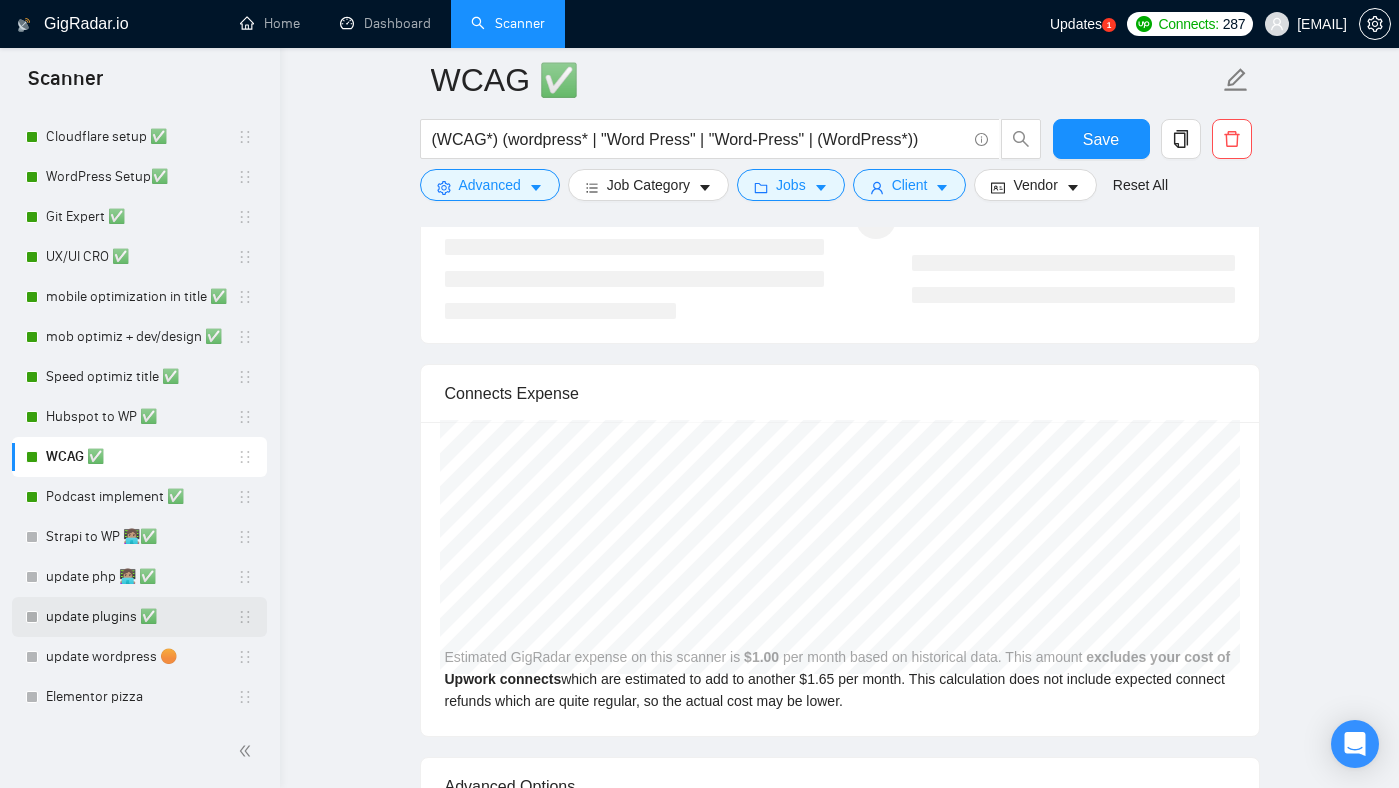 click on "update plugins ✅" at bounding box center (141, 617) 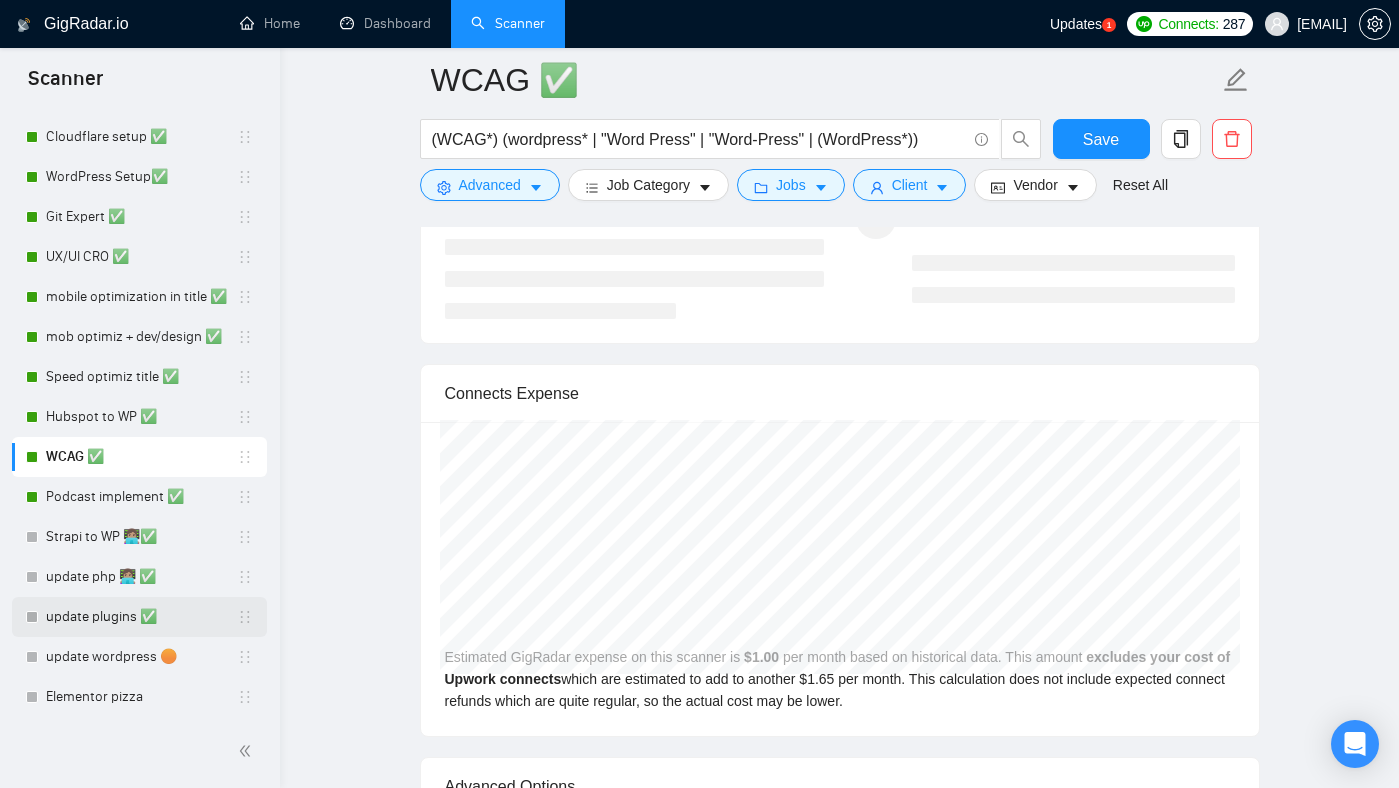 scroll, scrollTop: 0, scrollLeft: 0, axis: both 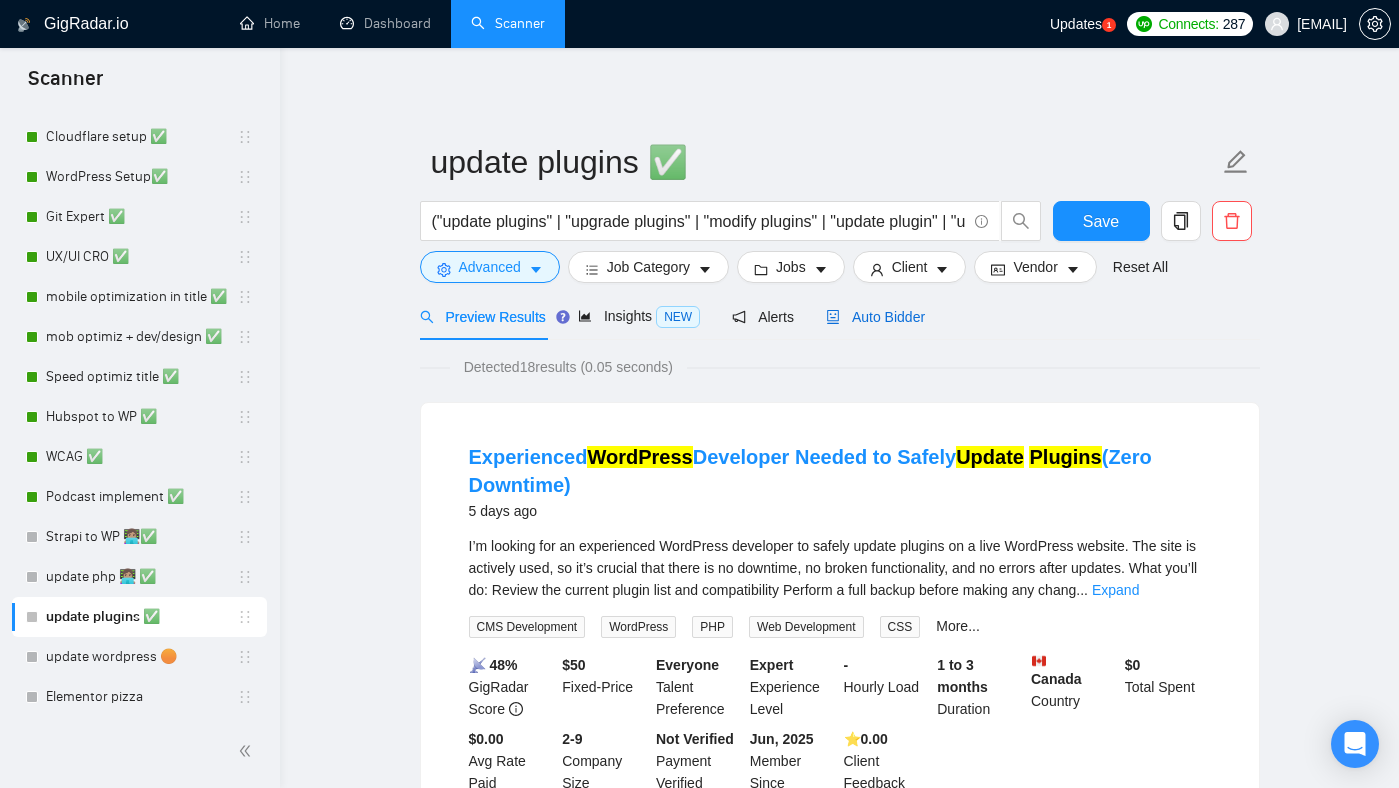 click on "Auto Bidder" at bounding box center (875, 317) 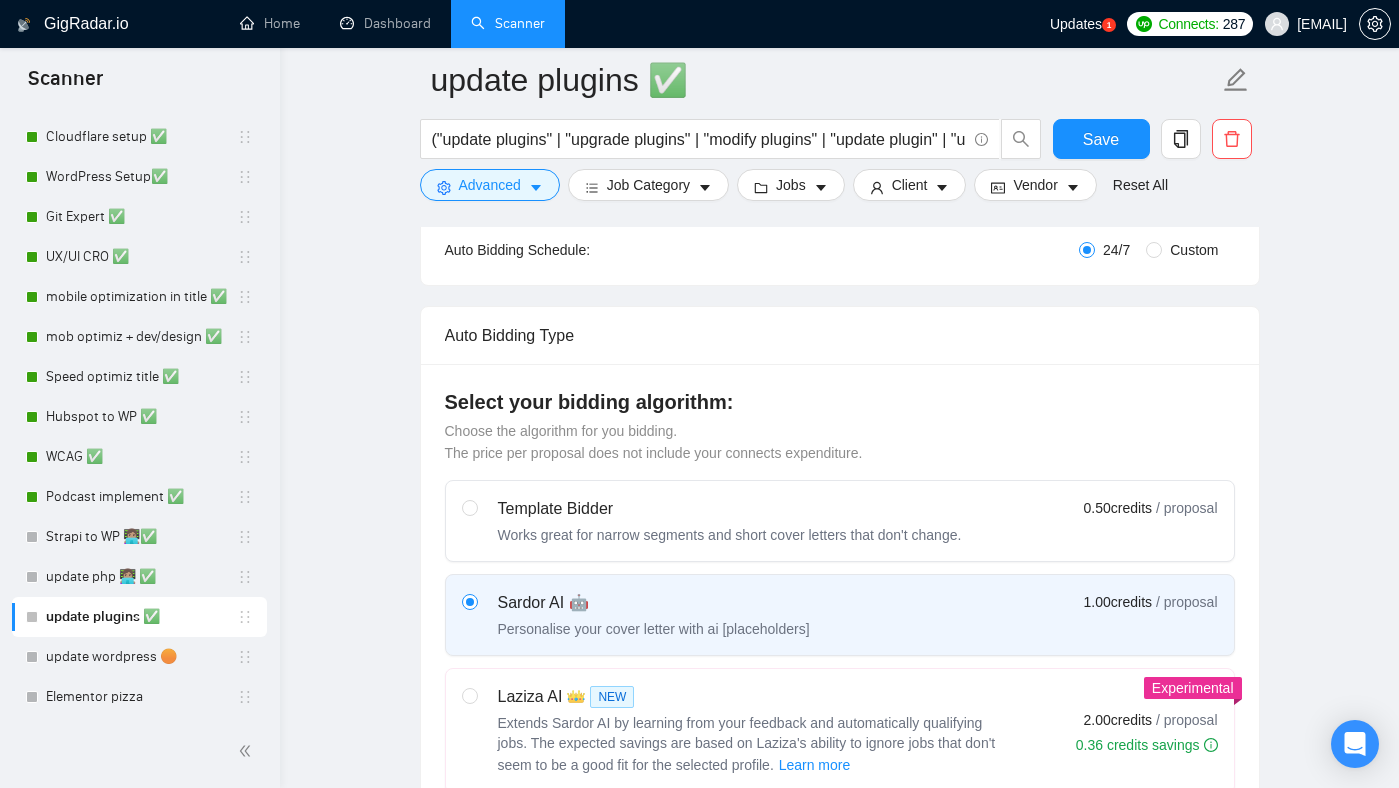 type 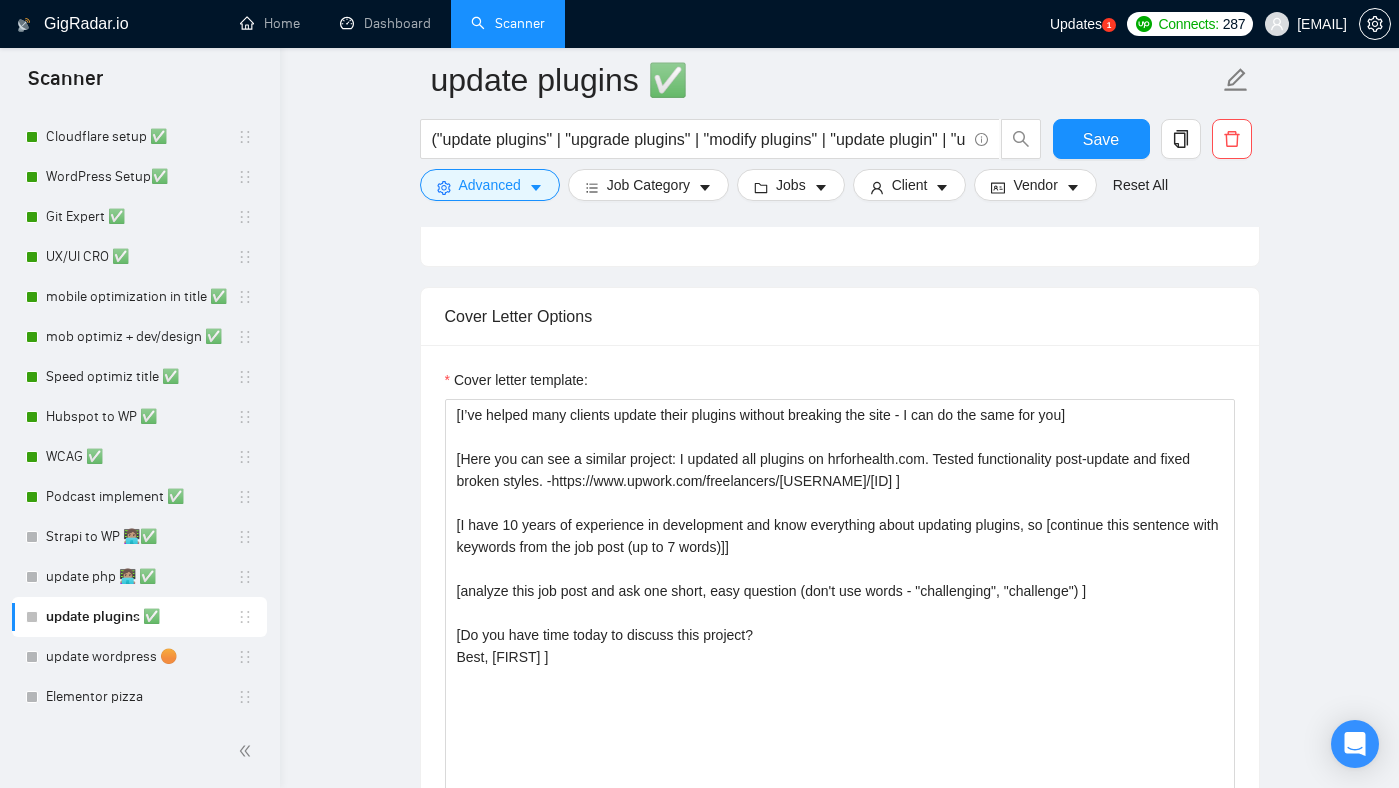 scroll, scrollTop: 1241, scrollLeft: 0, axis: vertical 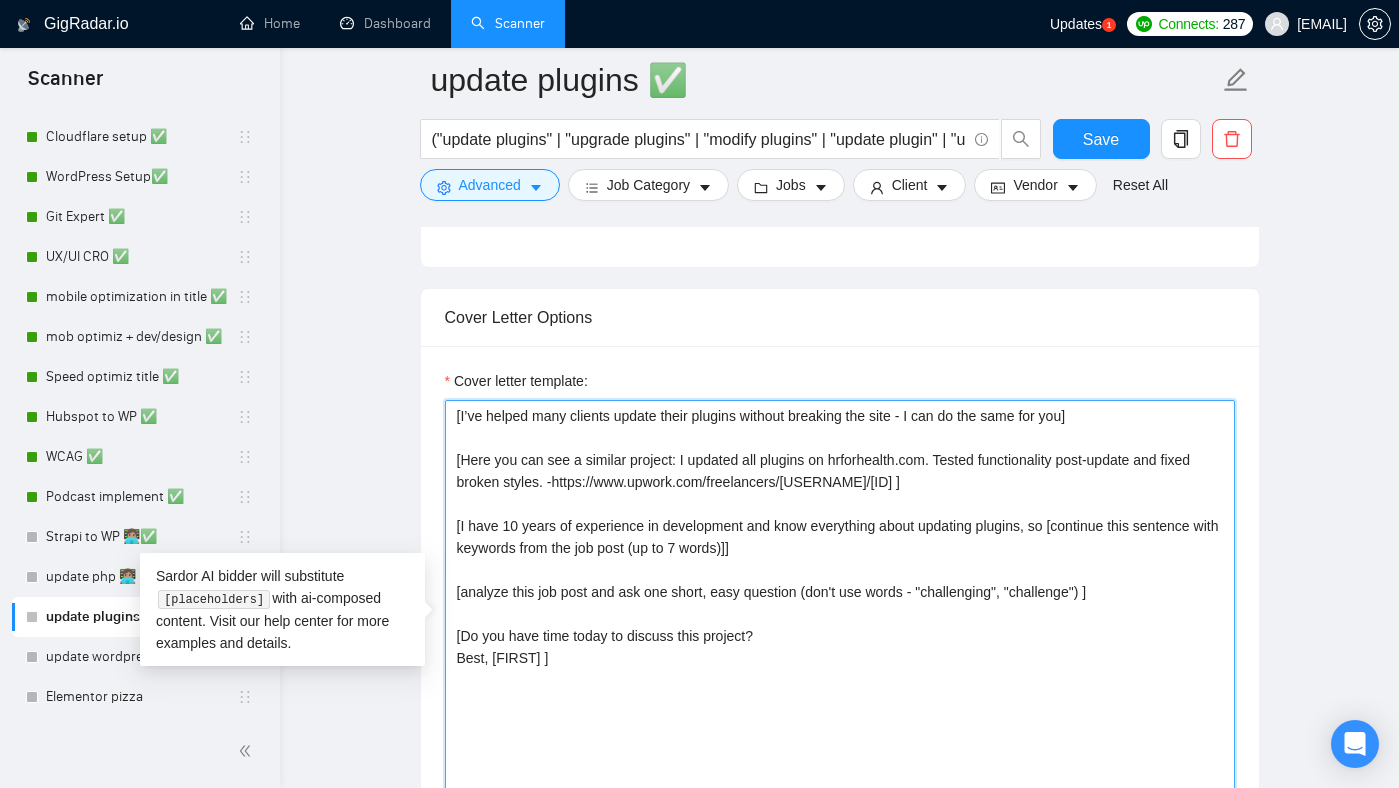 drag, startPoint x: 684, startPoint y: 463, endPoint x: 463, endPoint y: 461, distance: 221.00905 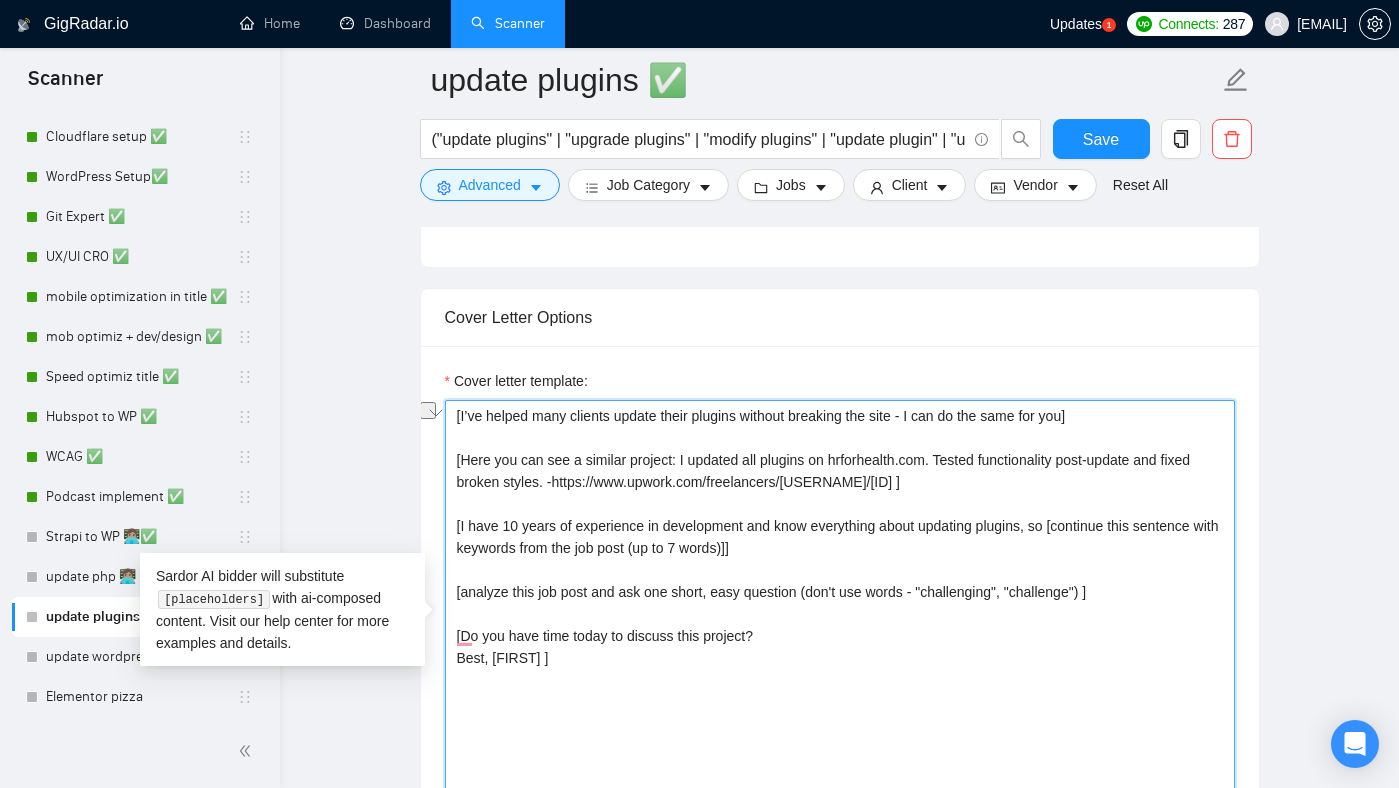 click on "[I’ve helped many clients update their plugins without breaking the site - I can do the same for you]
[Here you can see a similar project: I updated all plugins on hrforhealth.com. Tested functionality post-update and fixed broken styles. -https://www.upwork.com/freelancers/[USERNAME]/[ID] ]
[I have 10 years of experience in development and know everything about updating plugins, so [continue this sentence with keywords from the job post (up to 7 words)]]
[analyze this job post and ask one short, easy question (don't use words - "challenging", "challenge") ]
[Do you have time today to discuss this project?
Best, [FIRST] ]" at bounding box center (840, 625) 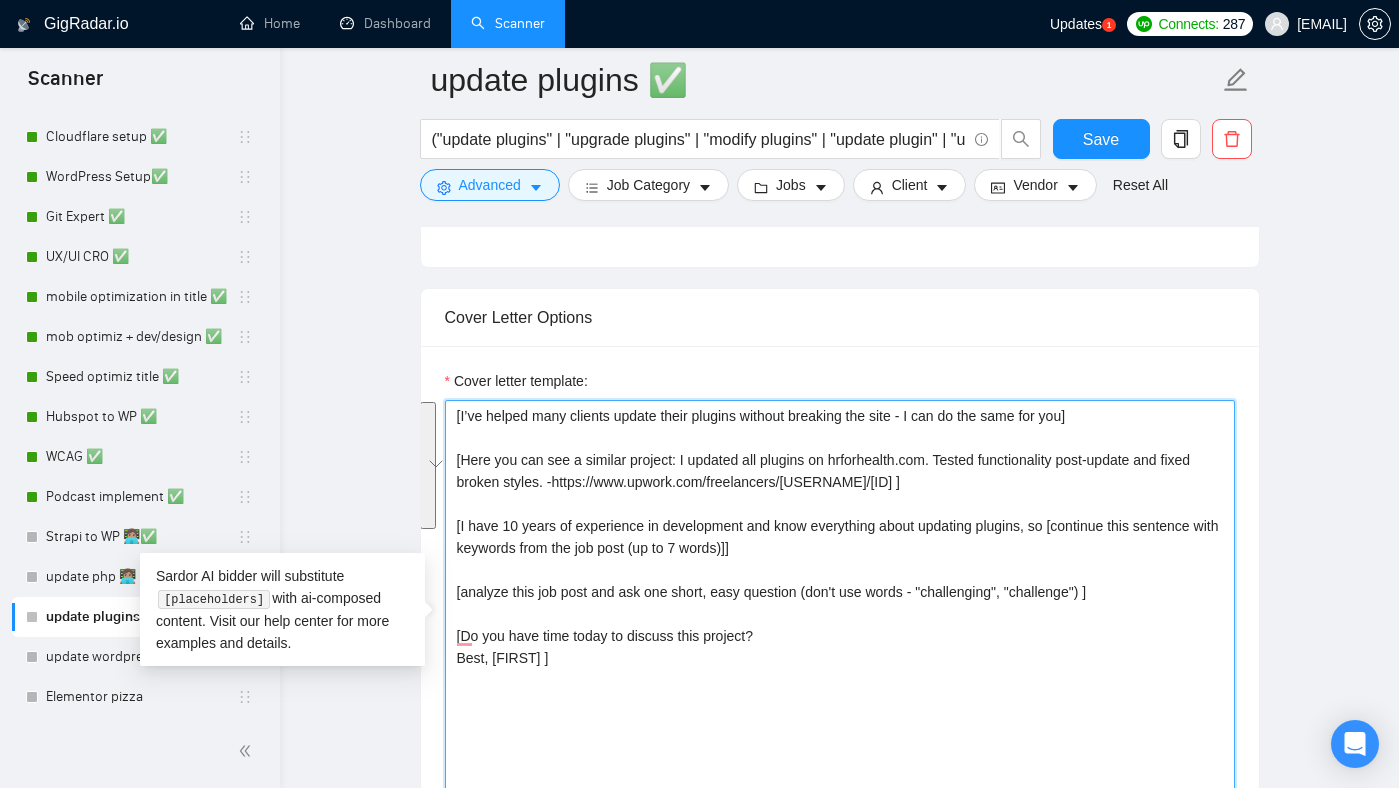 click on "Cover Letter Options Cover letter template: [I’ve helped many clients update their plugins without breaking the site - I can do the same for you]
[Here you can see a similar project: I updated all plugins on hrforhealth.com. Tested functionality post-update and fixed broken styles. -https://www.upwork.com/freelancers/[USERNAME]/[ID] ]
[I have 10 years of experience in development and know everything about updating plugins, so [continue this sentence with keywords from the job post (up to 7 words)]]
[analyze this job post and ask one short, easy question (don't use words - "challenging", "challenge") ]
[Do you have time today to discuss this project?
Best, [FIRST] ]" at bounding box center (840, 593) 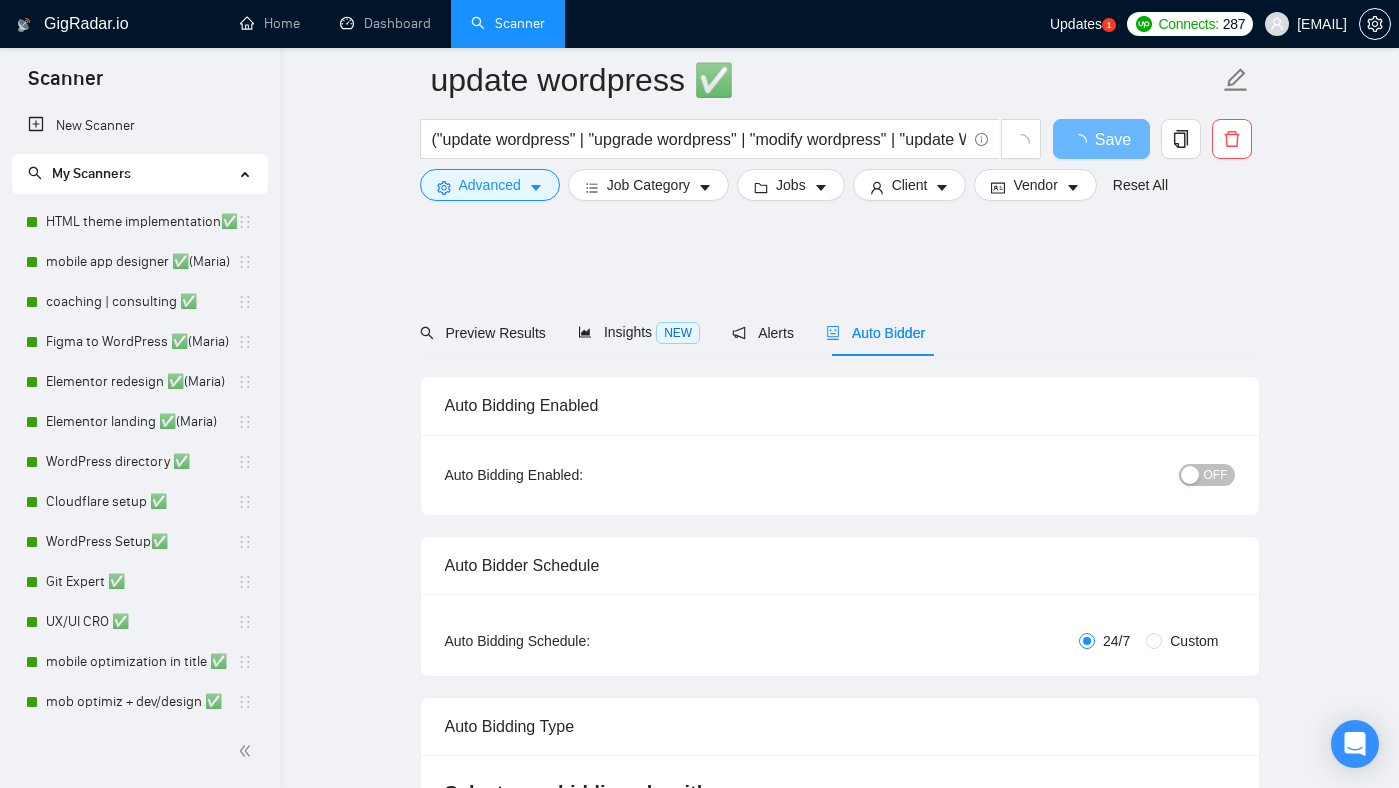 type 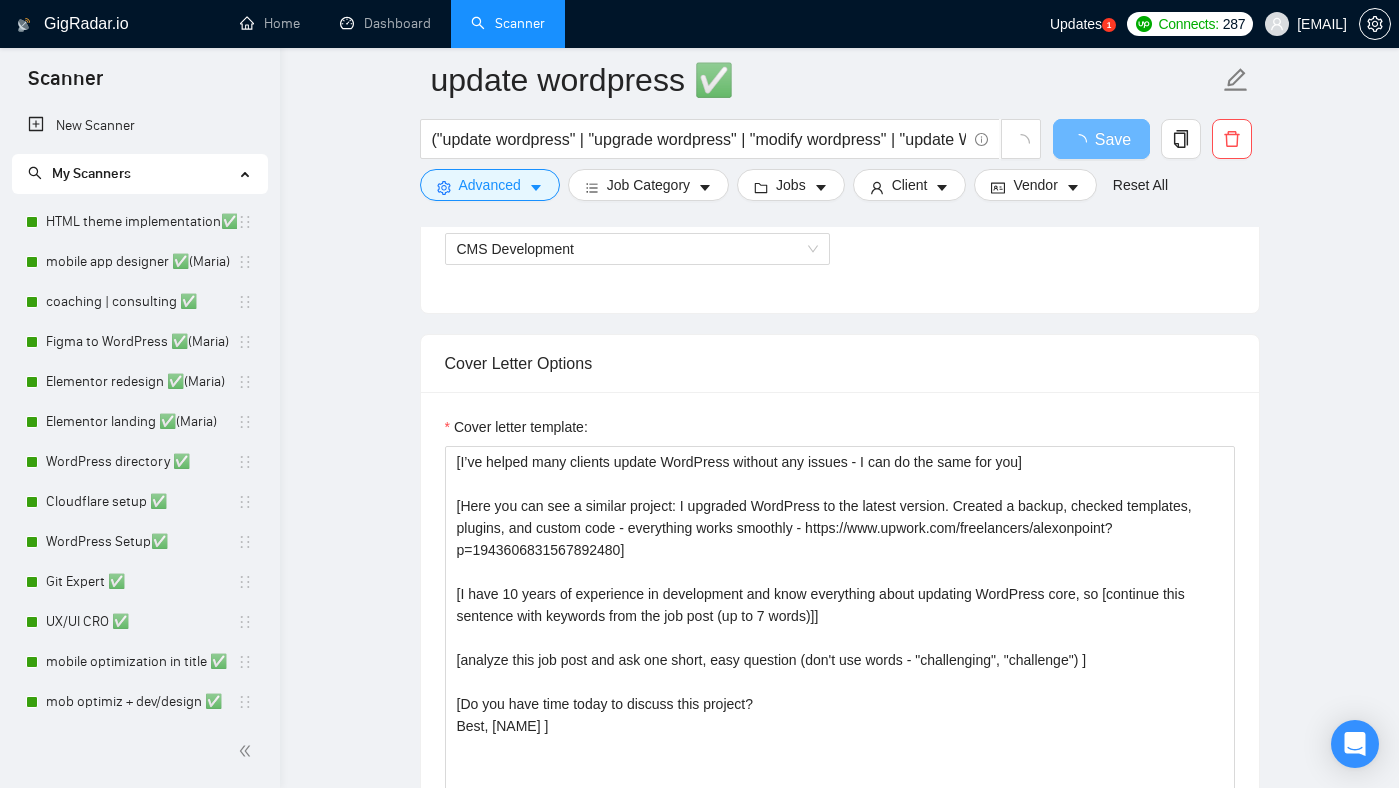 scroll, scrollTop: 1195, scrollLeft: 0, axis: vertical 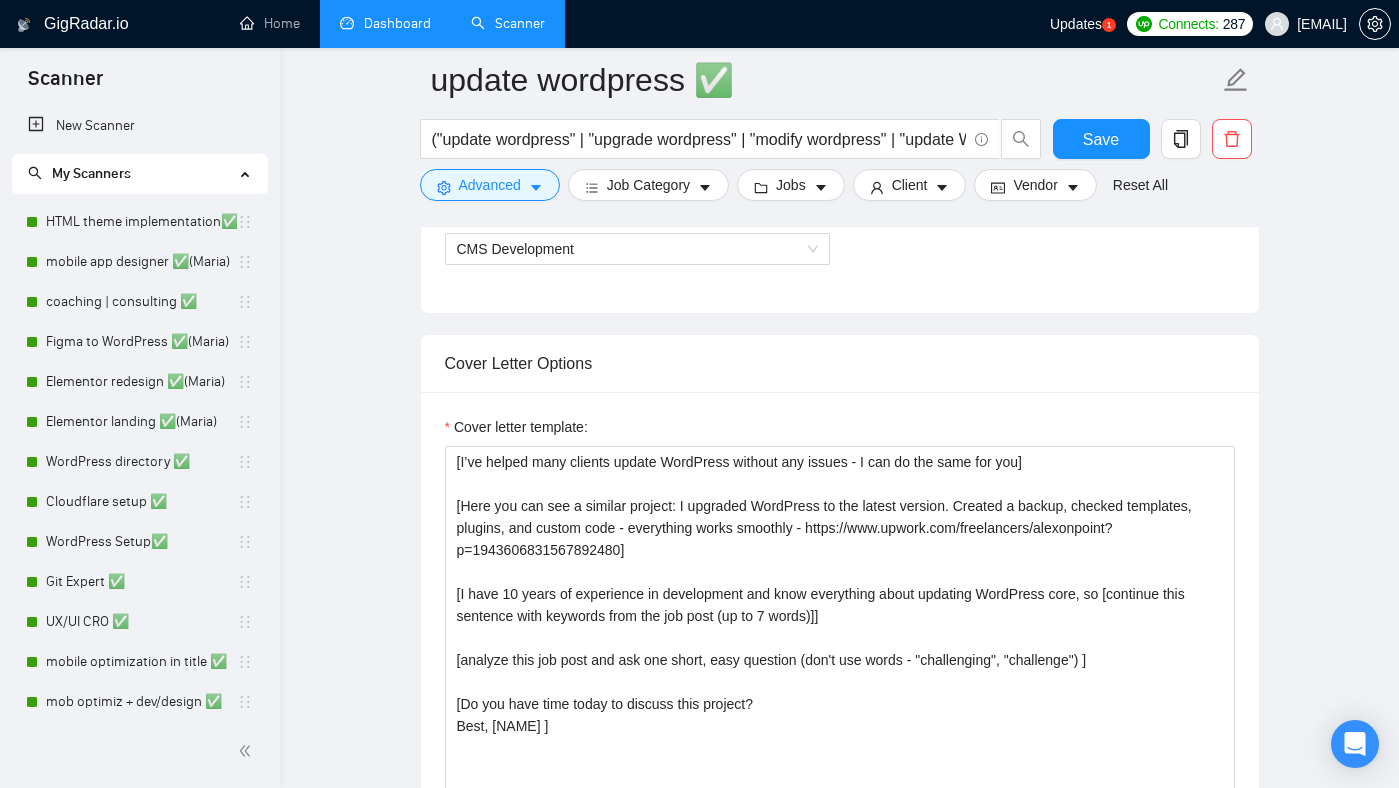 click on "Dashboard" at bounding box center (385, 23) 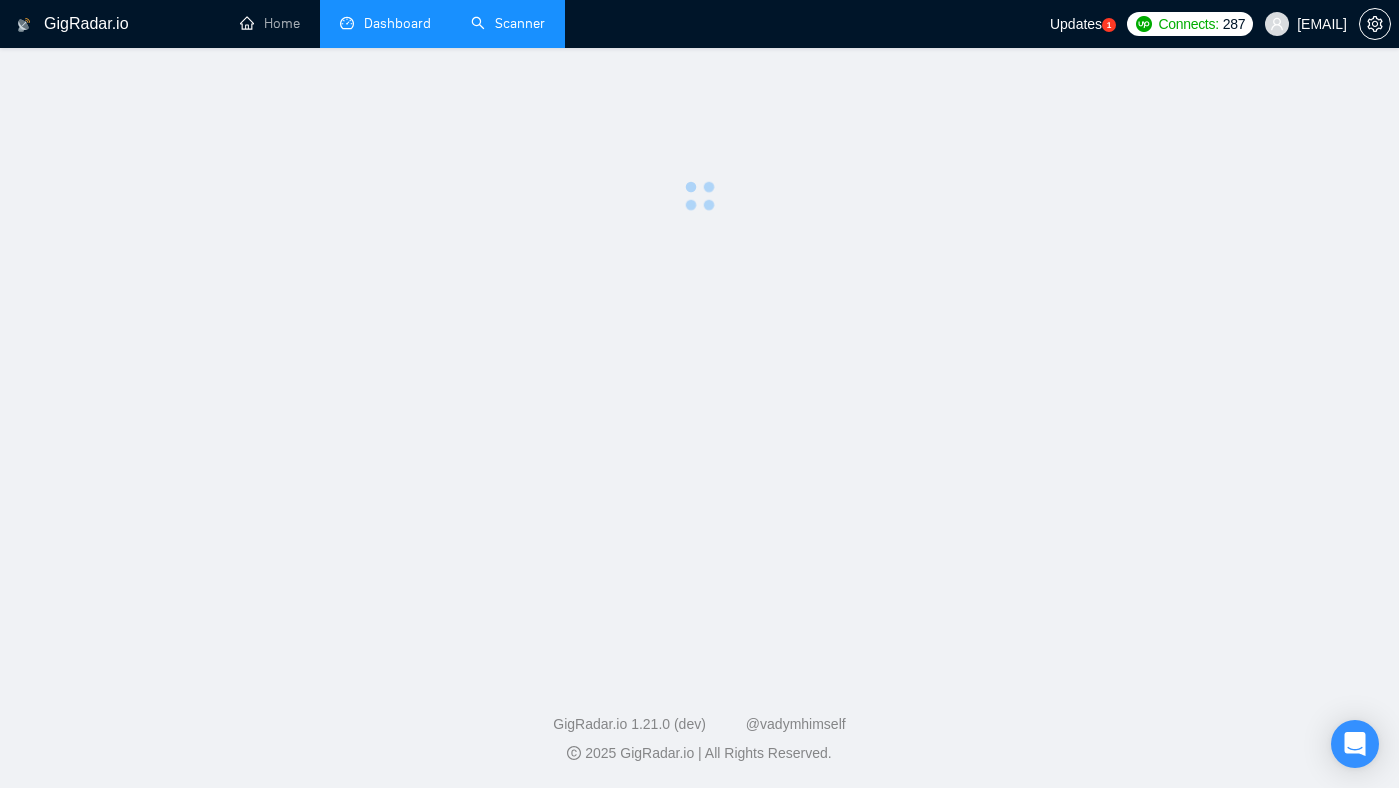scroll, scrollTop: 0, scrollLeft: 0, axis: both 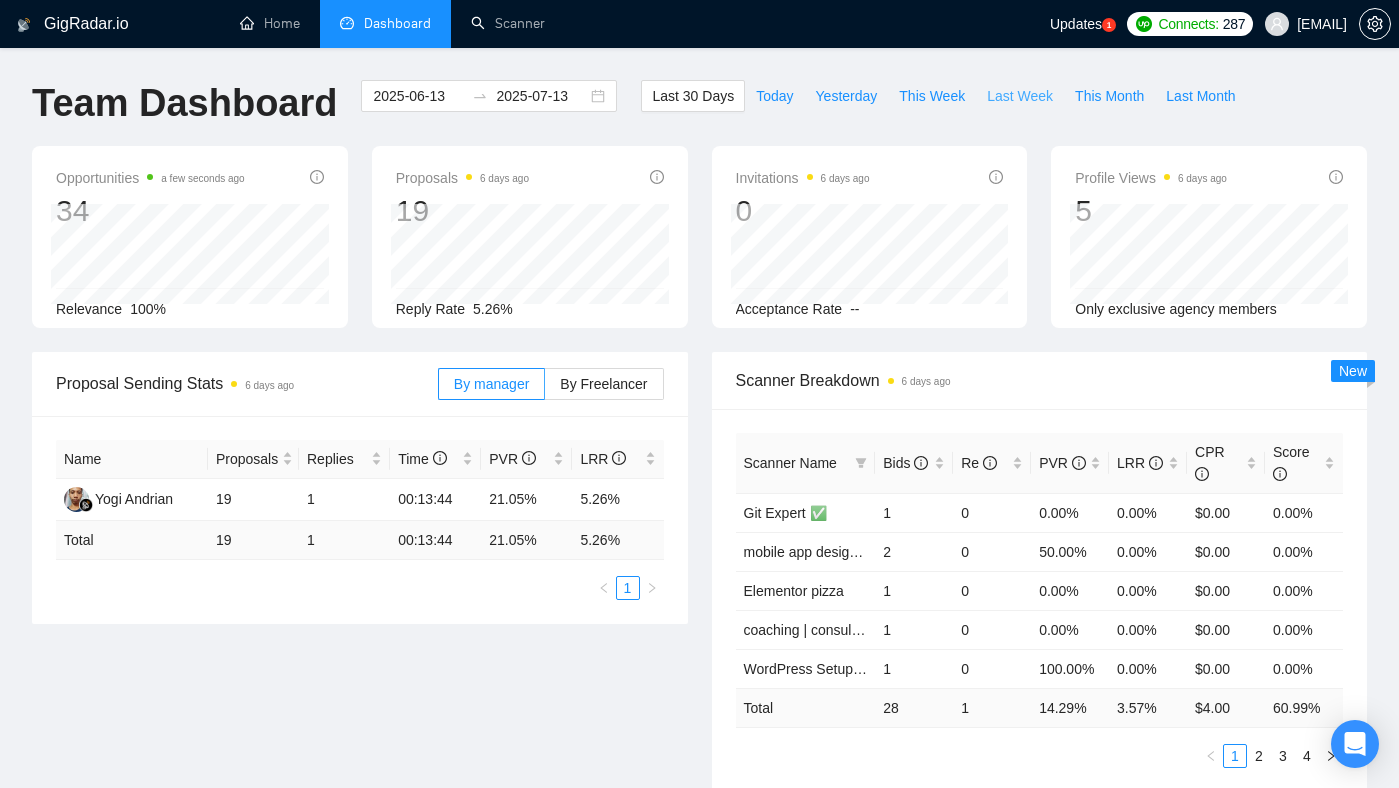 click on "Last Week" at bounding box center [1020, 96] 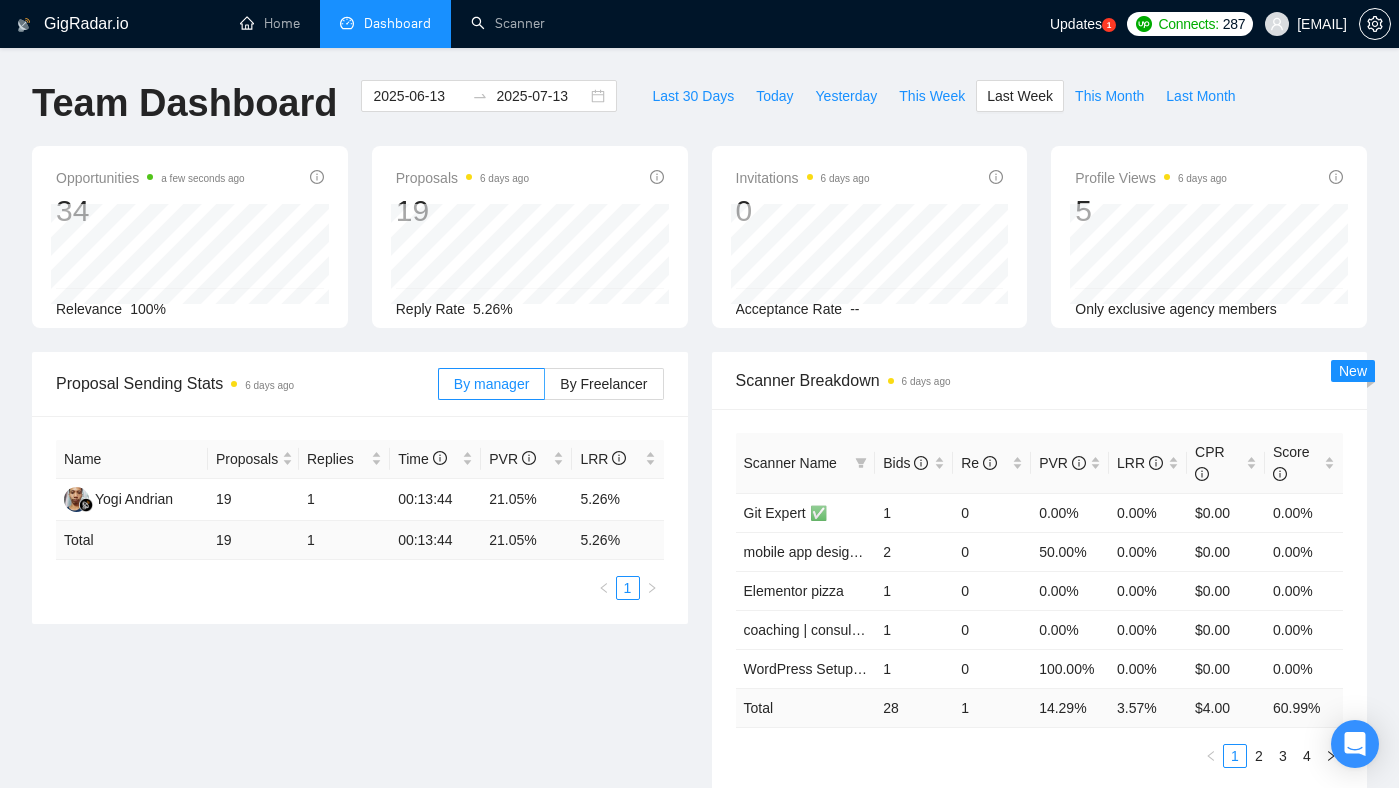 type on "2025-06-30" 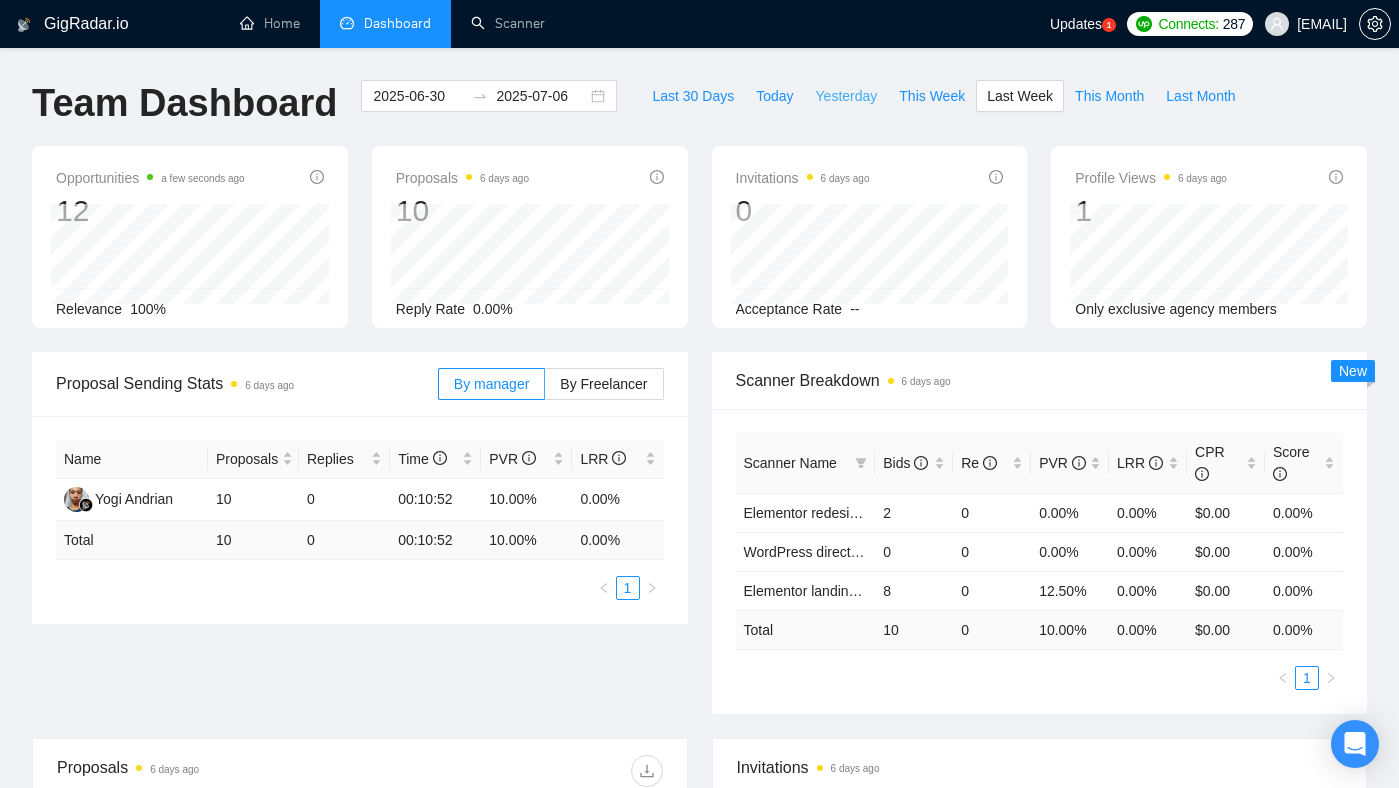 click on "Yesterday" at bounding box center (847, 96) 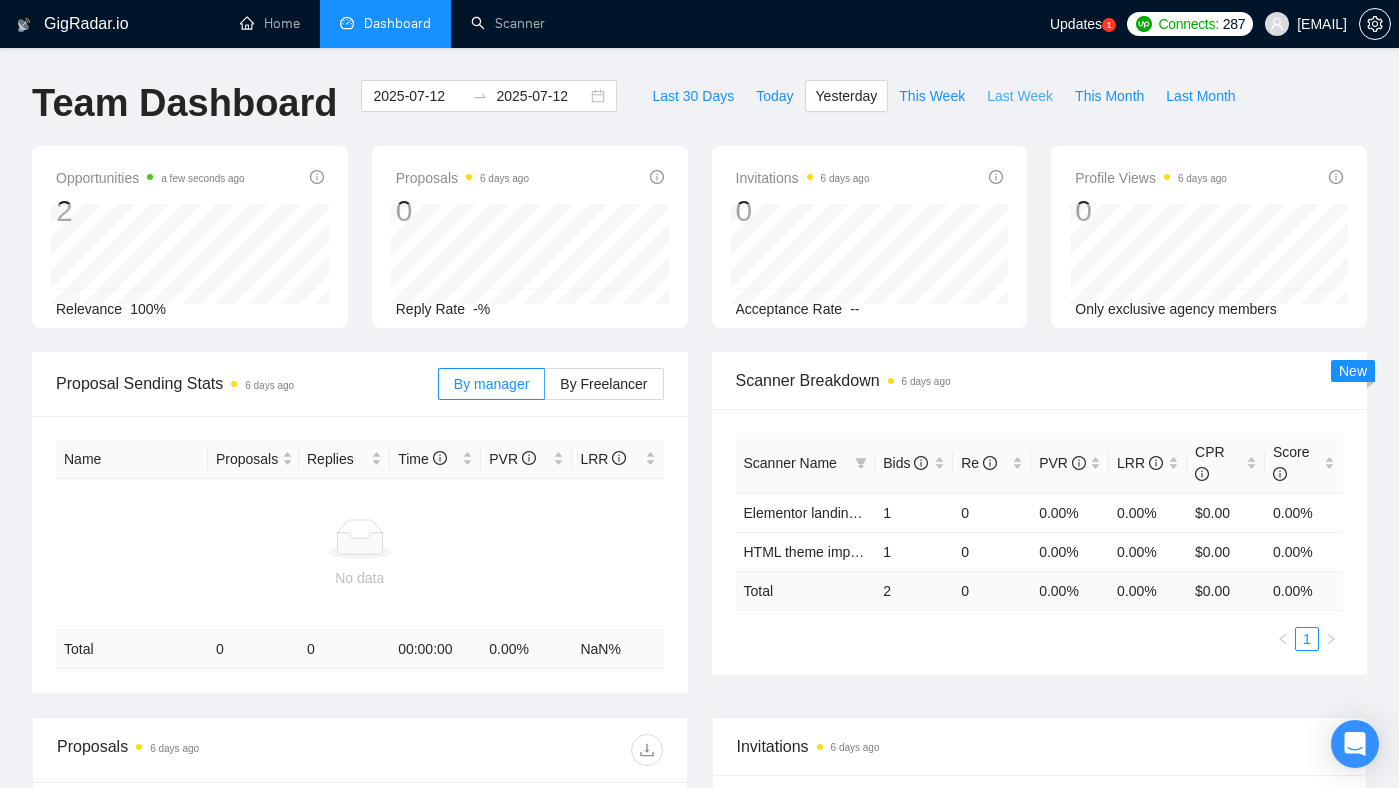 click on "Last Week" at bounding box center (1020, 96) 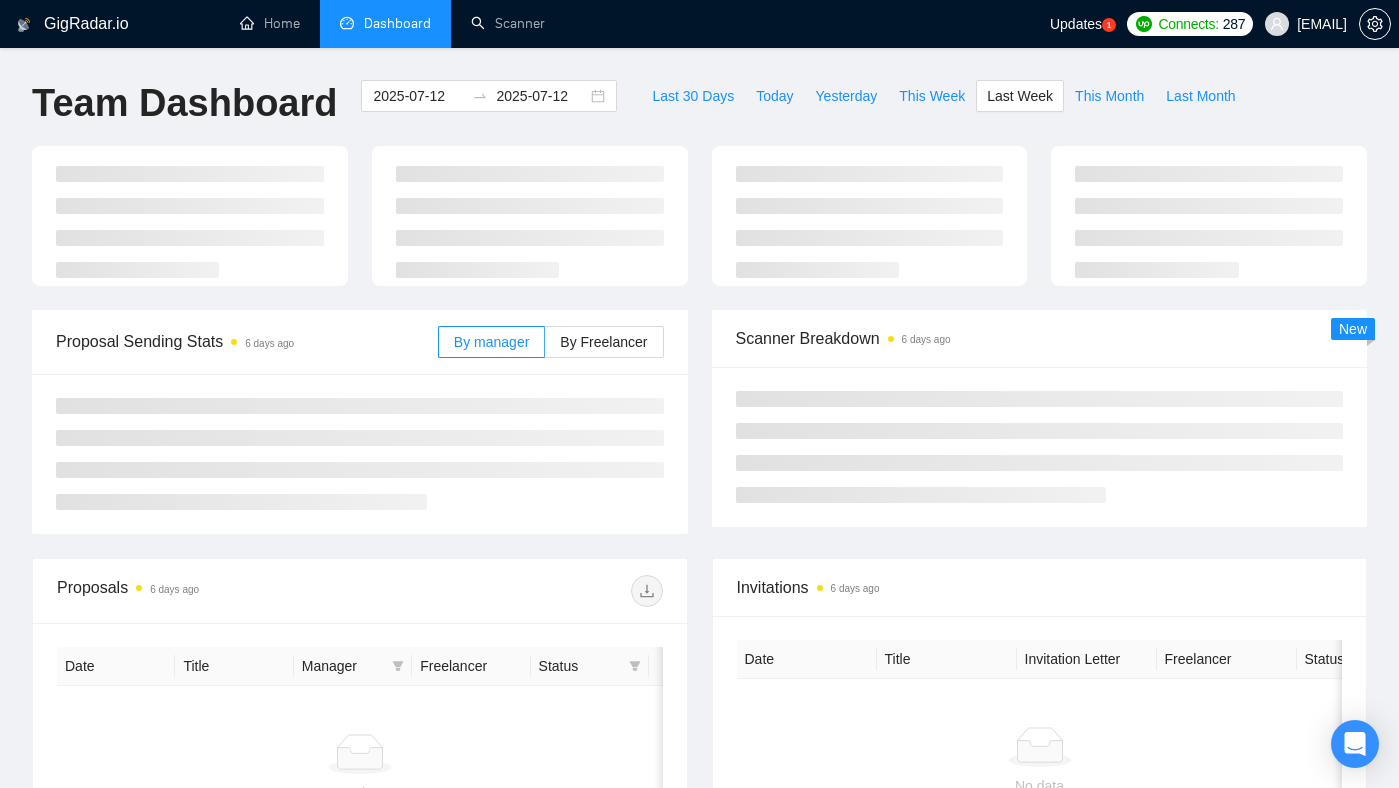 type on "2025-06-30" 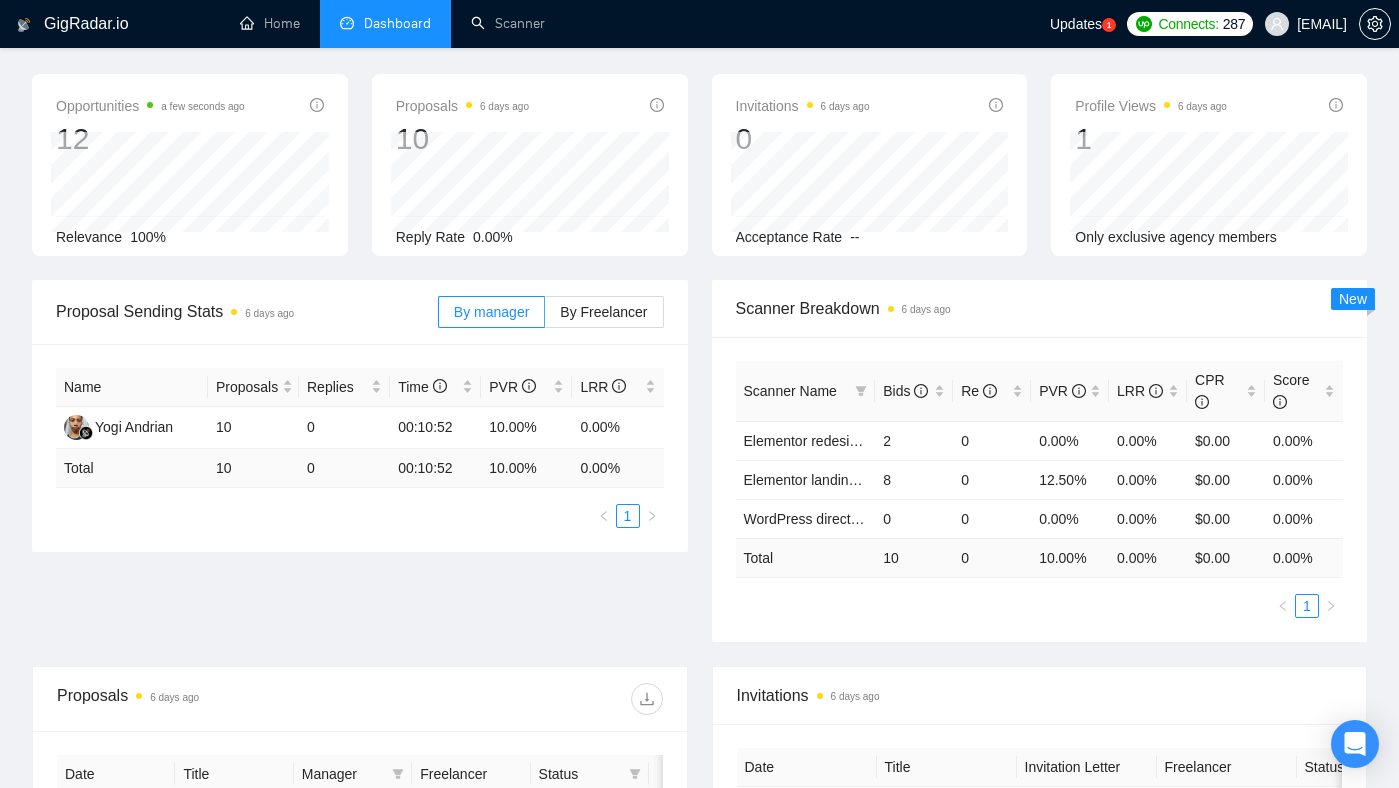 scroll, scrollTop: 0, scrollLeft: 0, axis: both 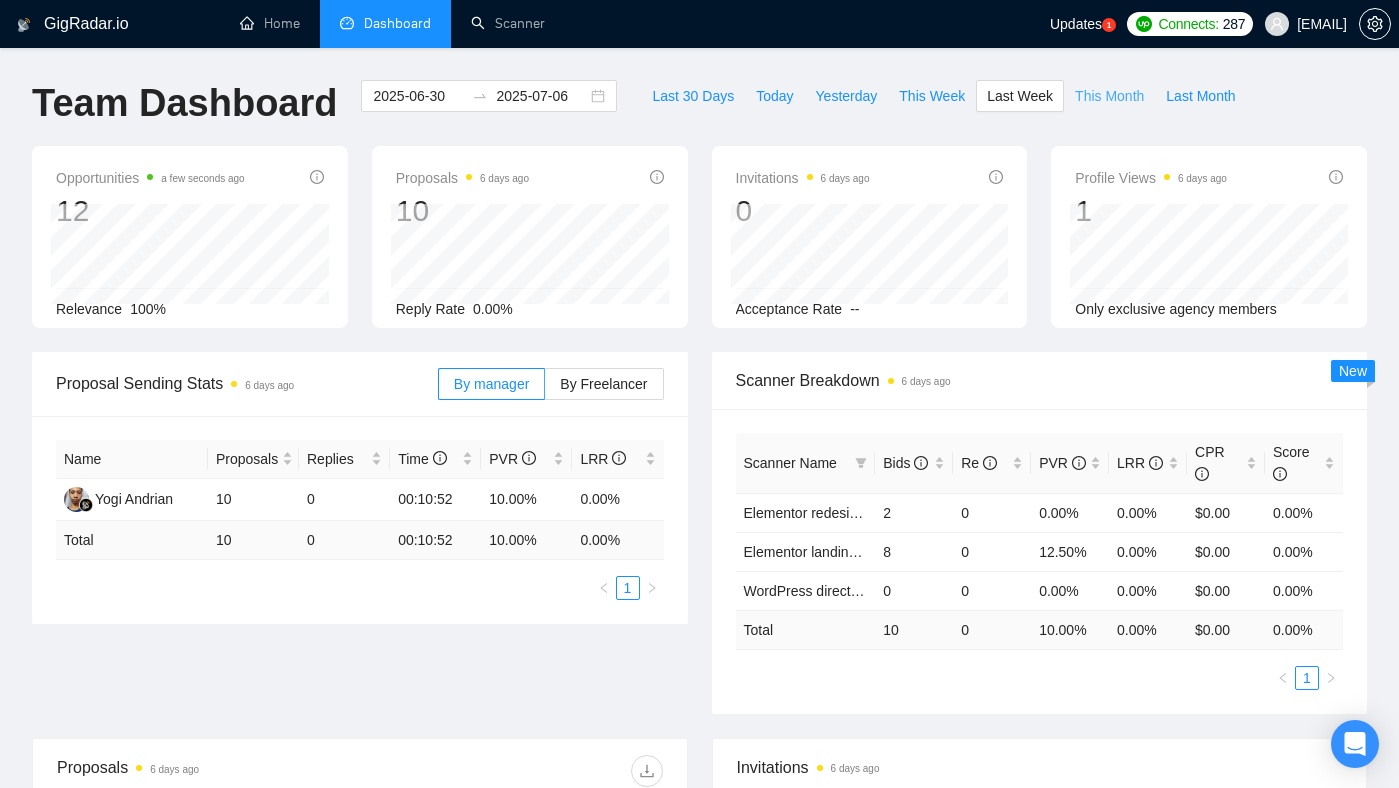 click on "This Month" at bounding box center (1109, 96) 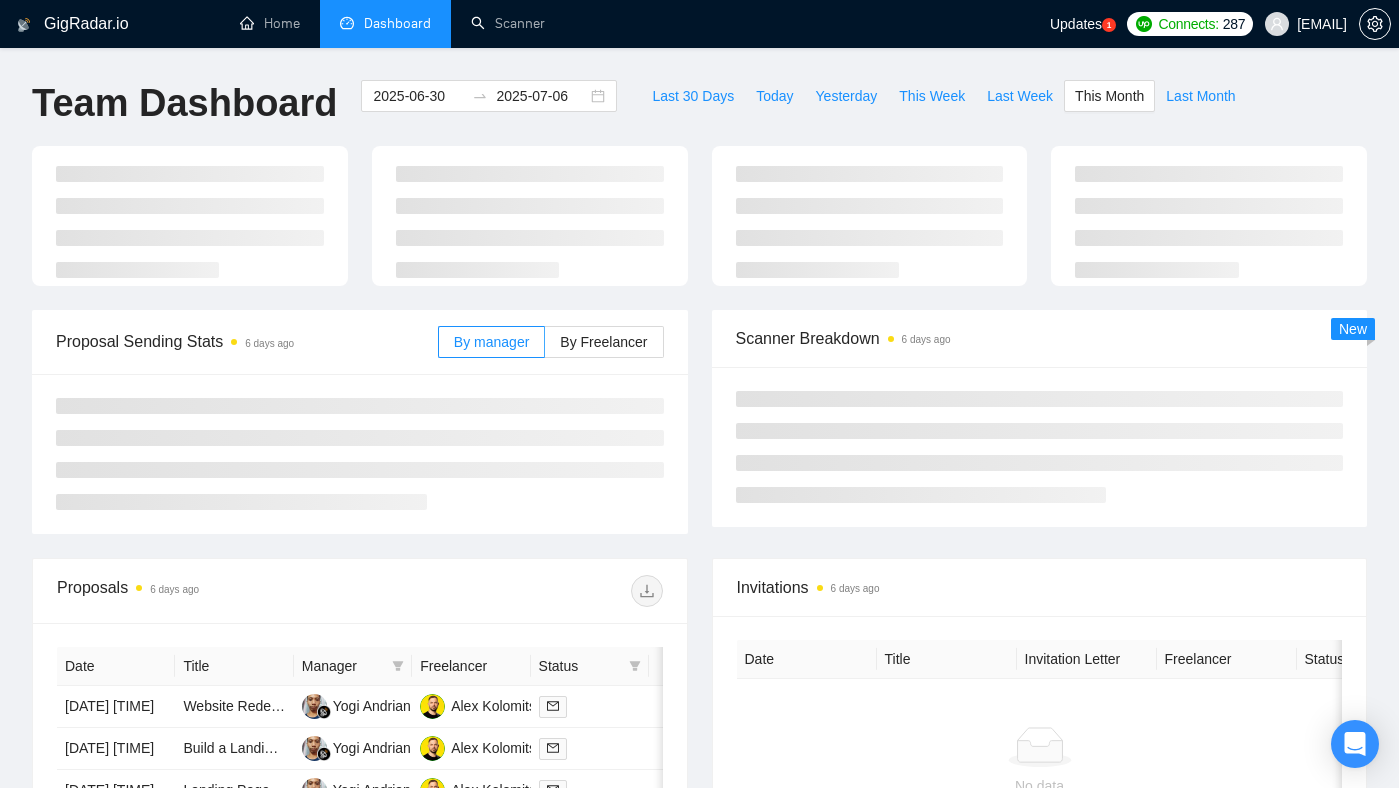 type on "2025-07-01" 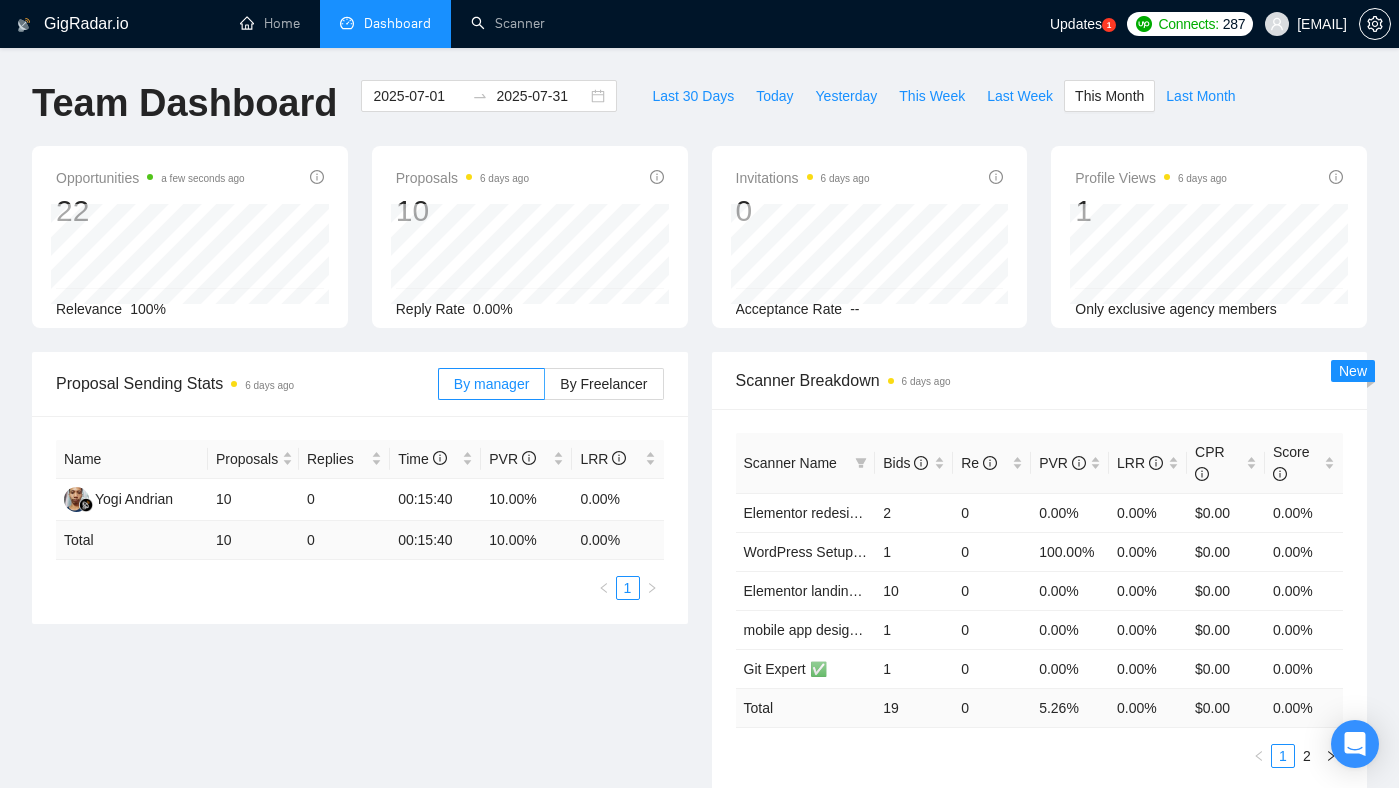 scroll, scrollTop: 13, scrollLeft: 0, axis: vertical 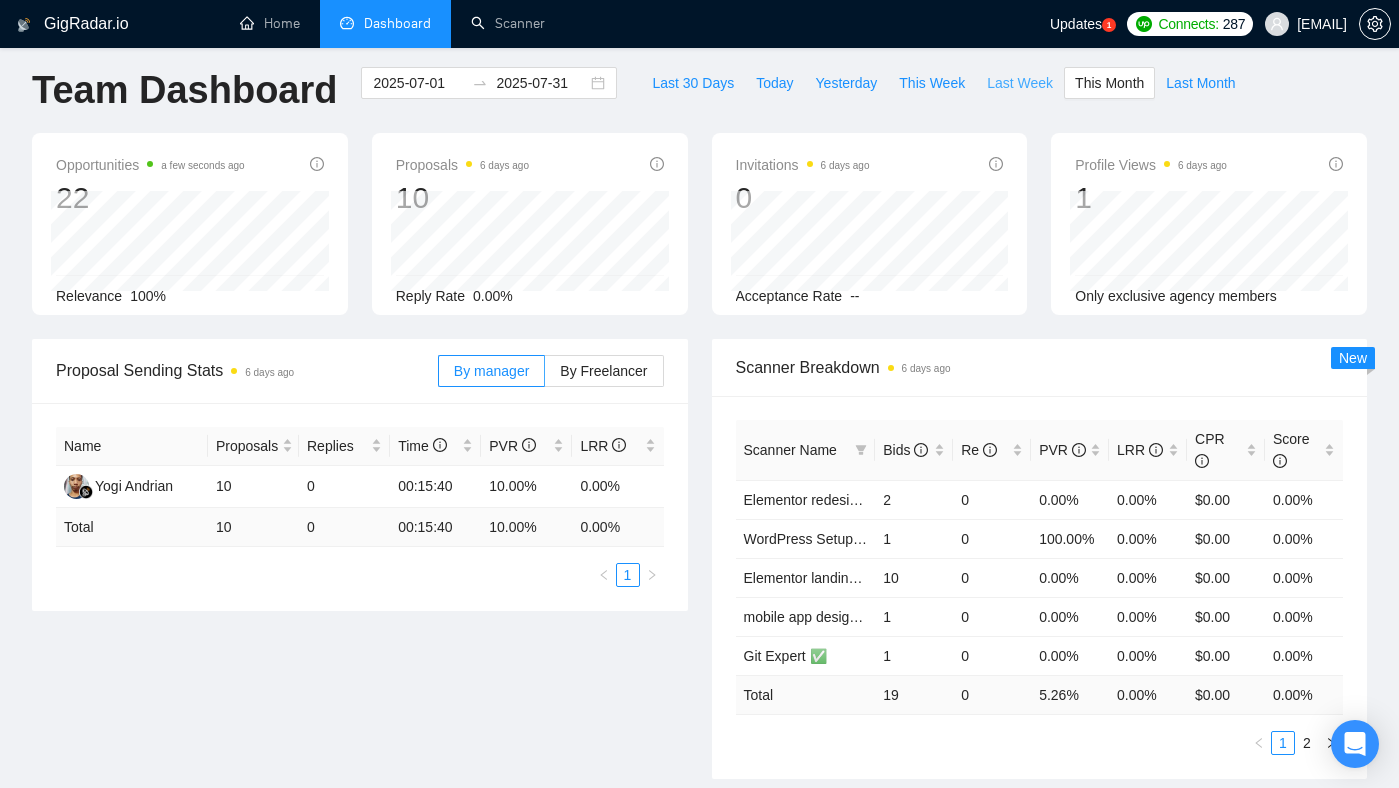 click on "Last Week" at bounding box center [1020, 83] 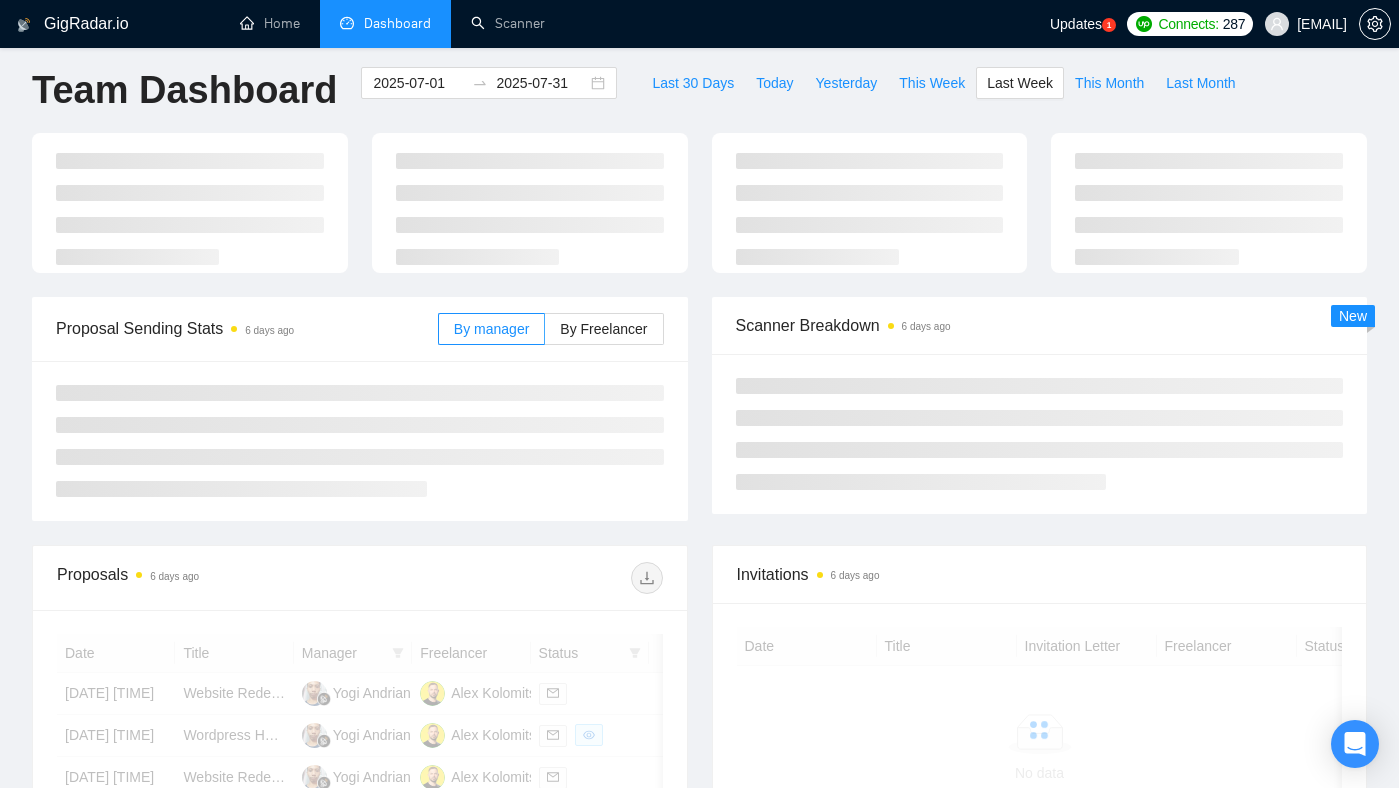 type on "2025-06-30" 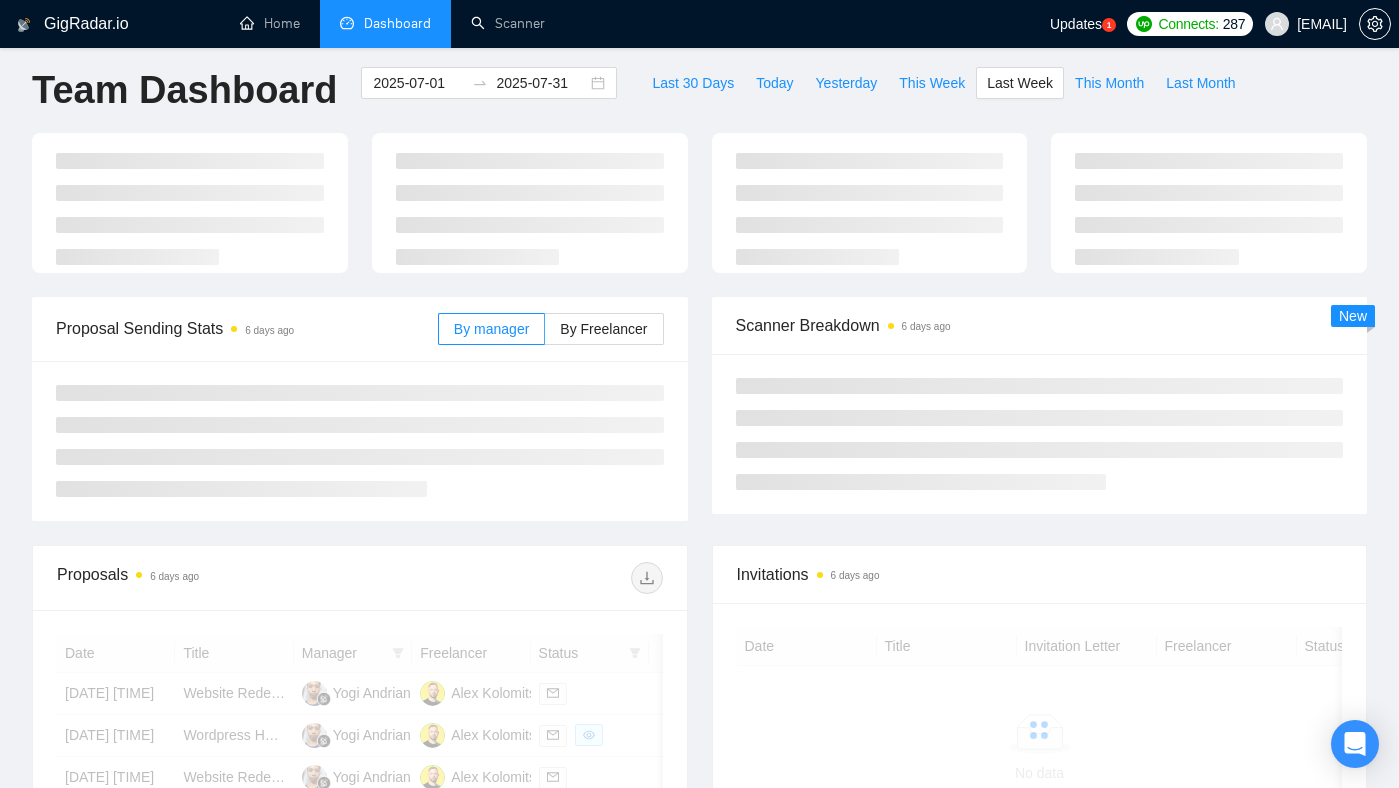 type on "2025-07-06" 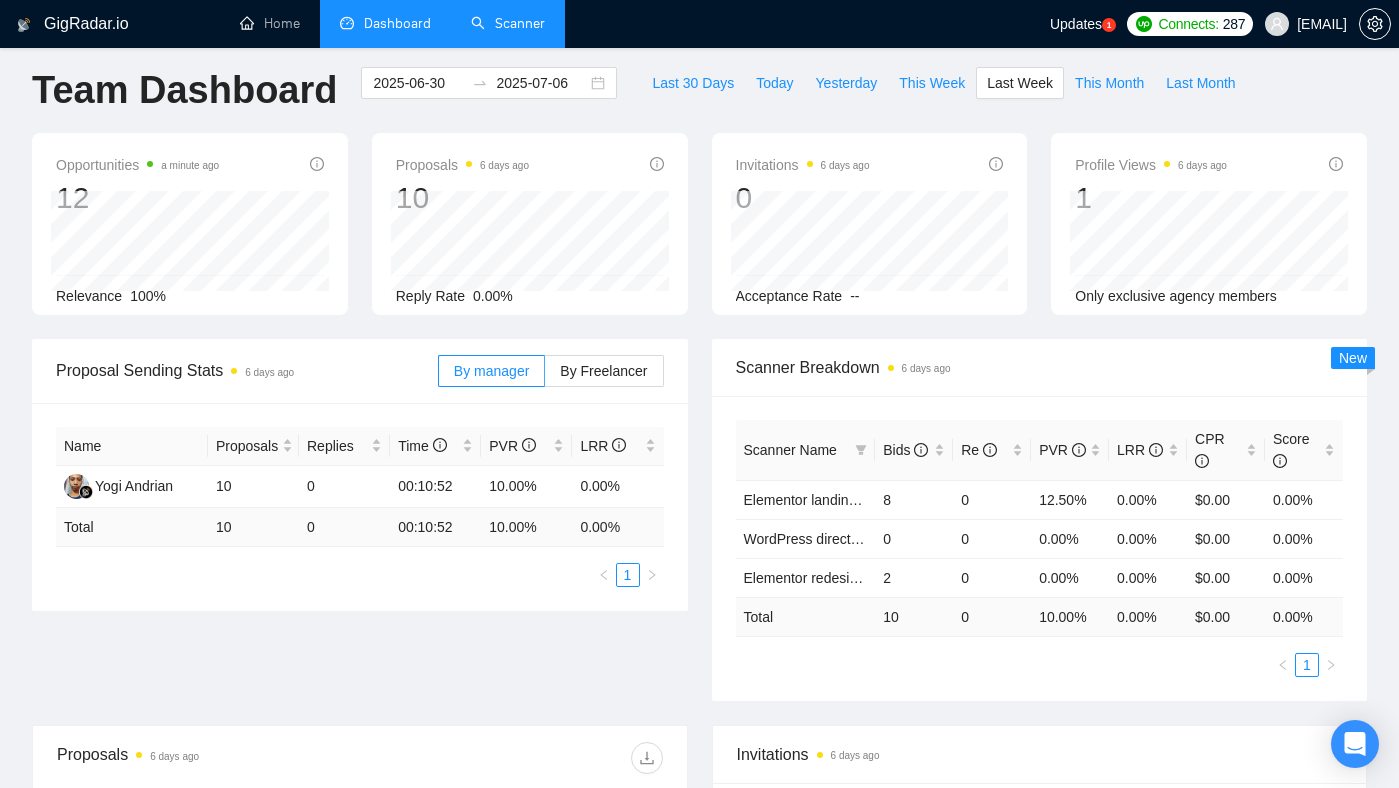 click on "Scanner" at bounding box center [508, 23] 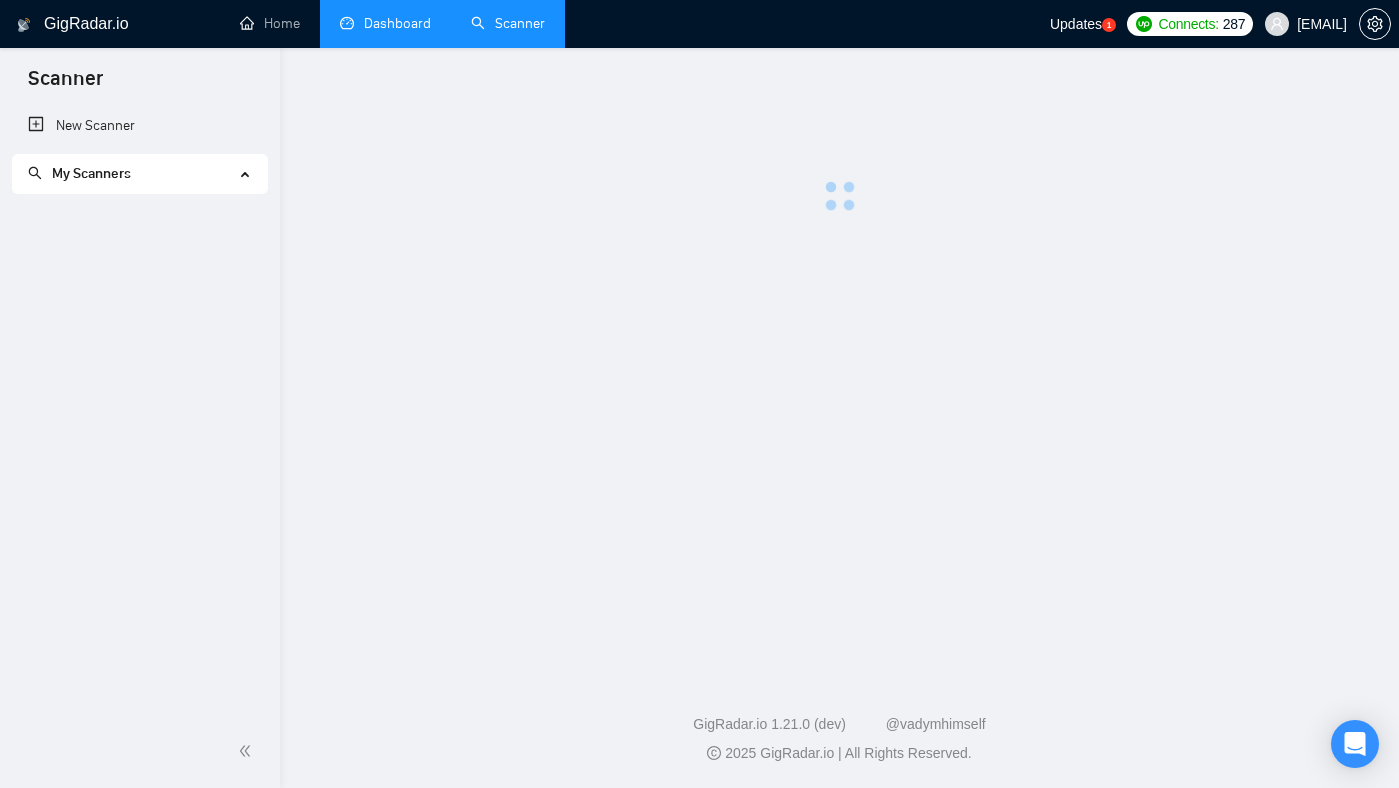 scroll, scrollTop: 0, scrollLeft: 0, axis: both 